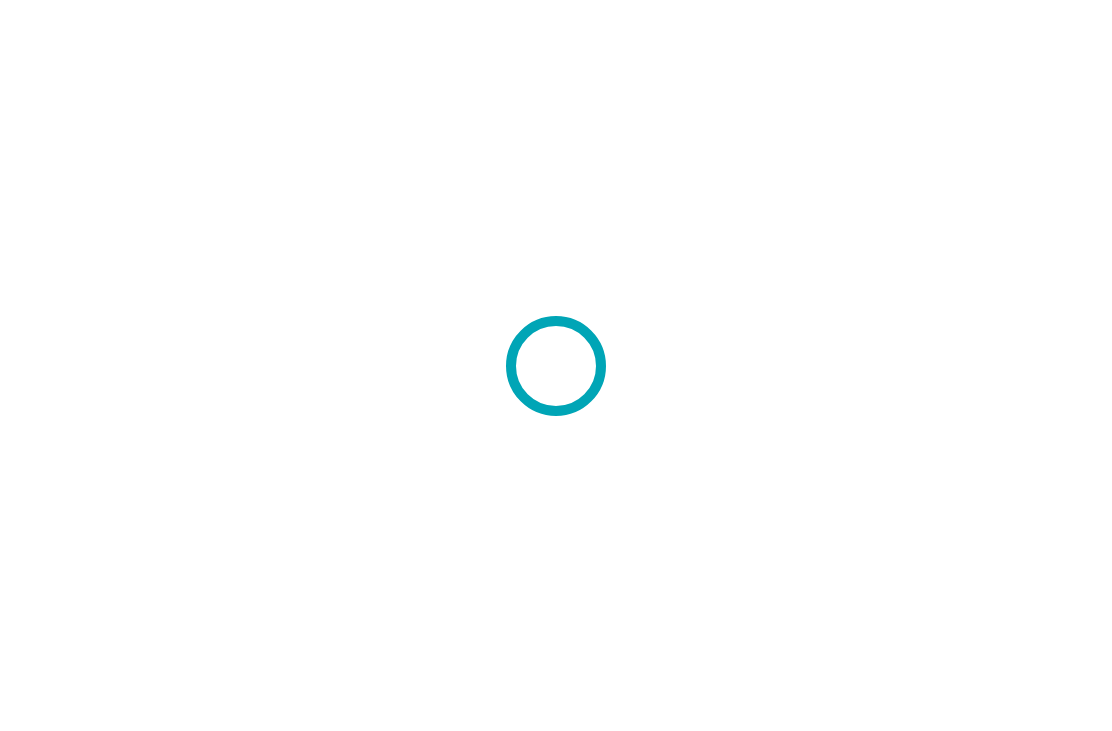 scroll, scrollTop: 0, scrollLeft: 0, axis: both 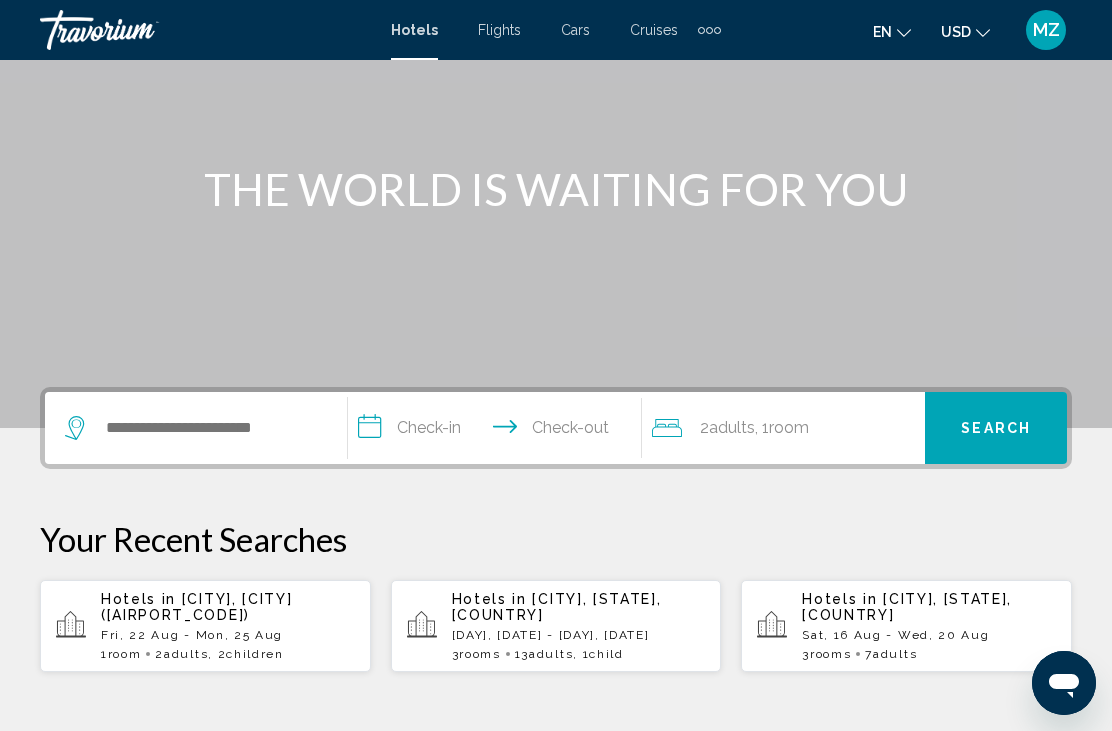 click on "Hotels in [CITY], [CITY] ([CODE]) Fri, 22 Aug - Mon, 25 Aug 1 Room rooms 2 Adult Adults , 2 Child Children" at bounding box center [228, 626] 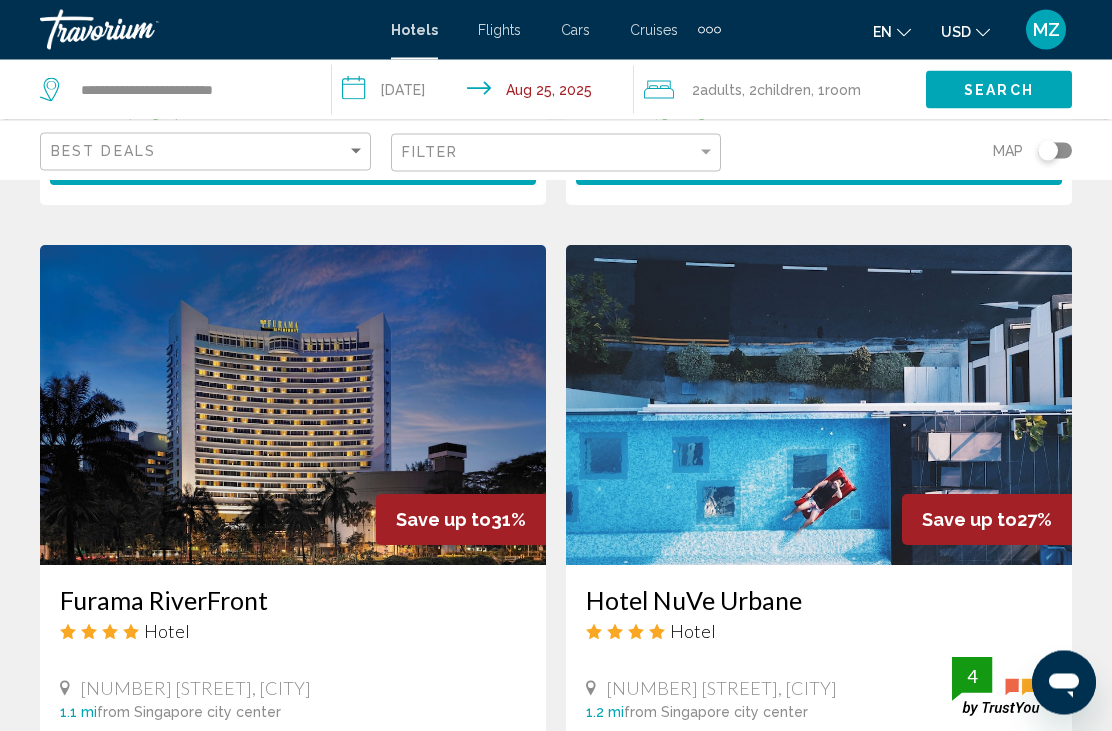 scroll, scrollTop: 3575, scrollLeft: 0, axis: vertical 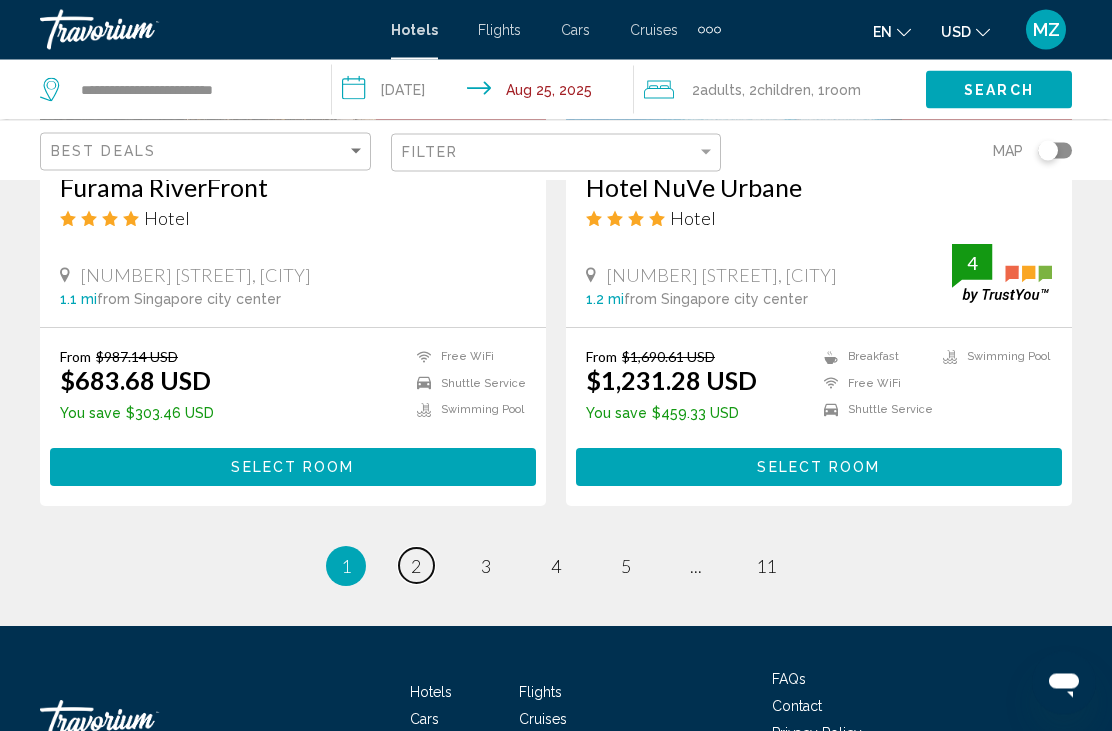 click on "page  2" at bounding box center [416, 566] 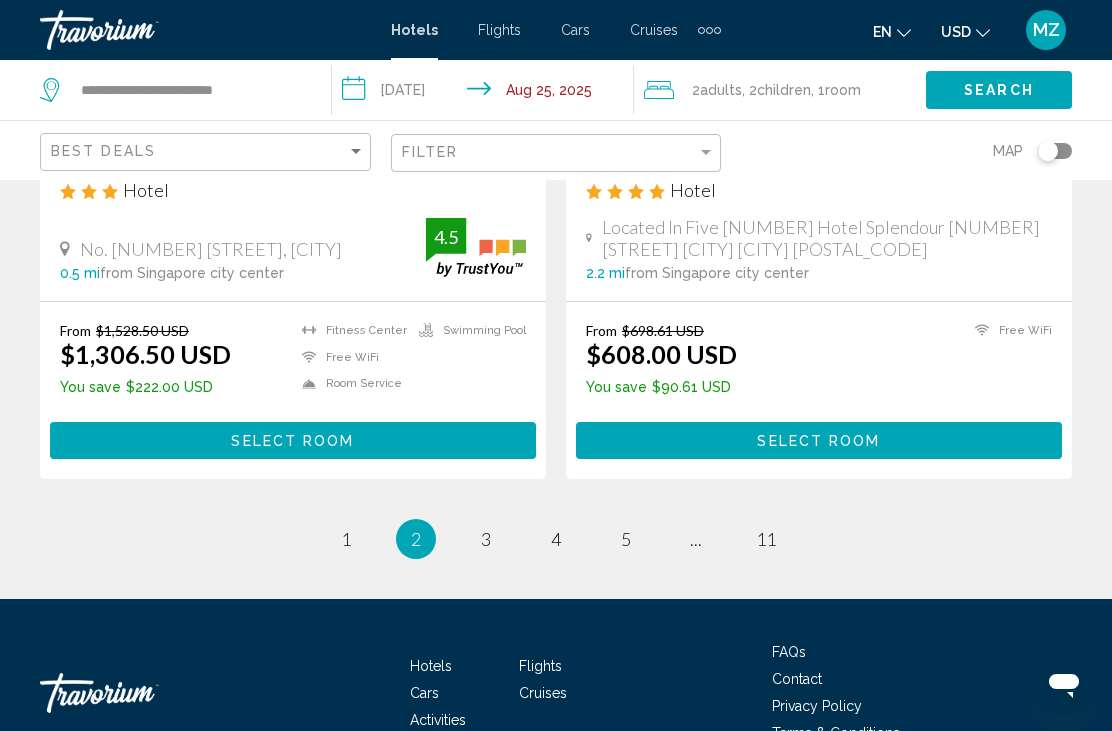 scroll, scrollTop: 4061, scrollLeft: 0, axis: vertical 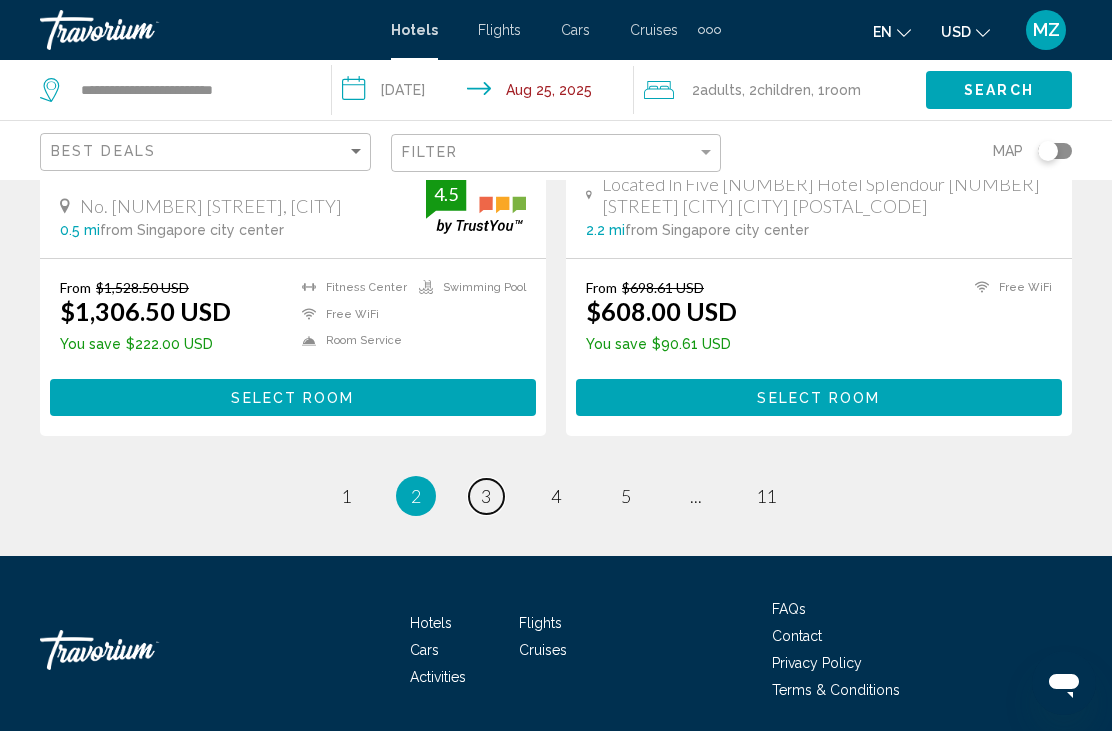 click on "page  3" at bounding box center [486, 496] 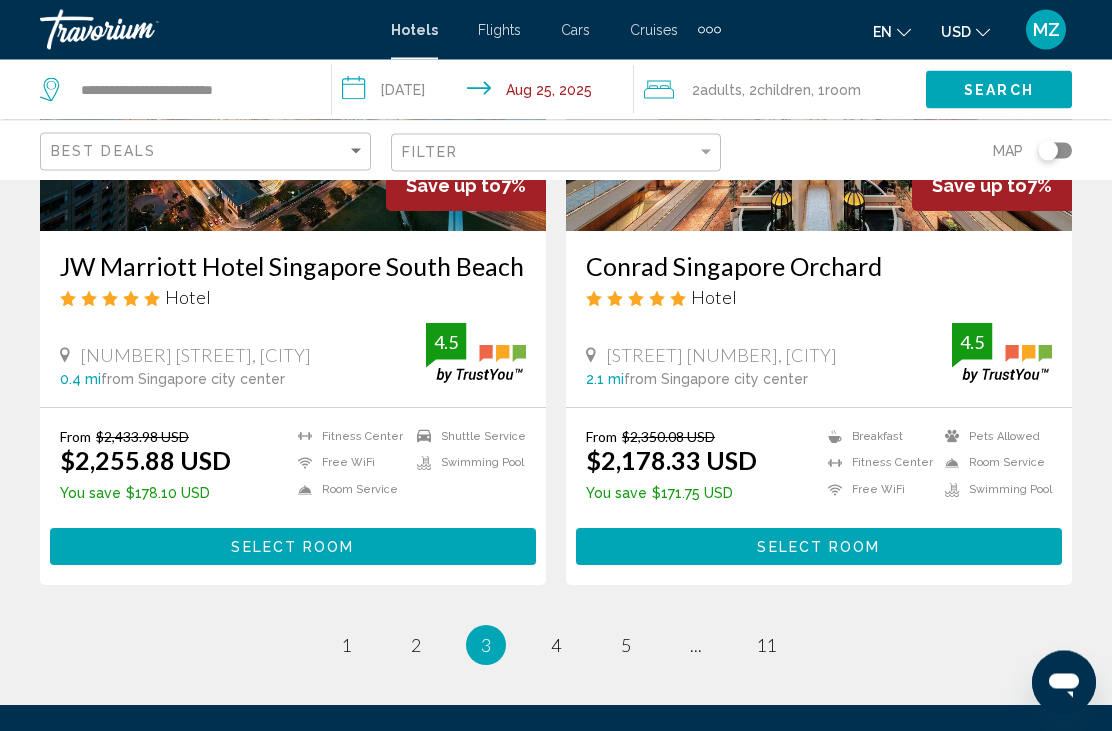 scroll, scrollTop: 3910, scrollLeft: 0, axis: vertical 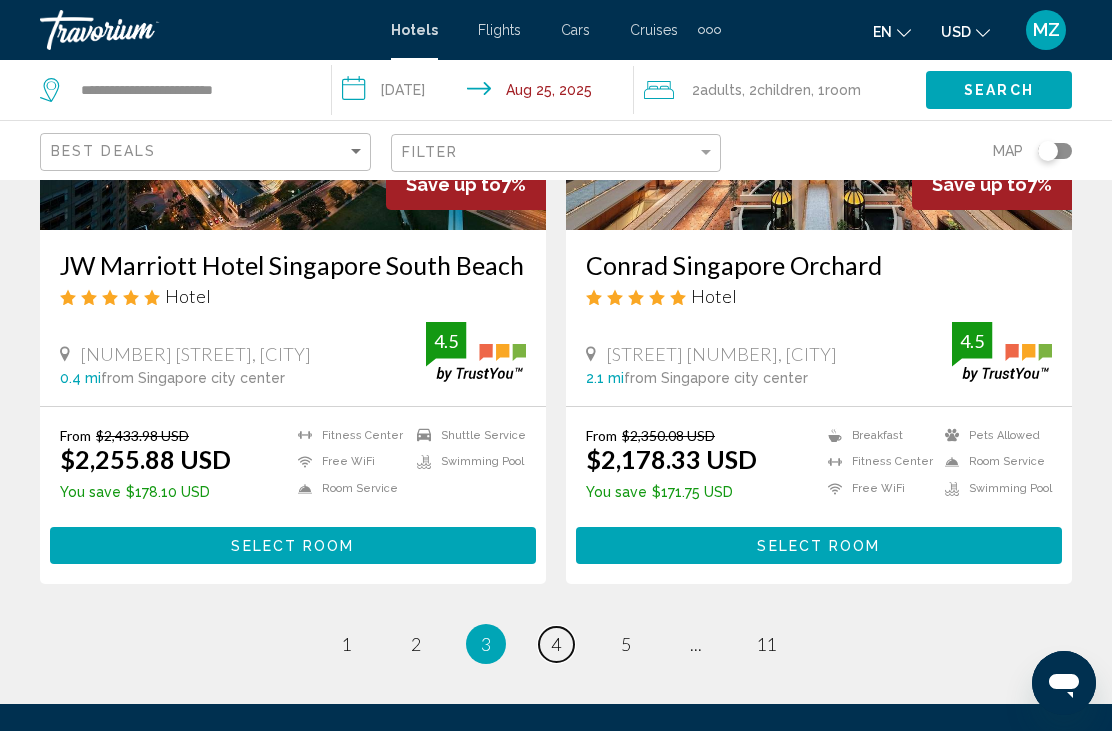 click on "4" at bounding box center (556, 644) 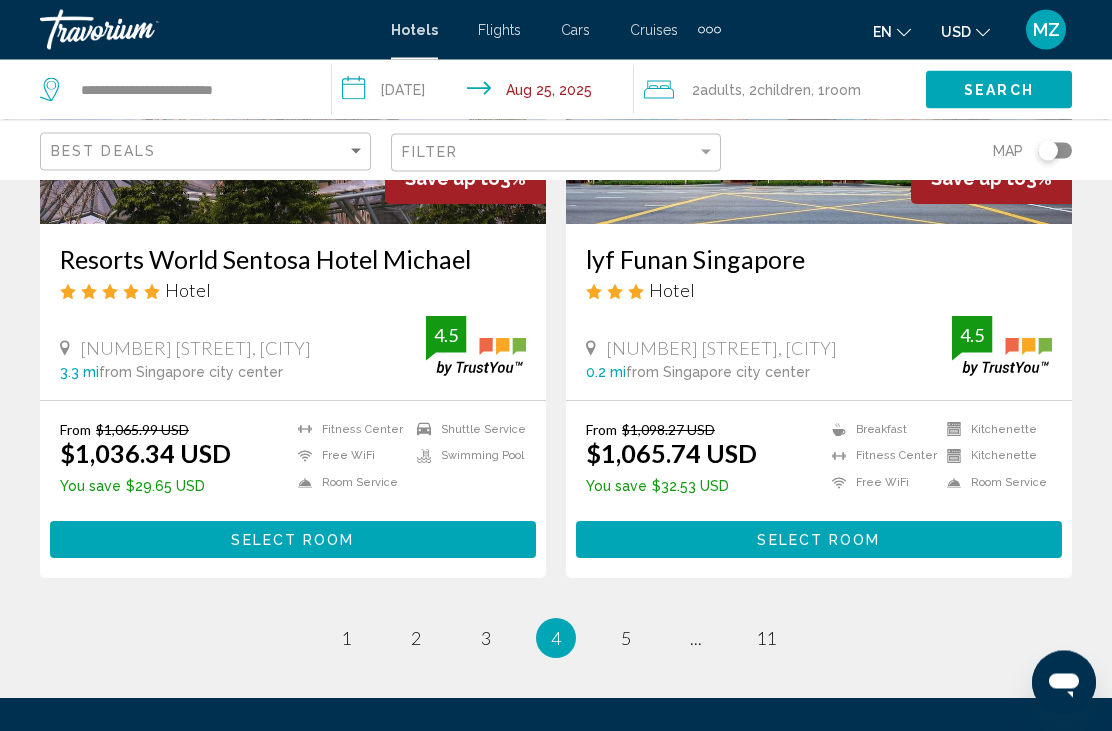 scroll, scrollTop: 3924, scrollLeft: 0, axis: vertical 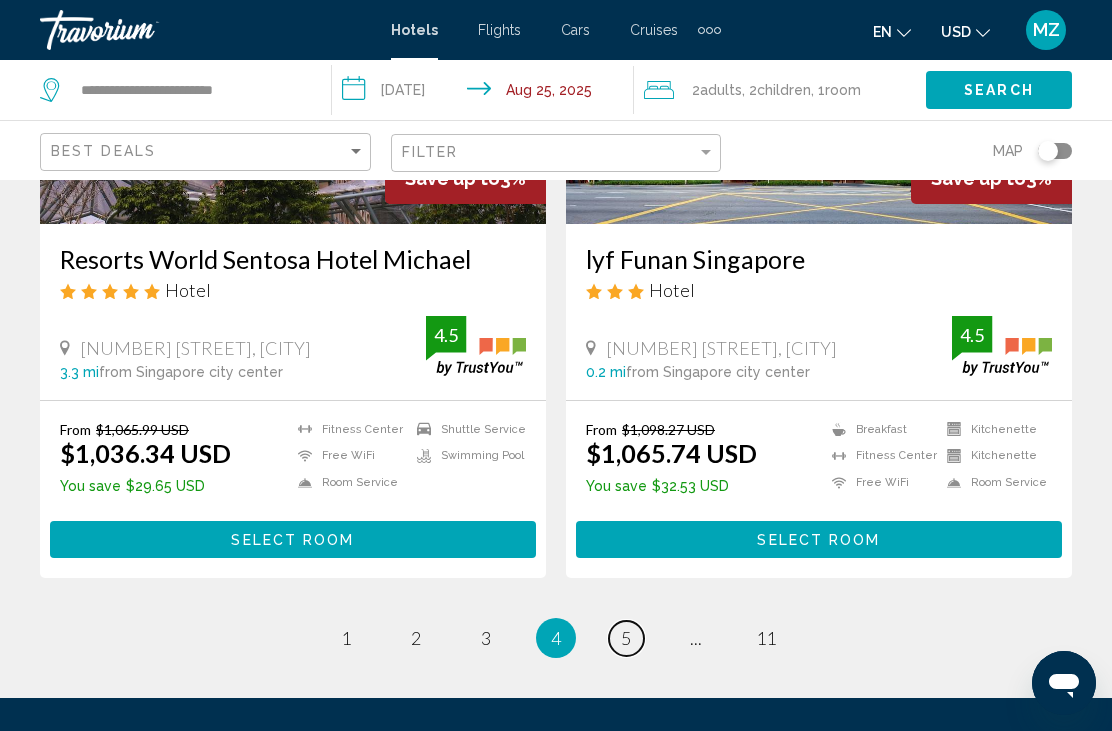 click on "page  5" at bounding box center [626, 638] 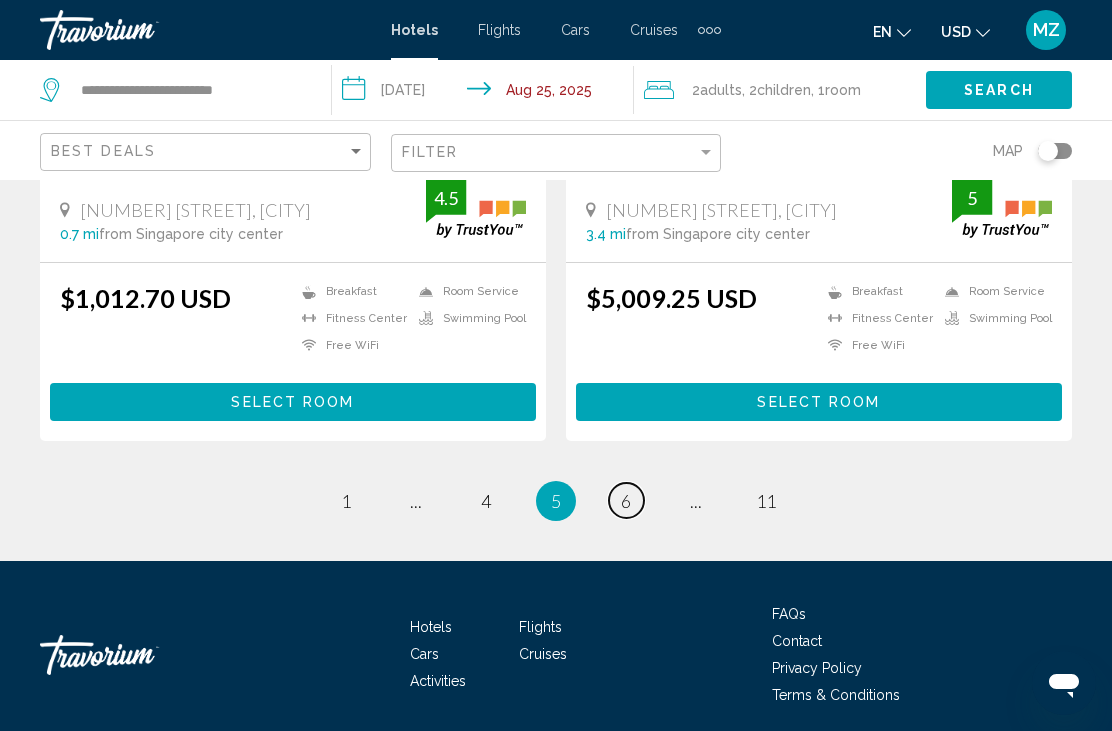 scroll, scrollTop: 4149, scrollLeft: 0, axis: vertical 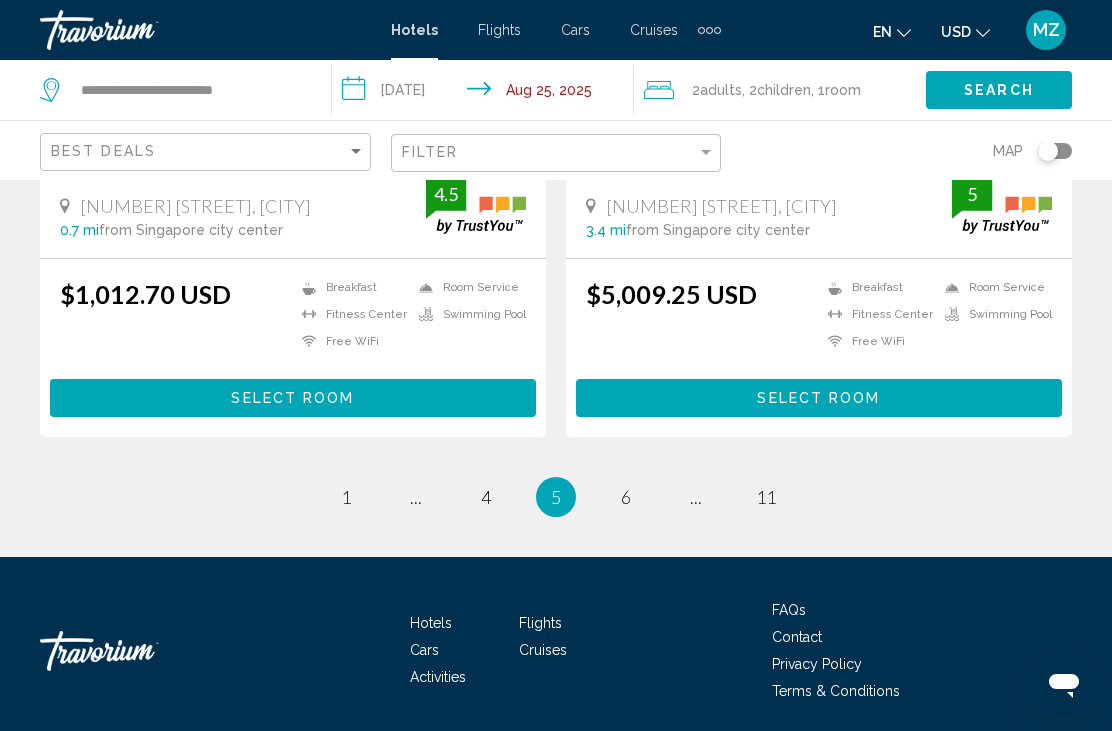 click on "page  ..." at bounding box center (696, 497) 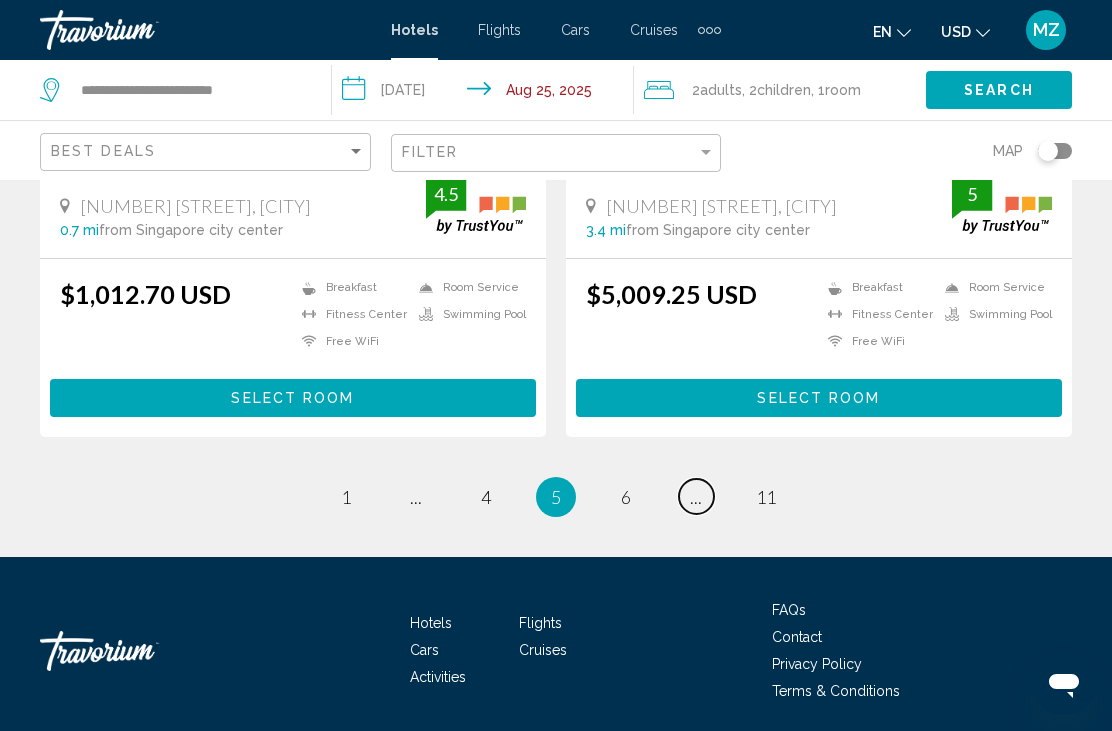 click on "page  ..." at bounding box center [696, 496] 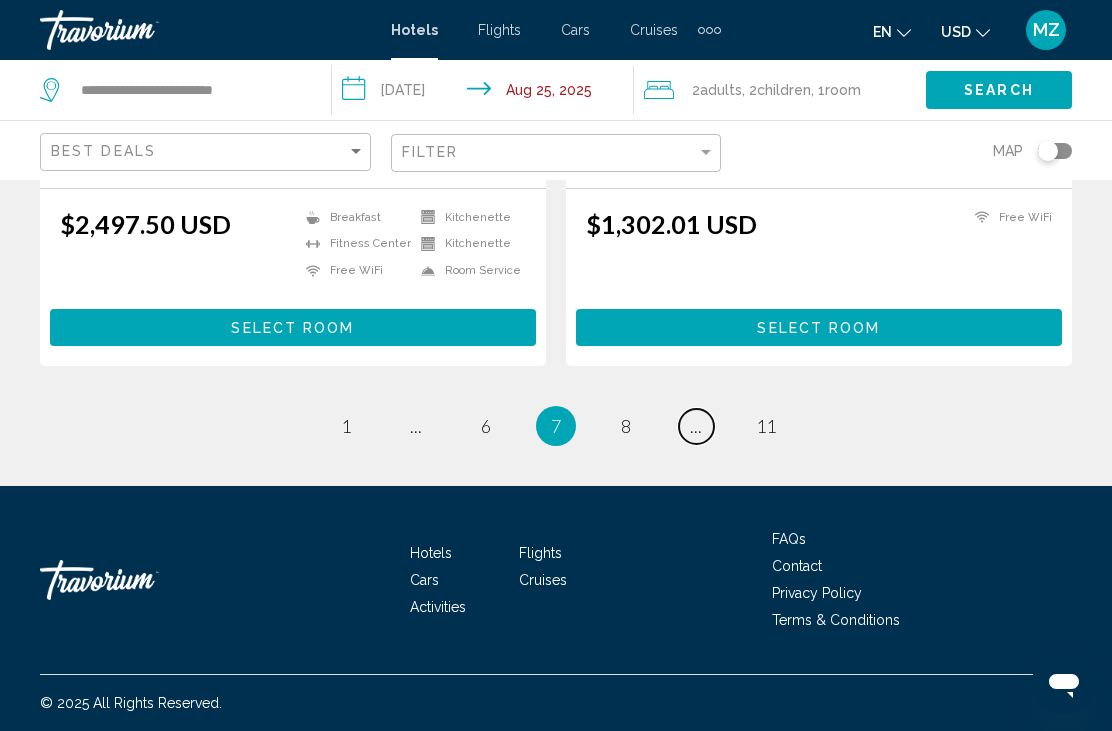 scroll, scrollTop: 4089, scrollLeft: 0, axis: vertical 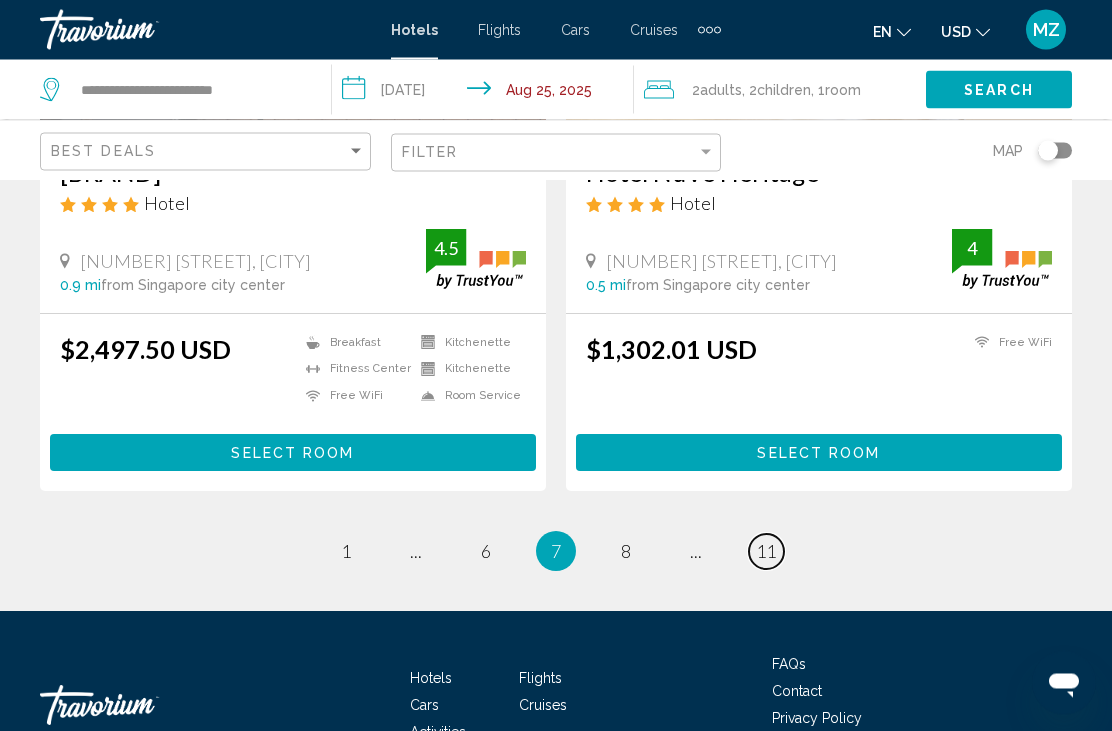 click on "11" at bounding box center [766, 552] 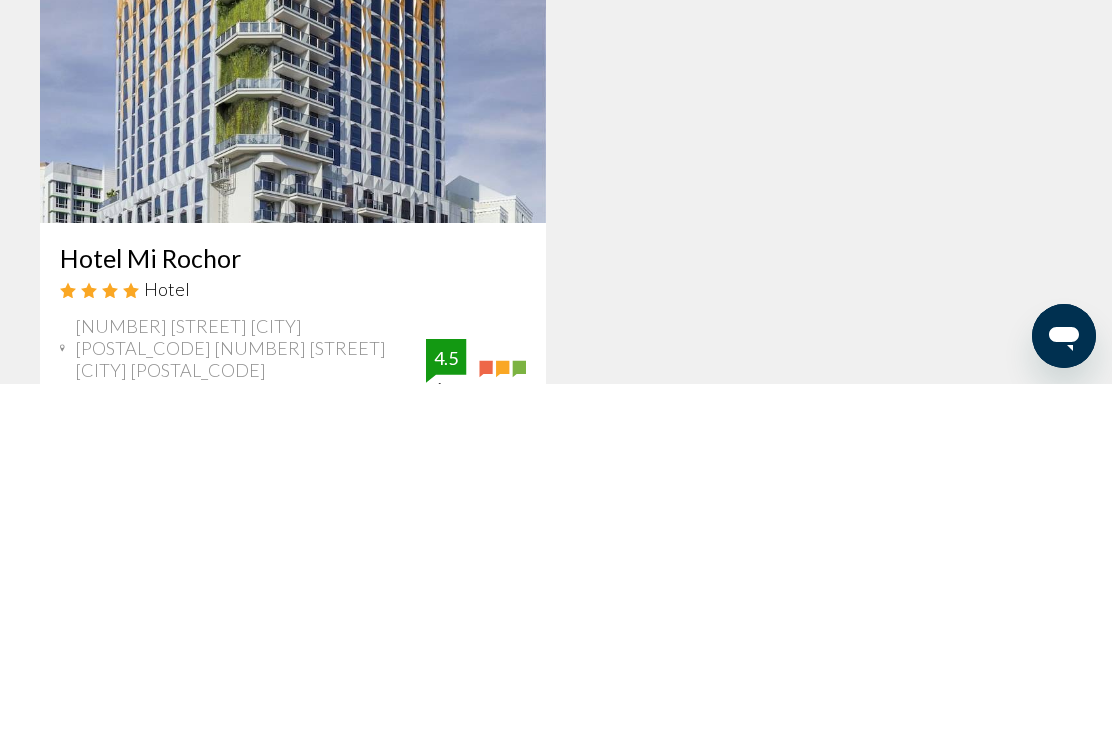 scroll, scrollTop: 496, scrollLeft: 0, axis: vertical 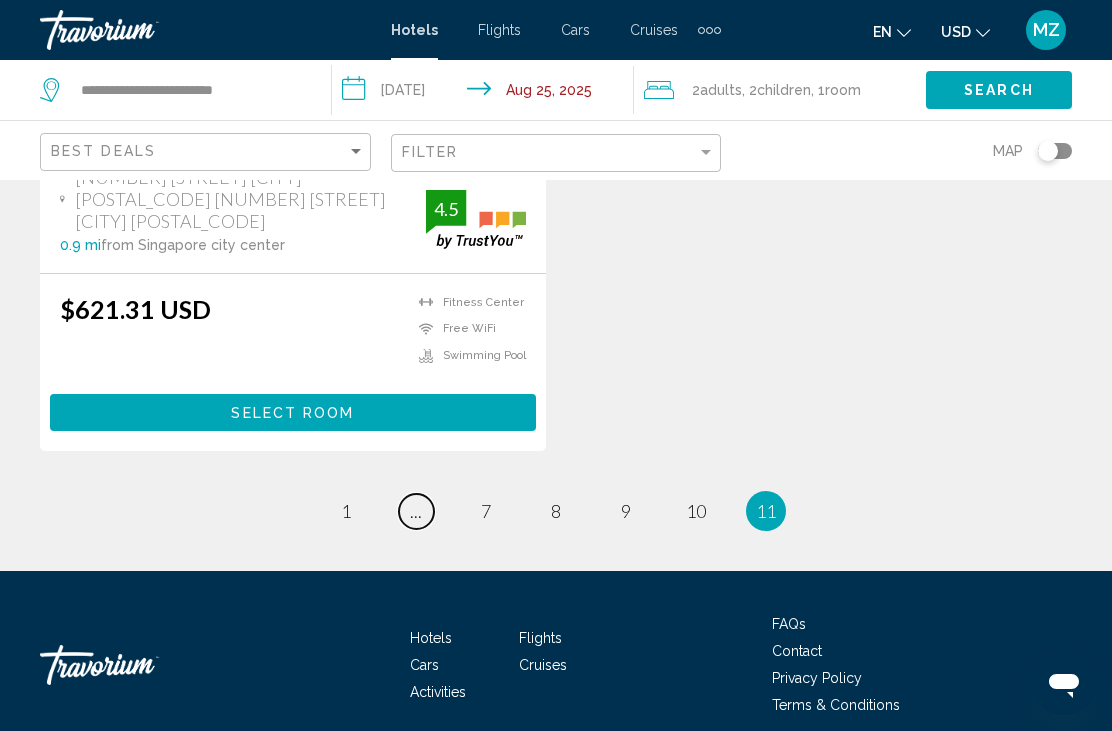 click on "page  ..." at bounding box center (416, 511) 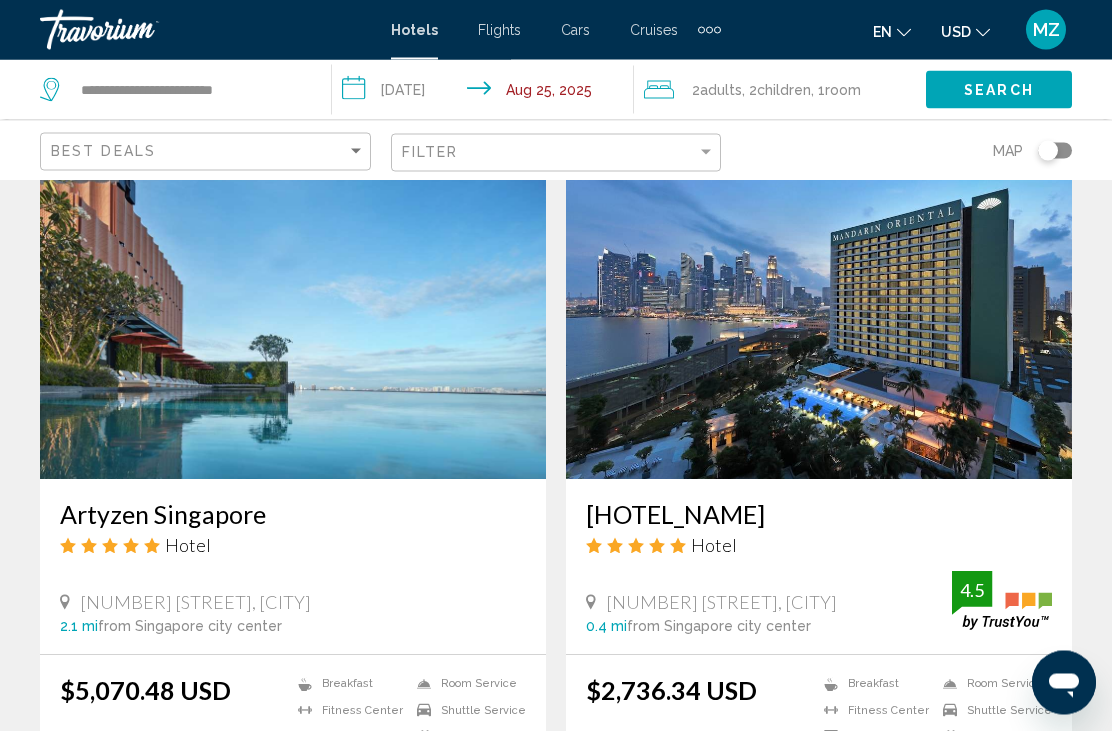 scroll, scrollTop: 805, scrollLeft: 0, axis: vertical 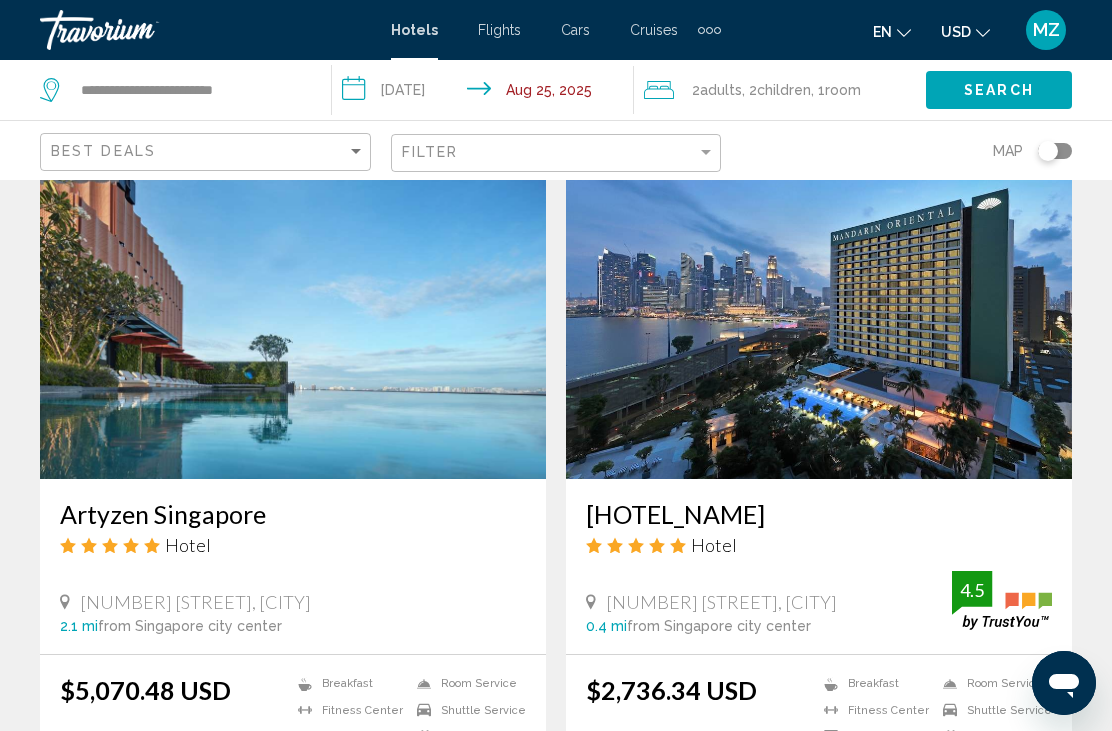 click at bounding box center (819, 319) 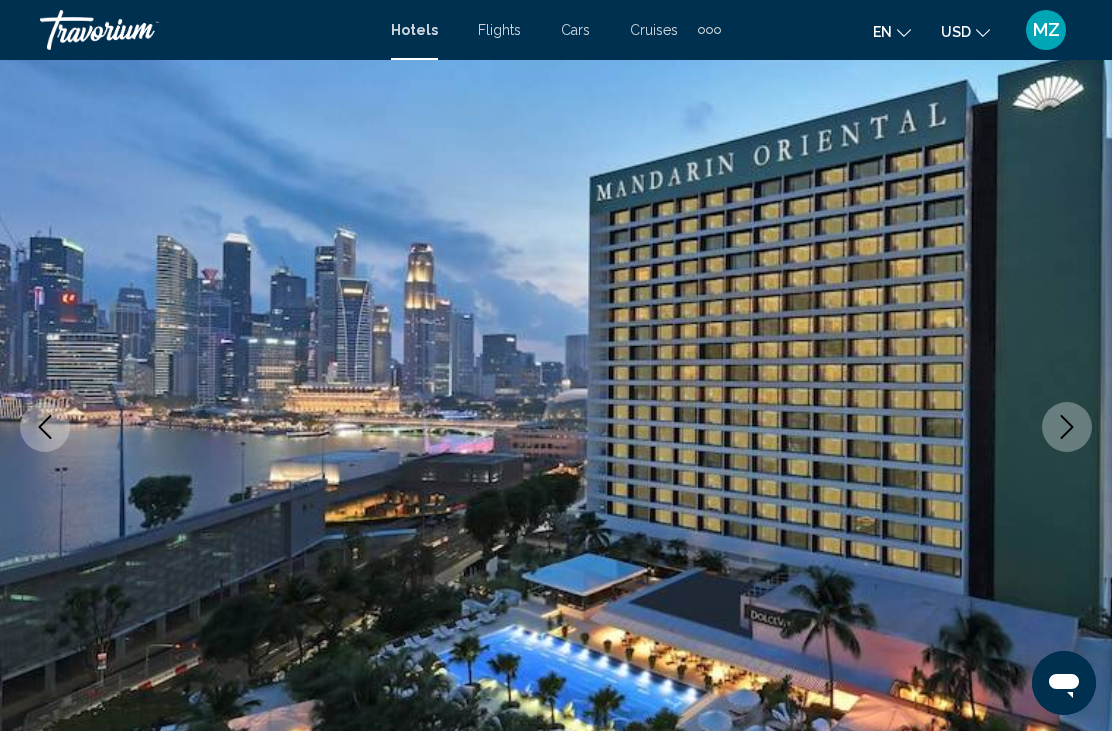 scroll, scrollTop: 159, scrollLeft: 0, axis: vertical 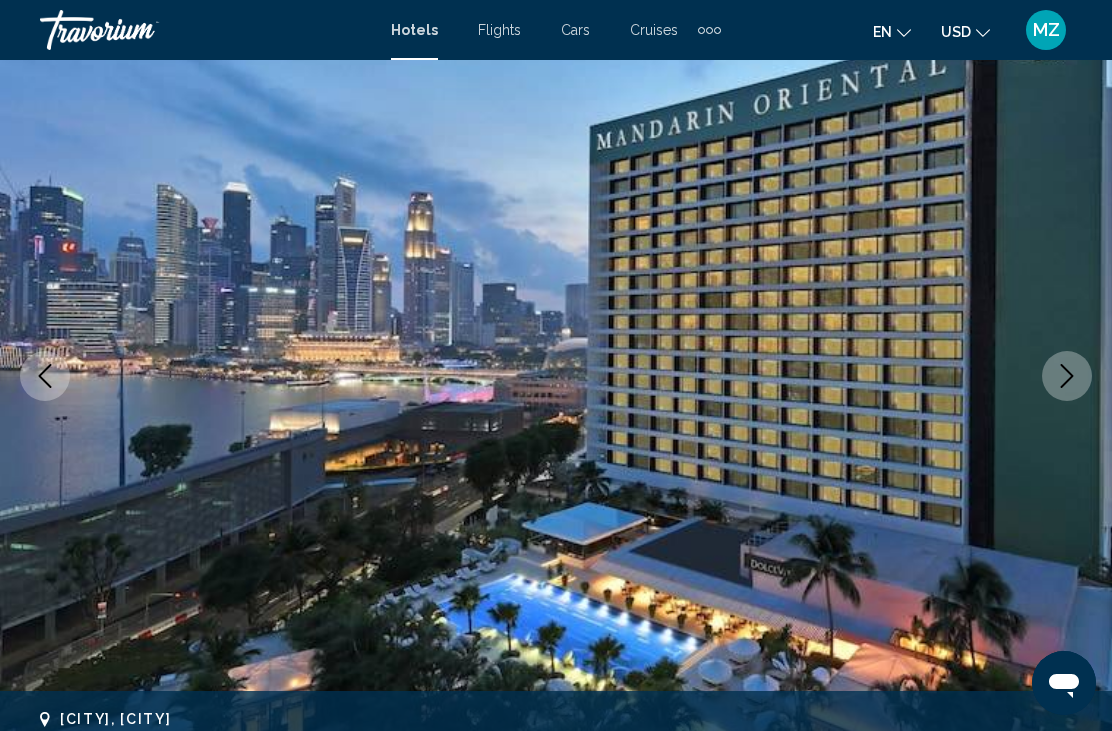 click 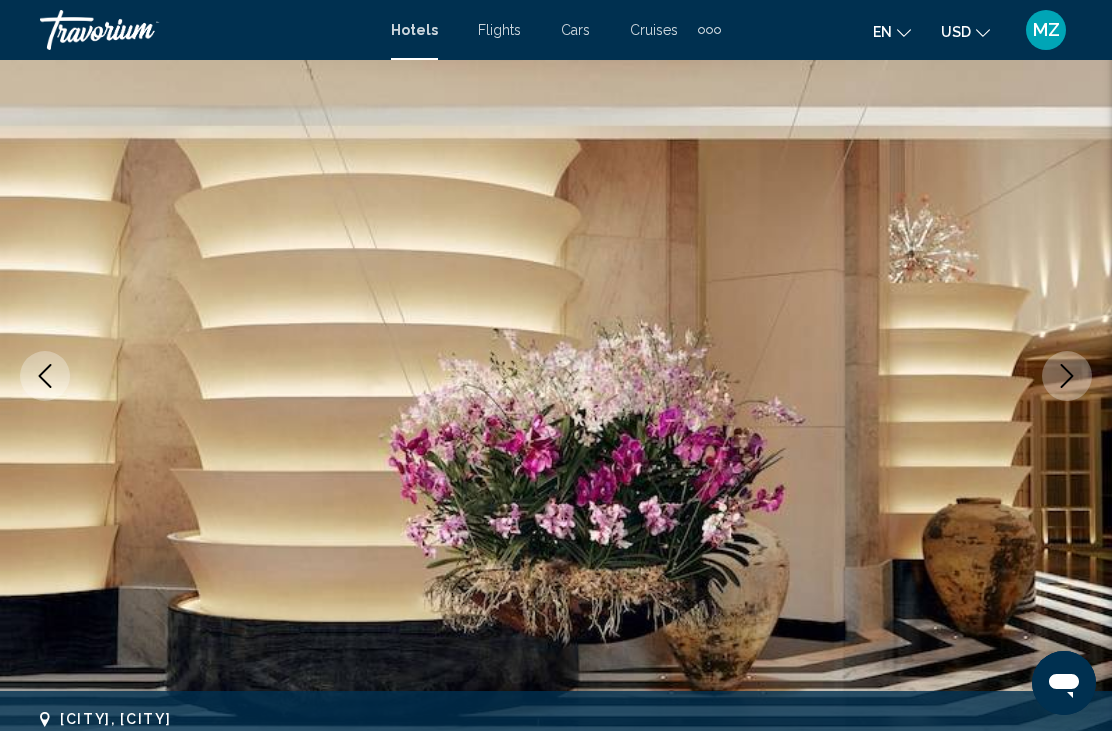 click 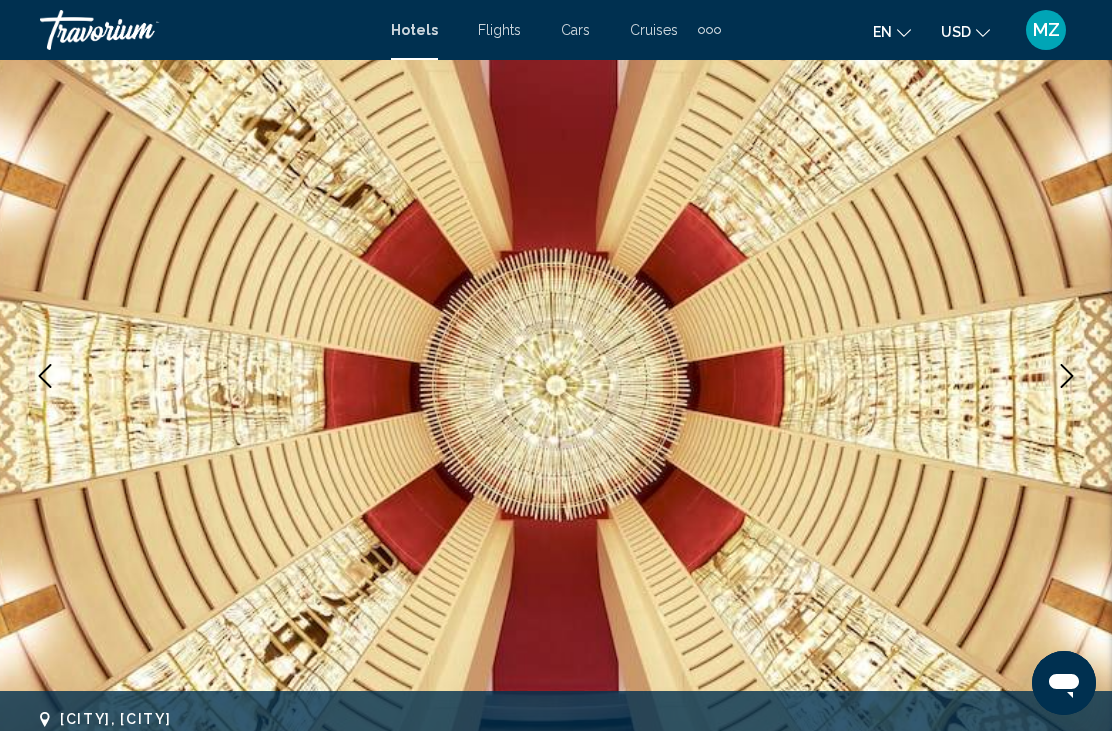 click 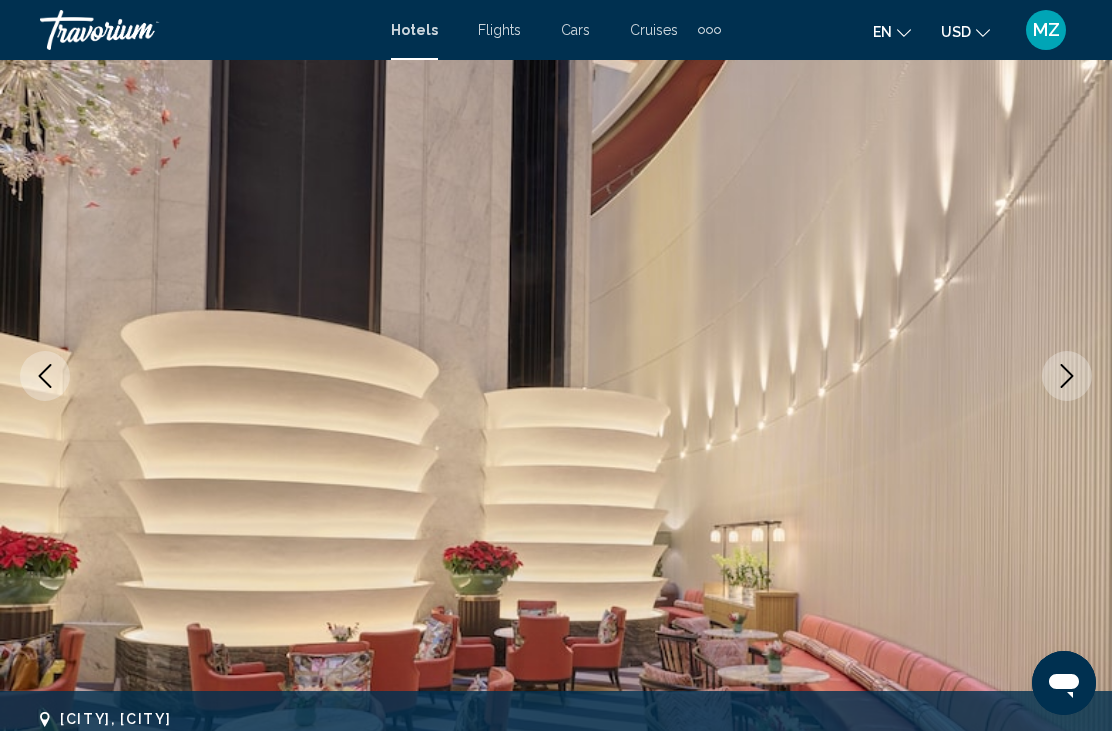 click 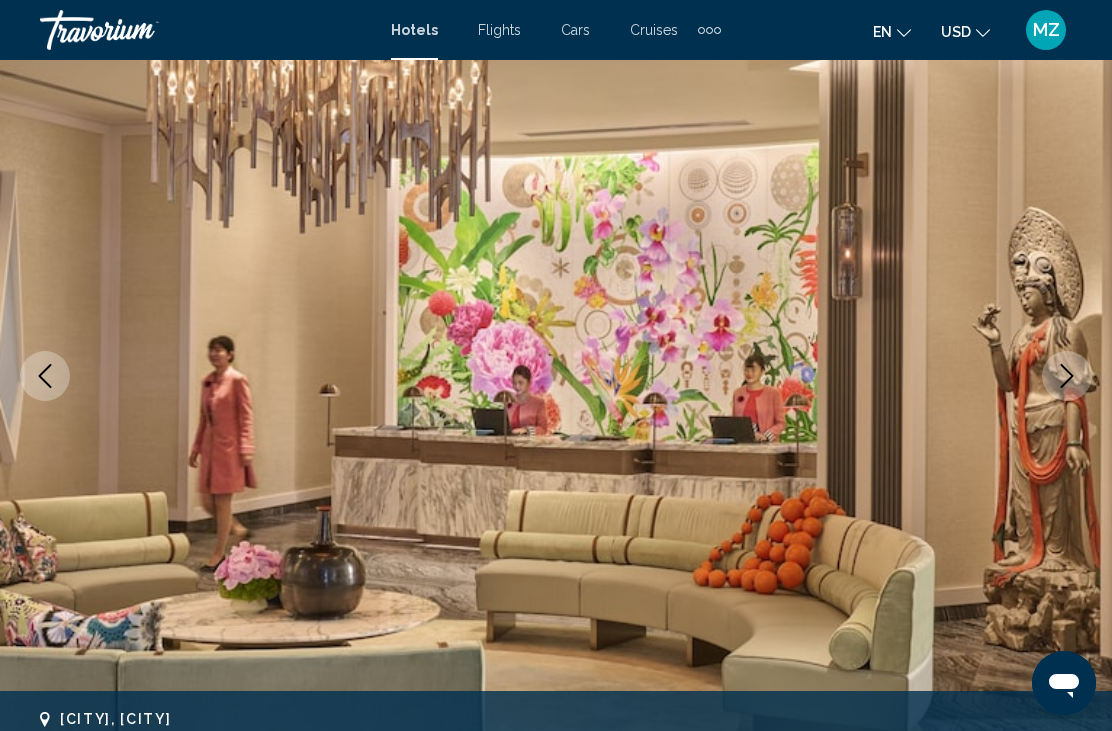 click 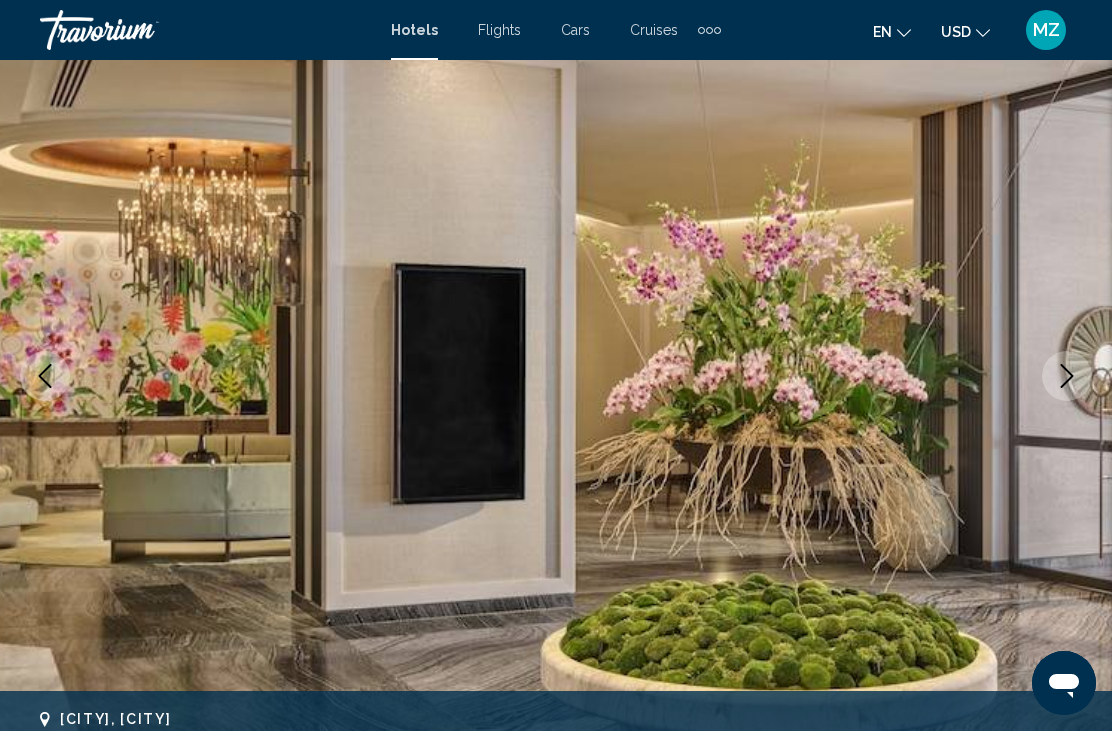 click at bounding box center [1067, 376] 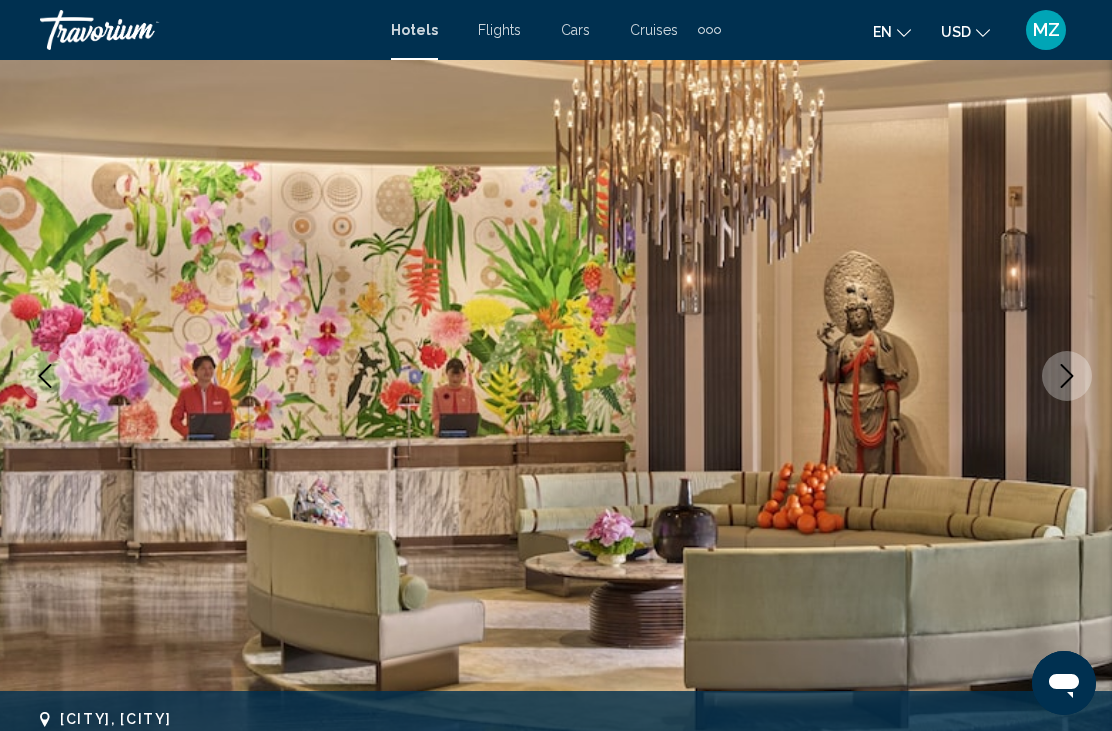 click at bounding box center (1067, 376) 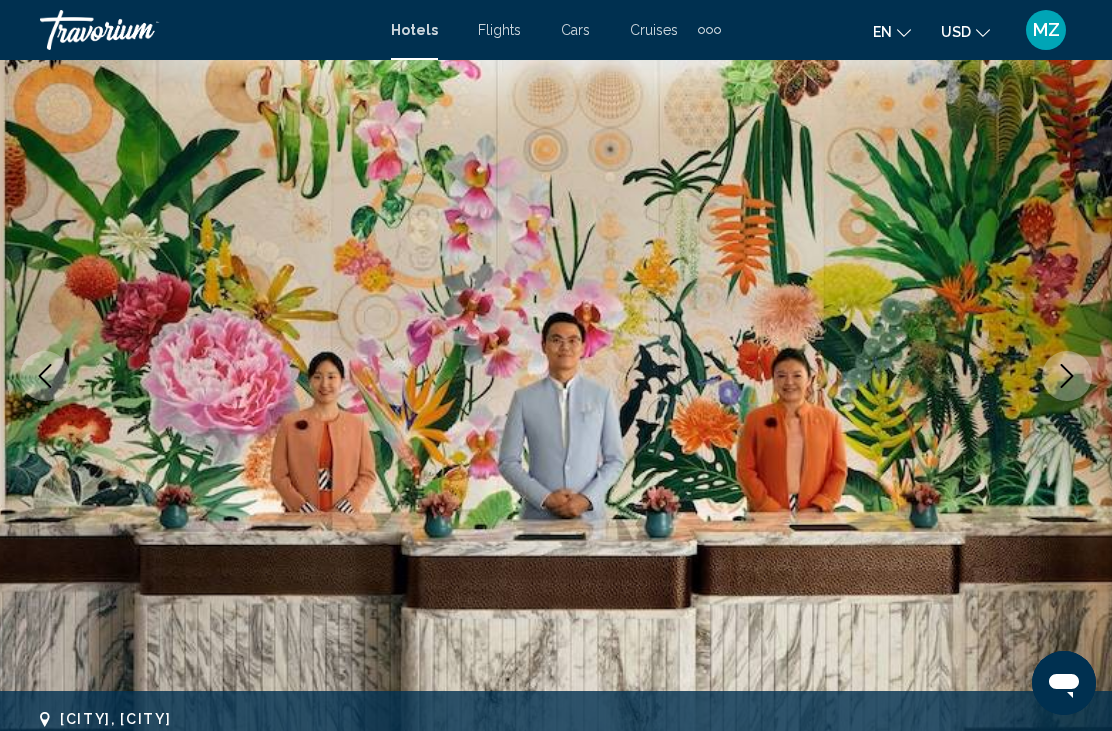 click at bounding box center [556, 376] 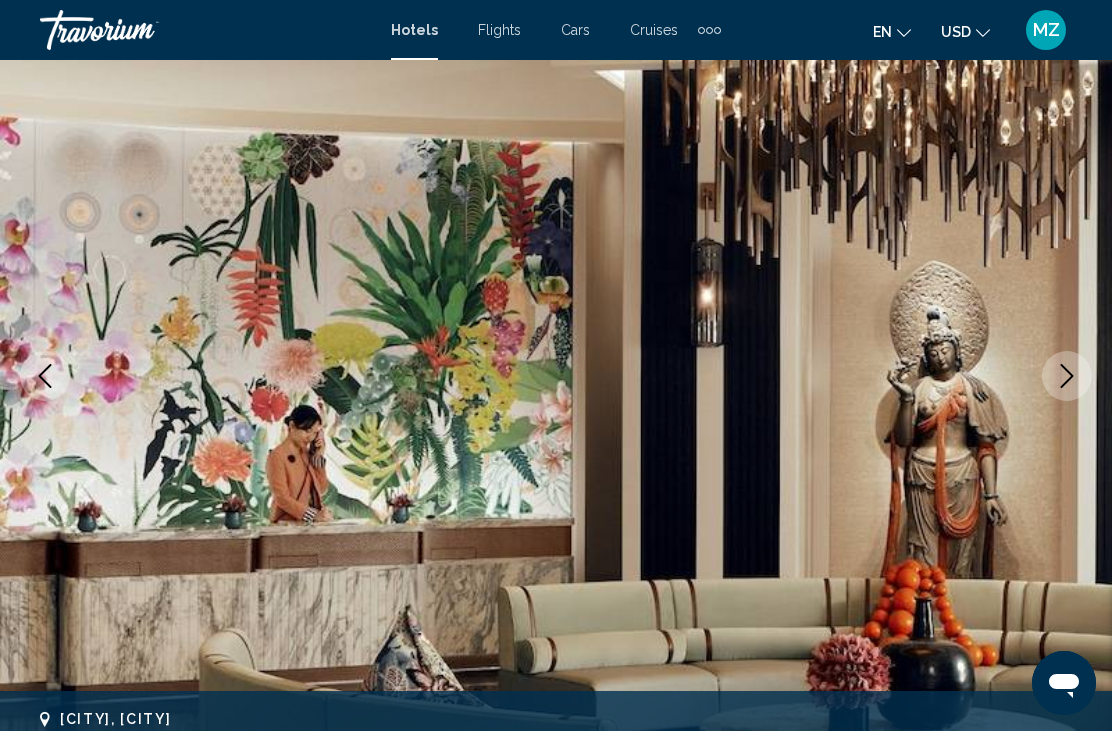 click at bounding box center (1067, 376) 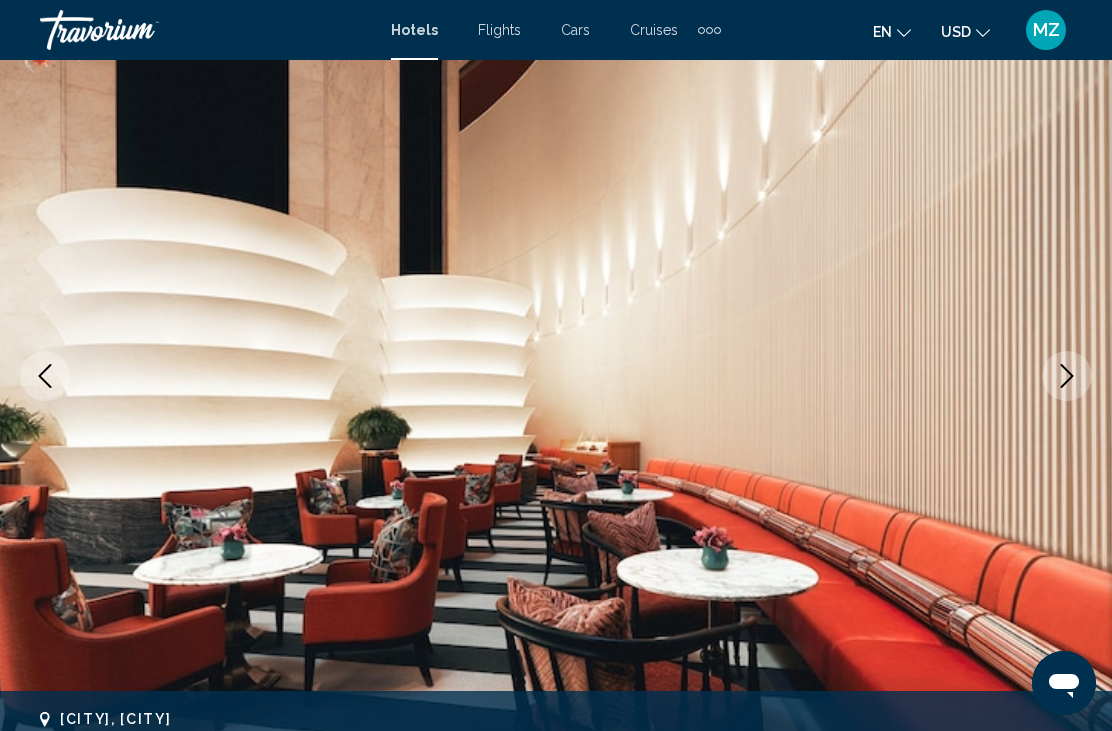 click 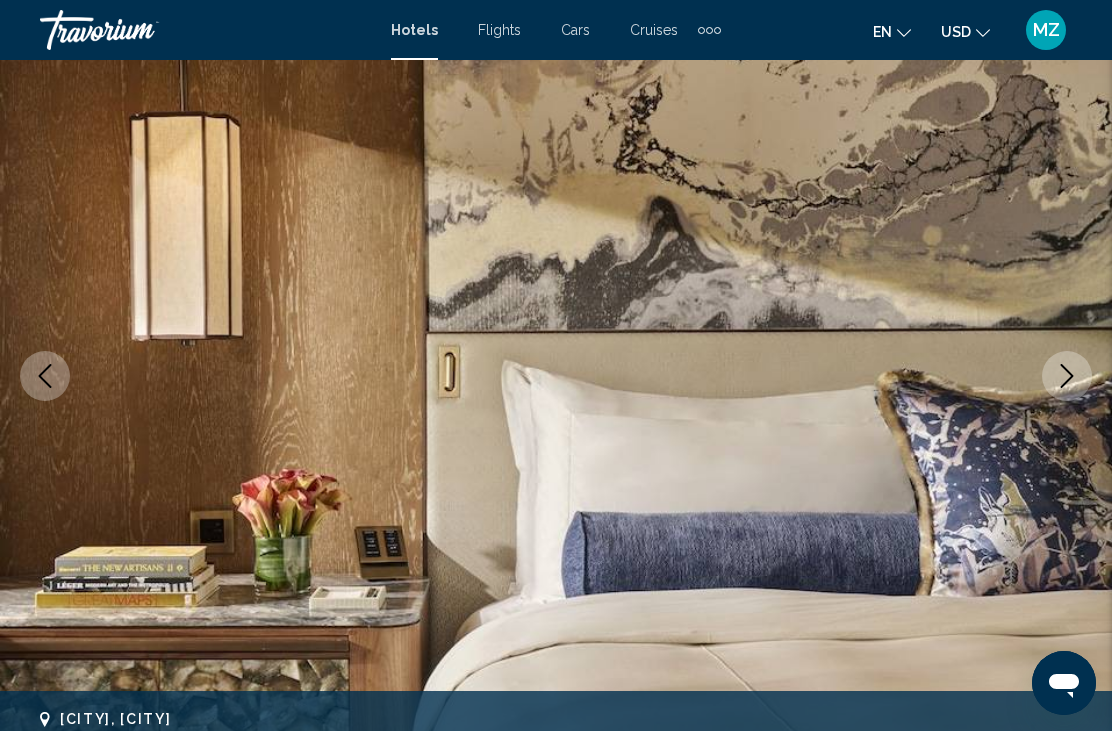 click 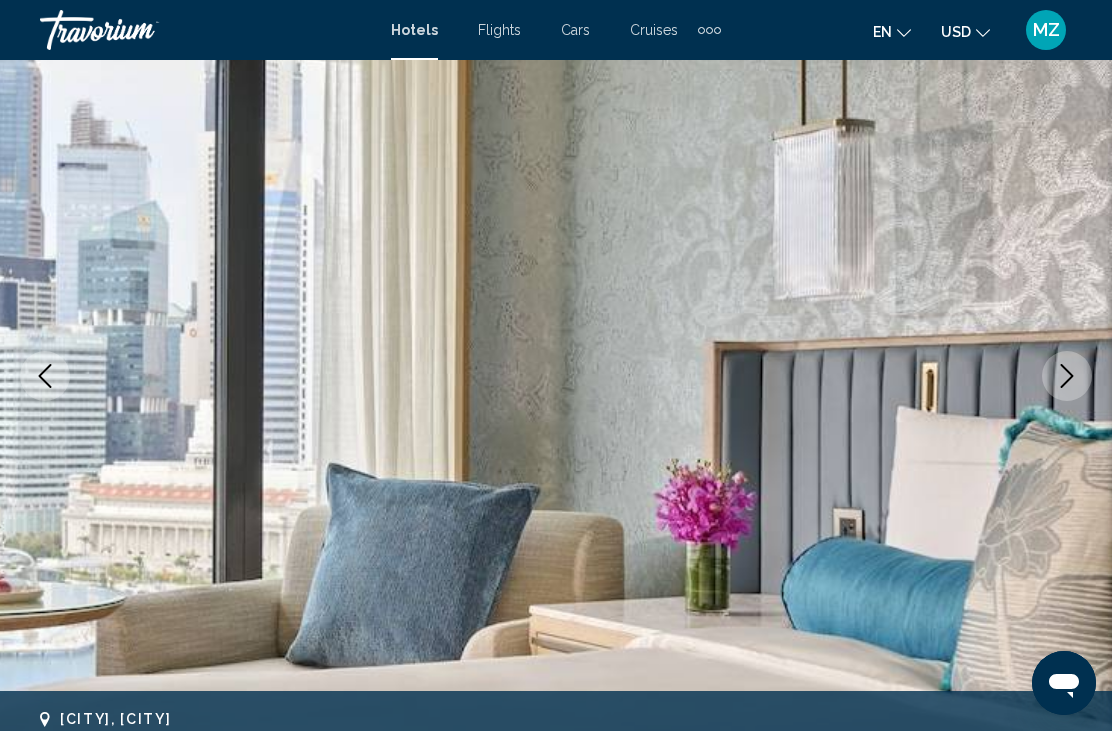click at bounding box center [1067, 376] 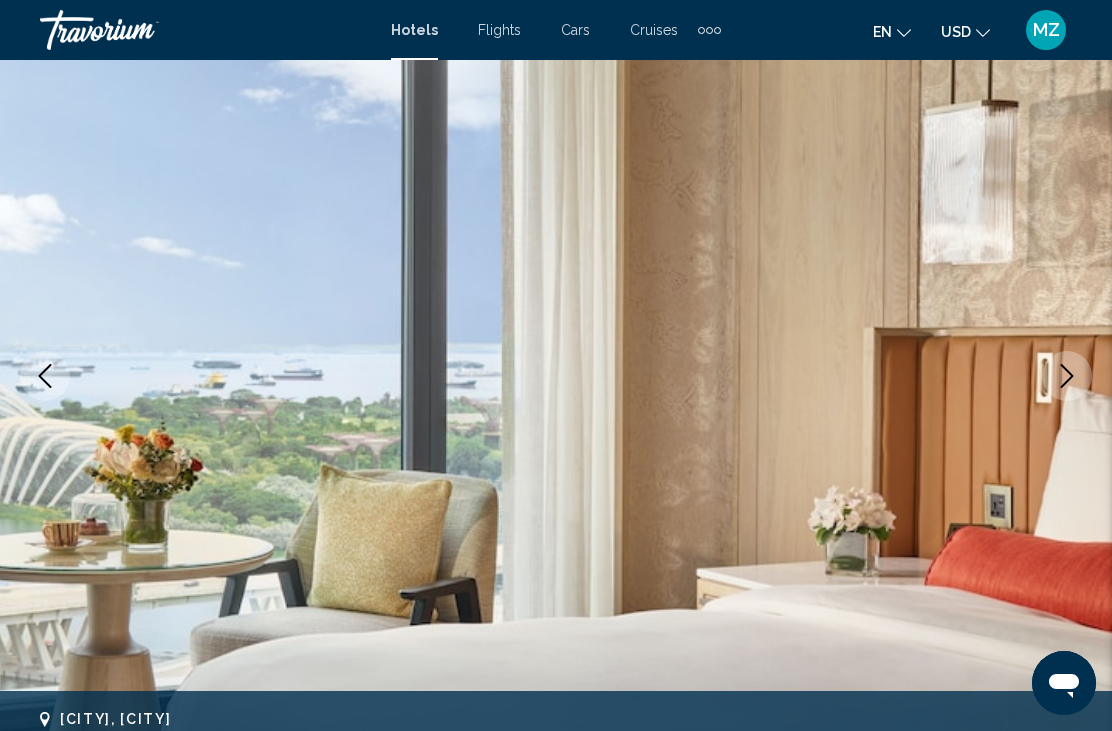 click at bounding box center [1067, 376] 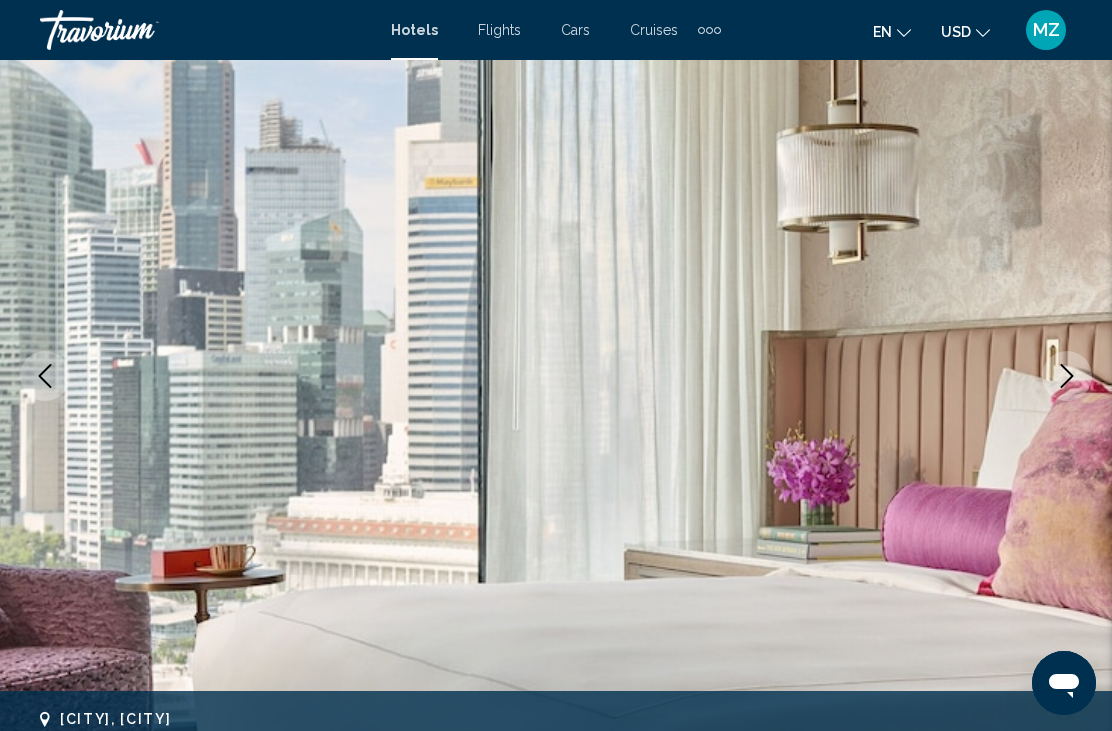 click 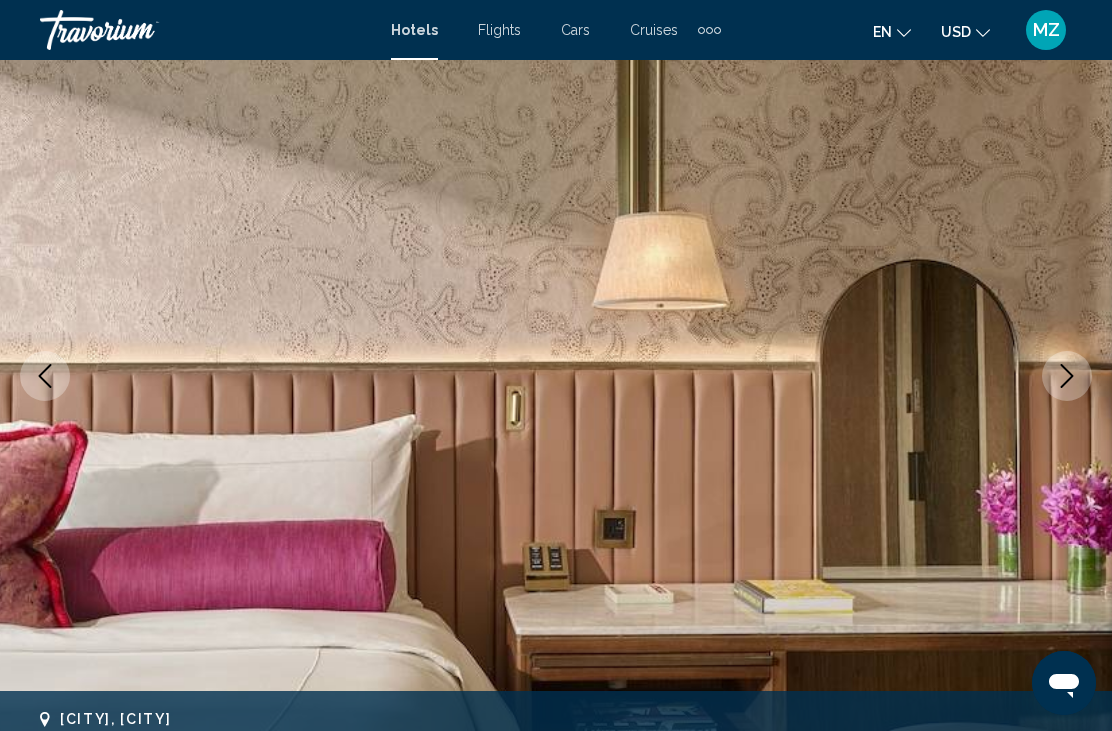 click 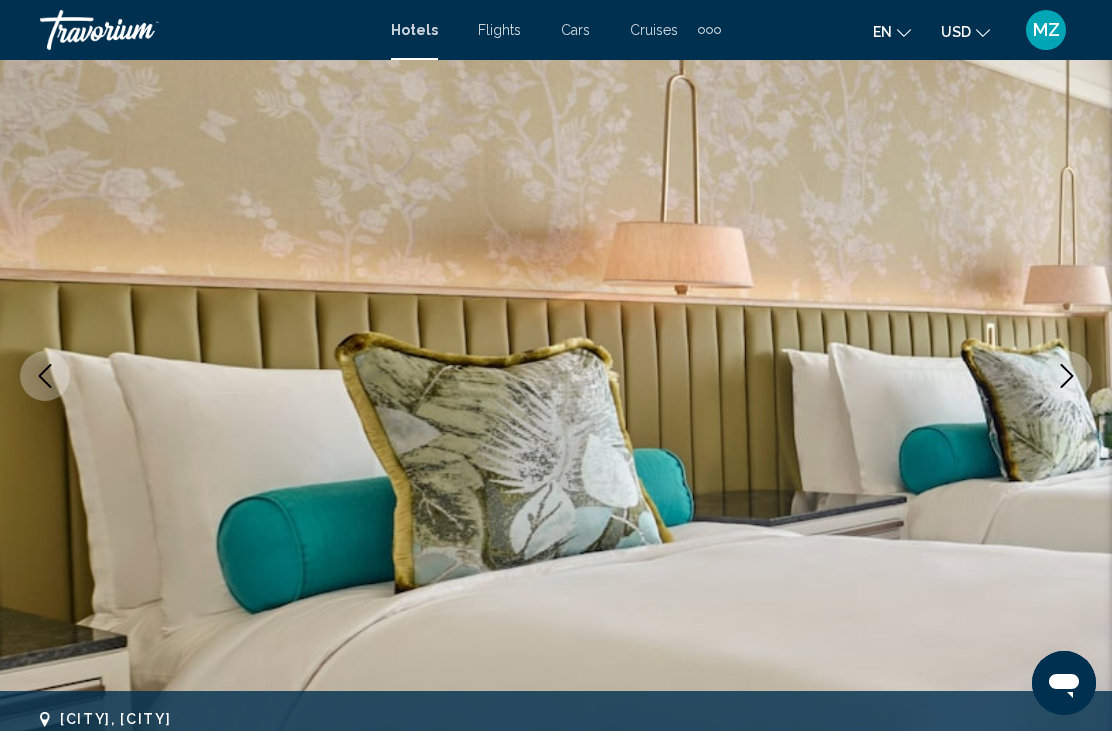 click 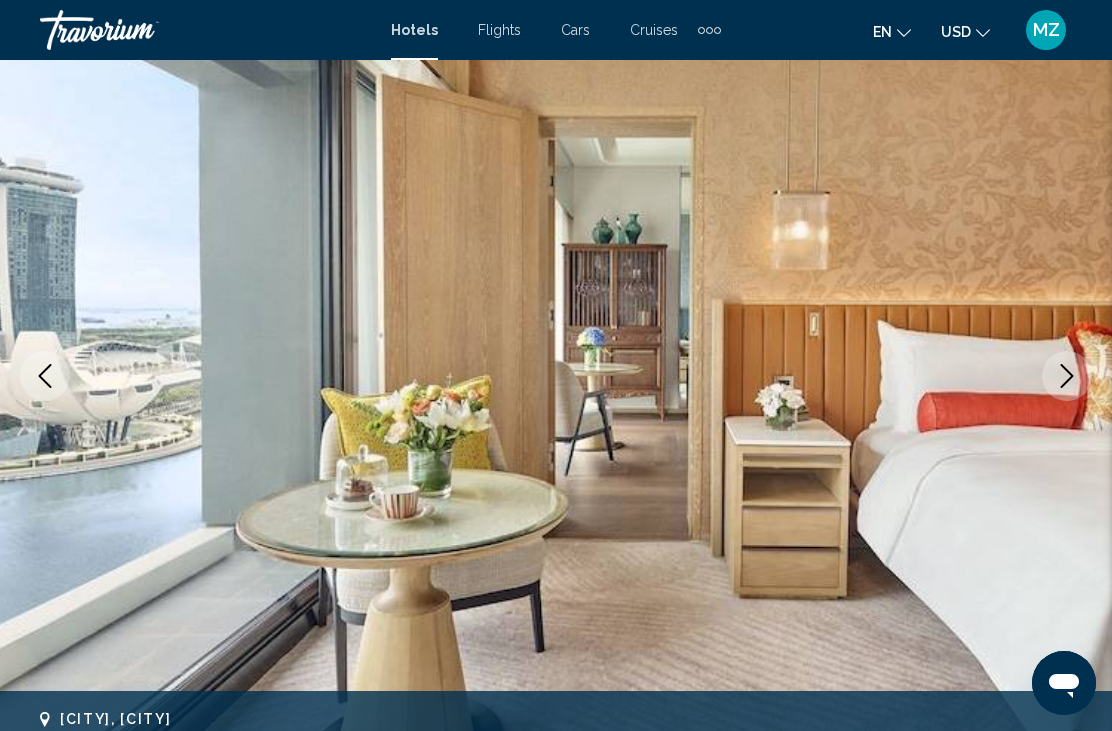 click at bounding box center [1067, 376] 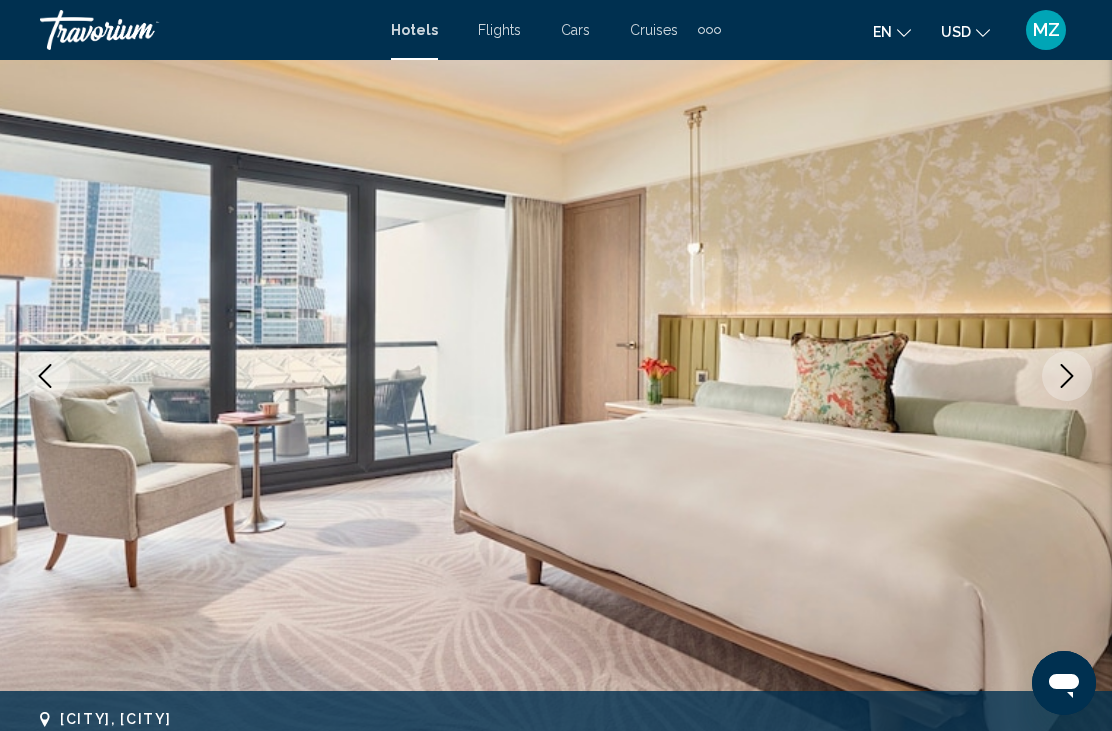 click 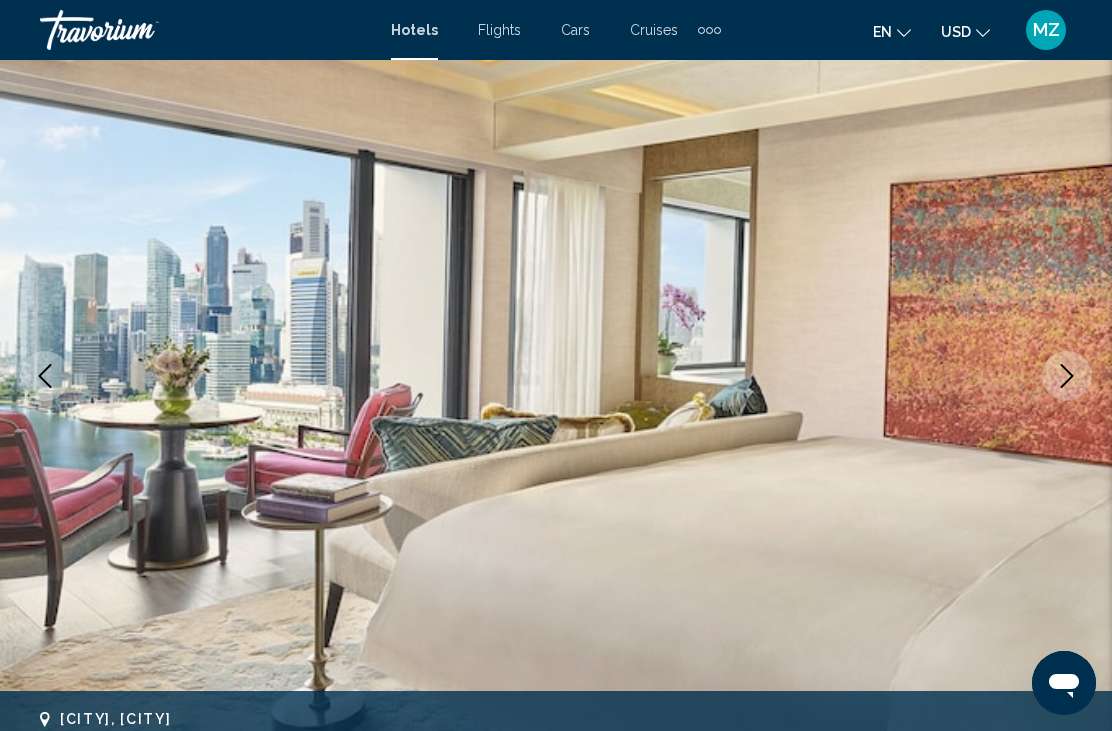 click 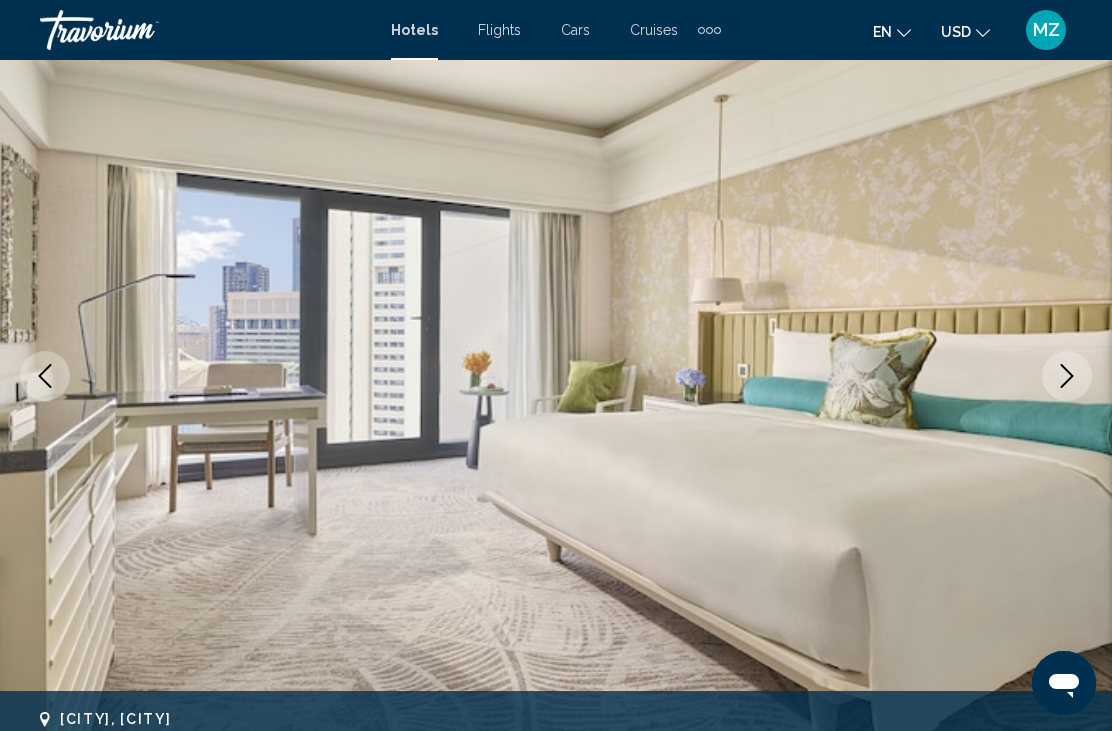 click 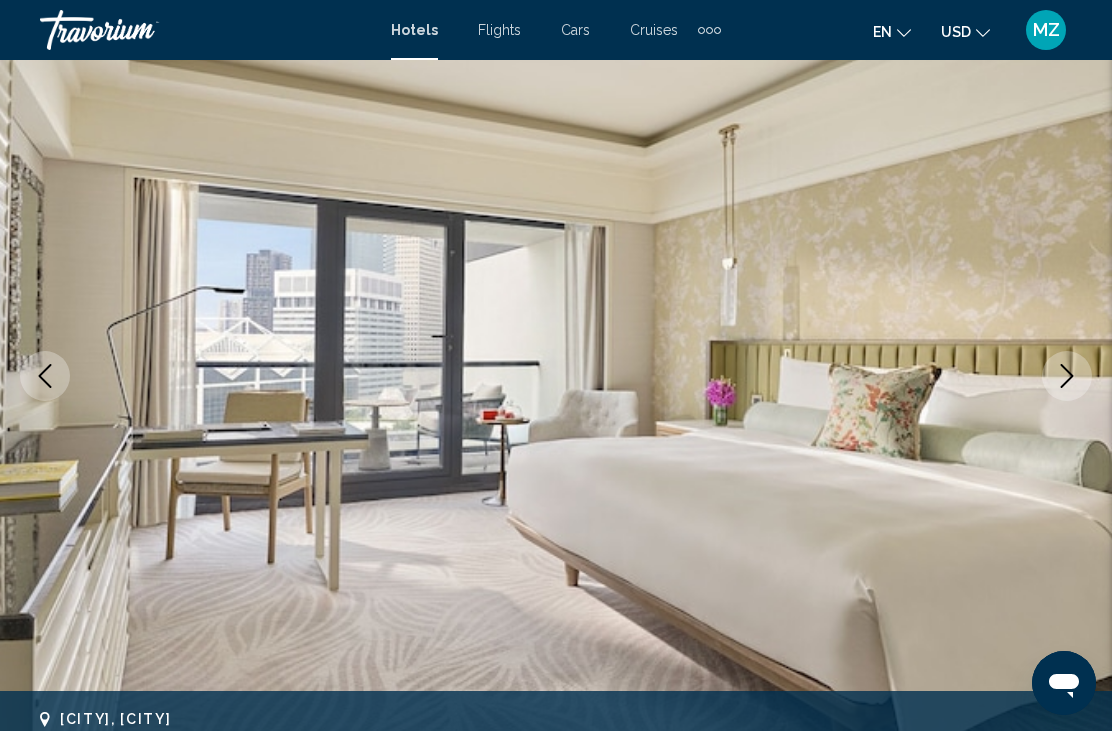 click 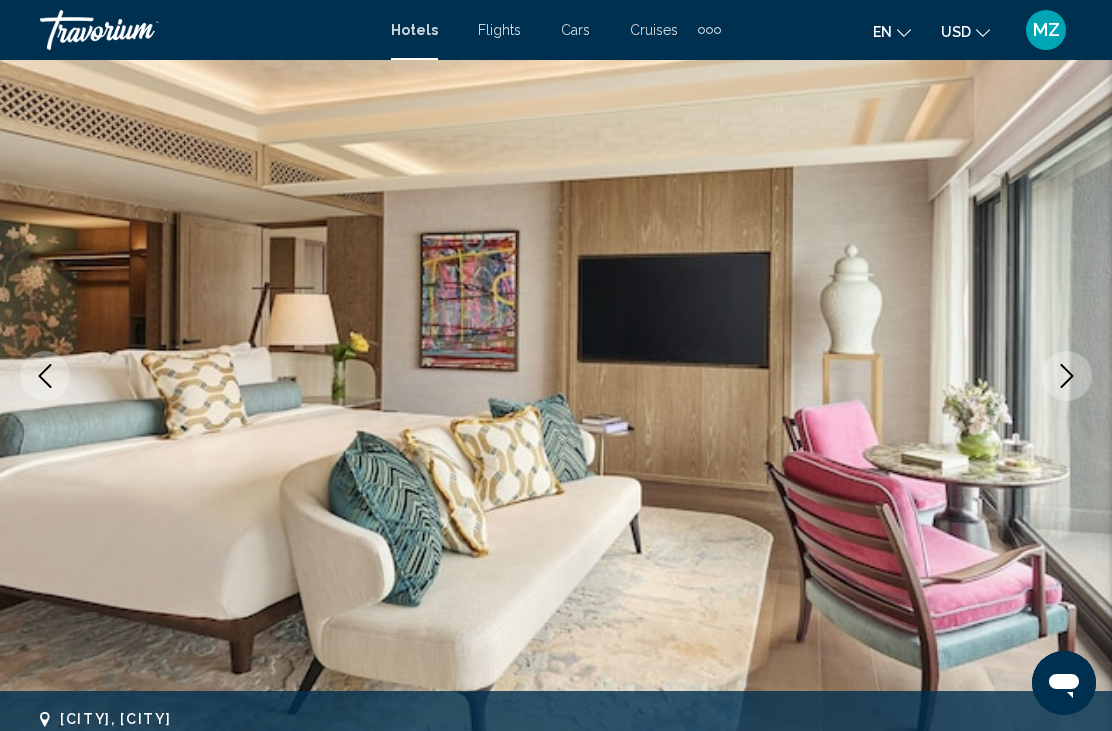 click 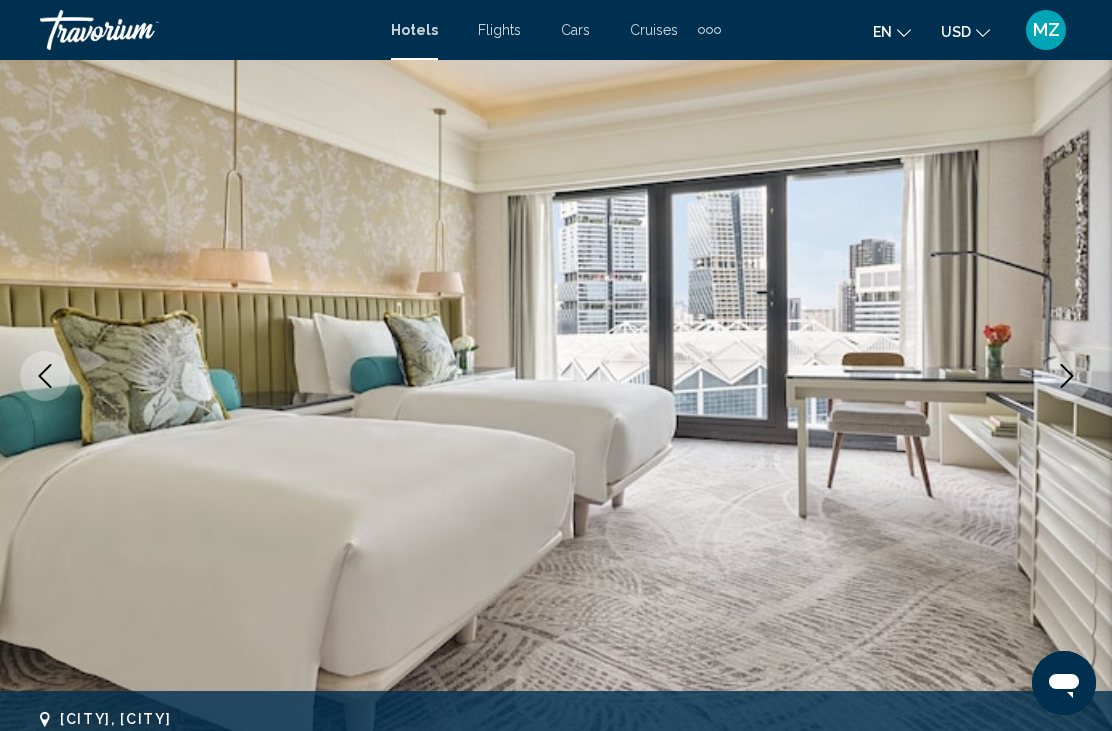 click 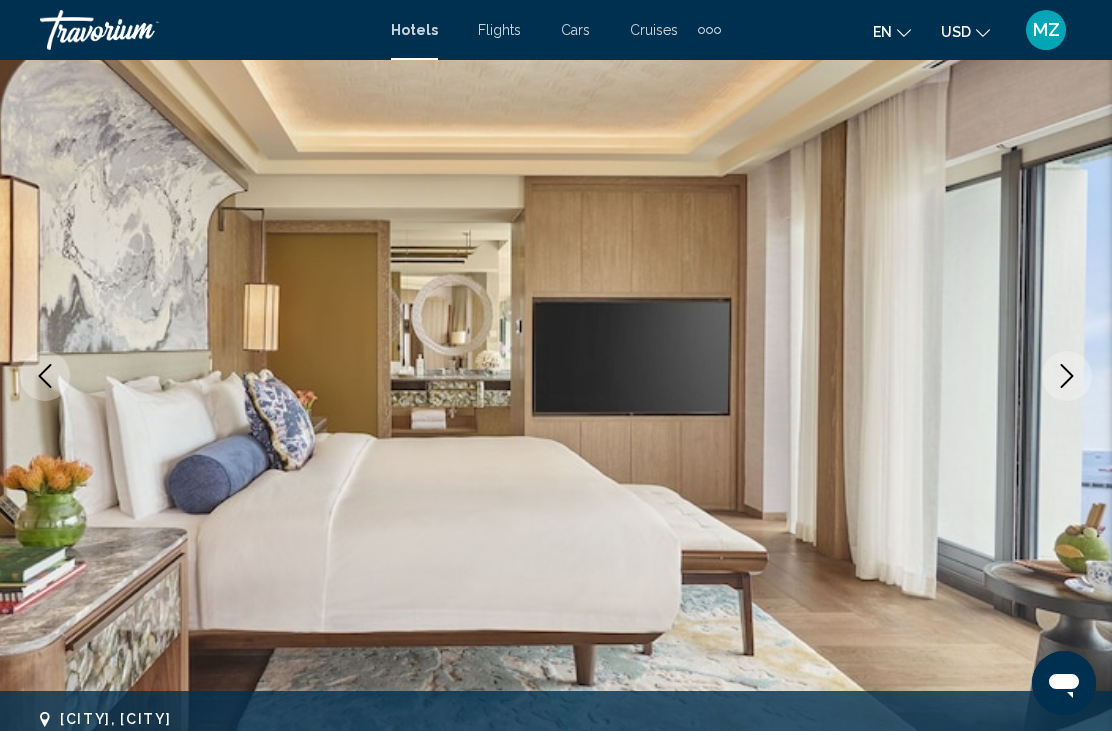 click at bounding box center [1067, 376] 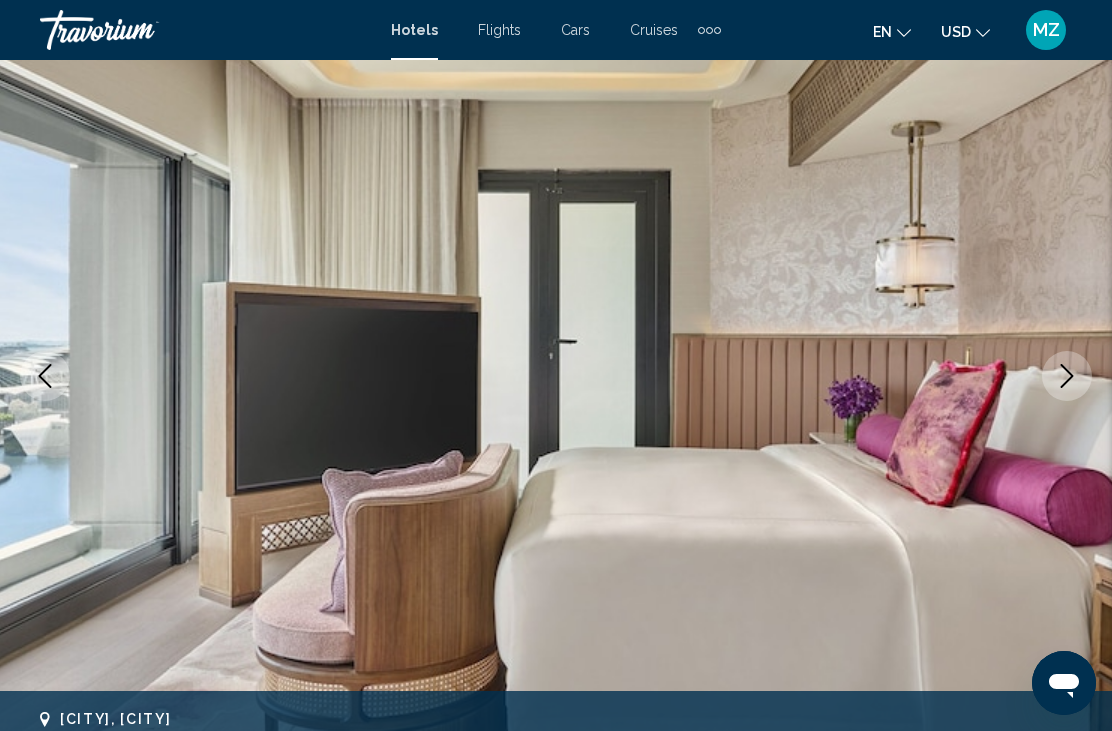 click 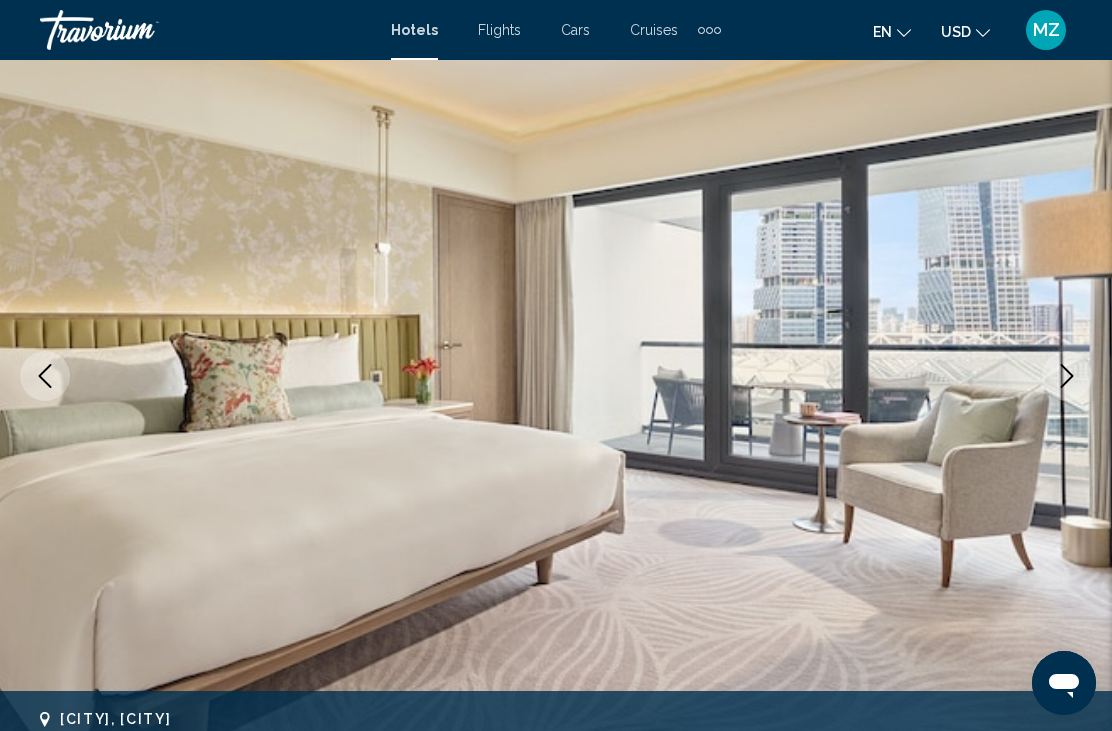 click 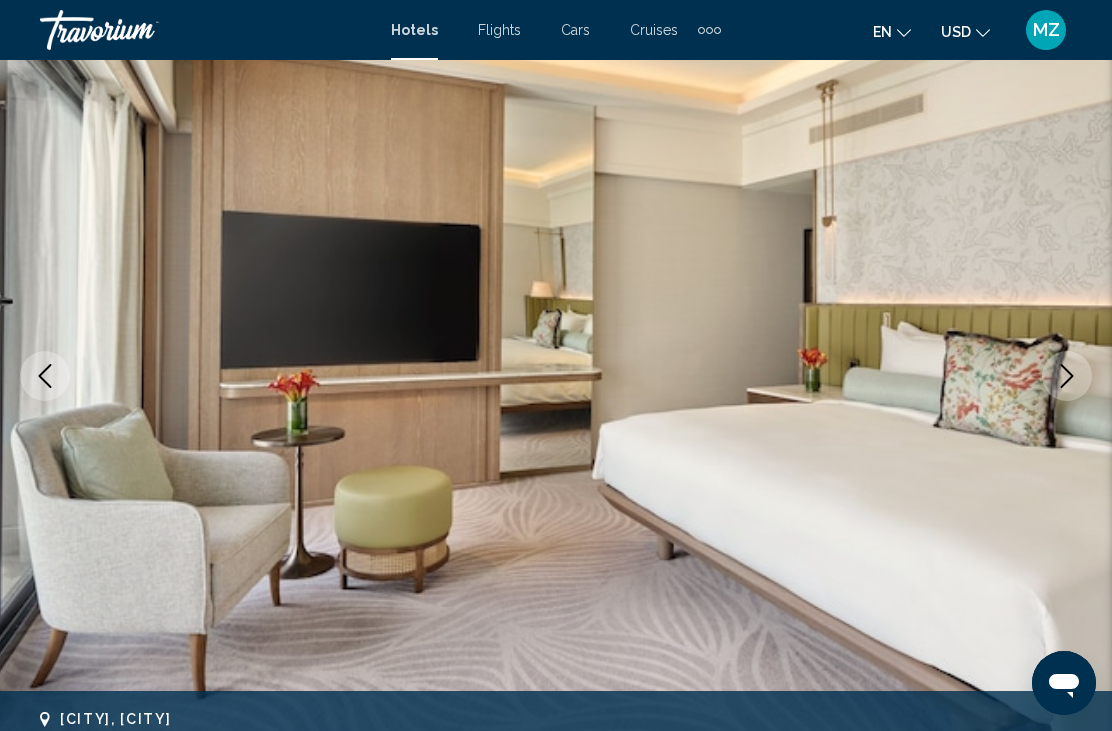 click 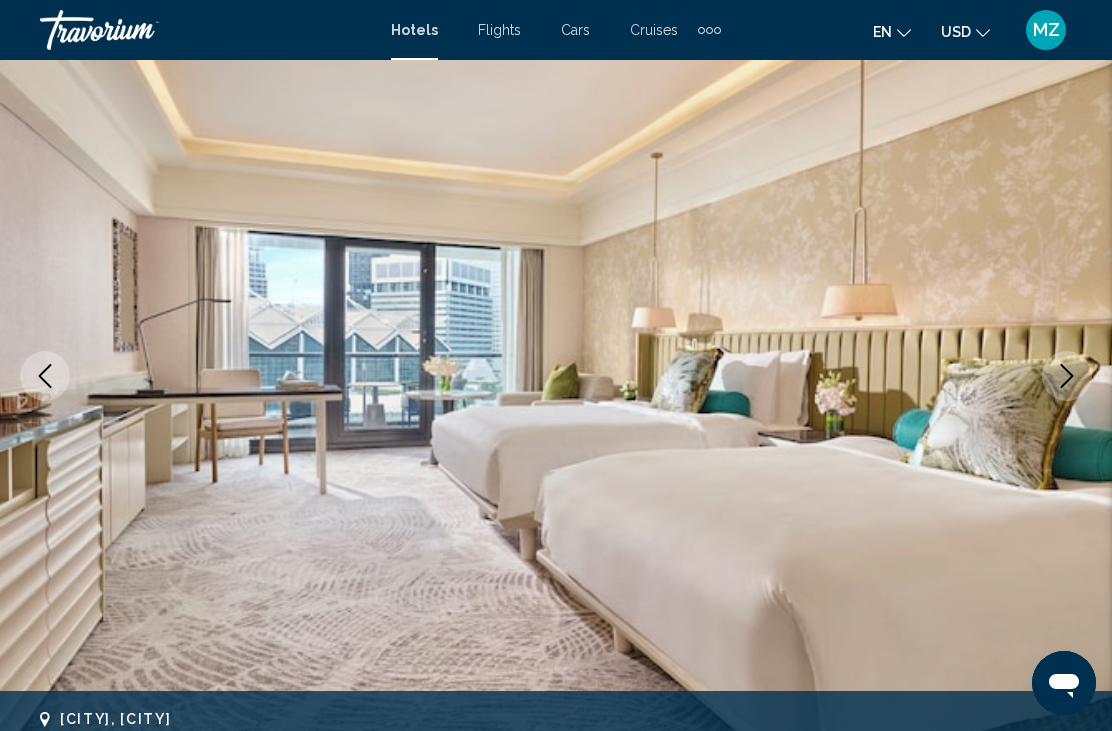 click at bounding box center (1067, 376) 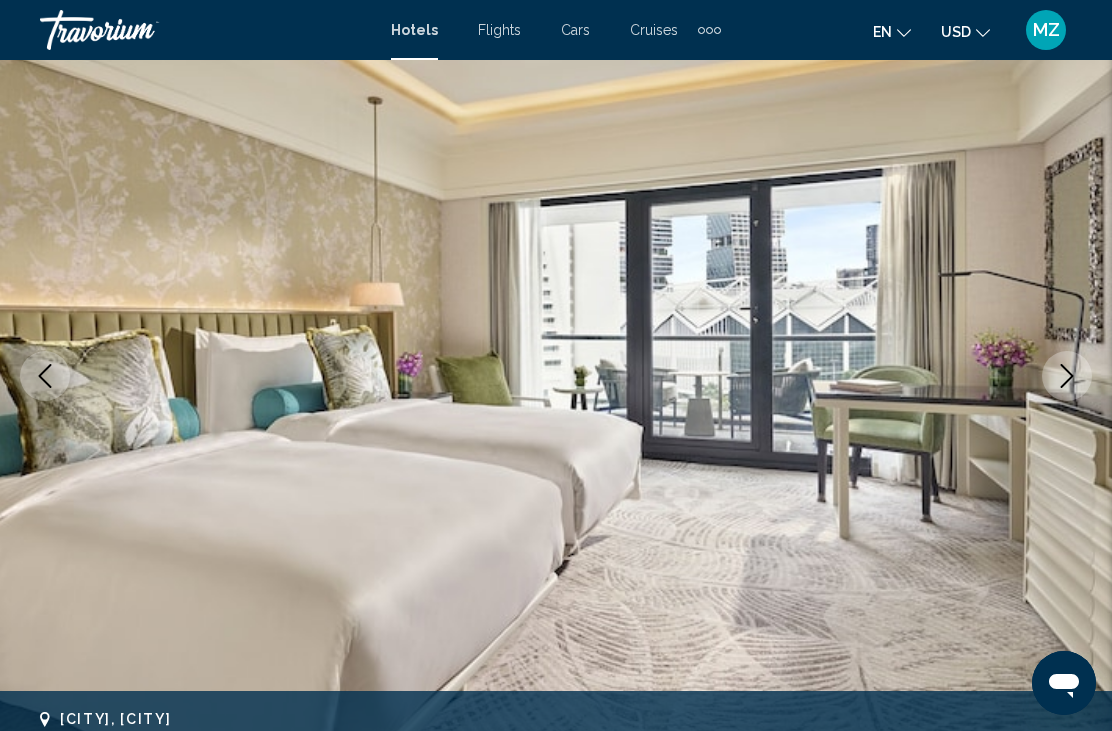 click 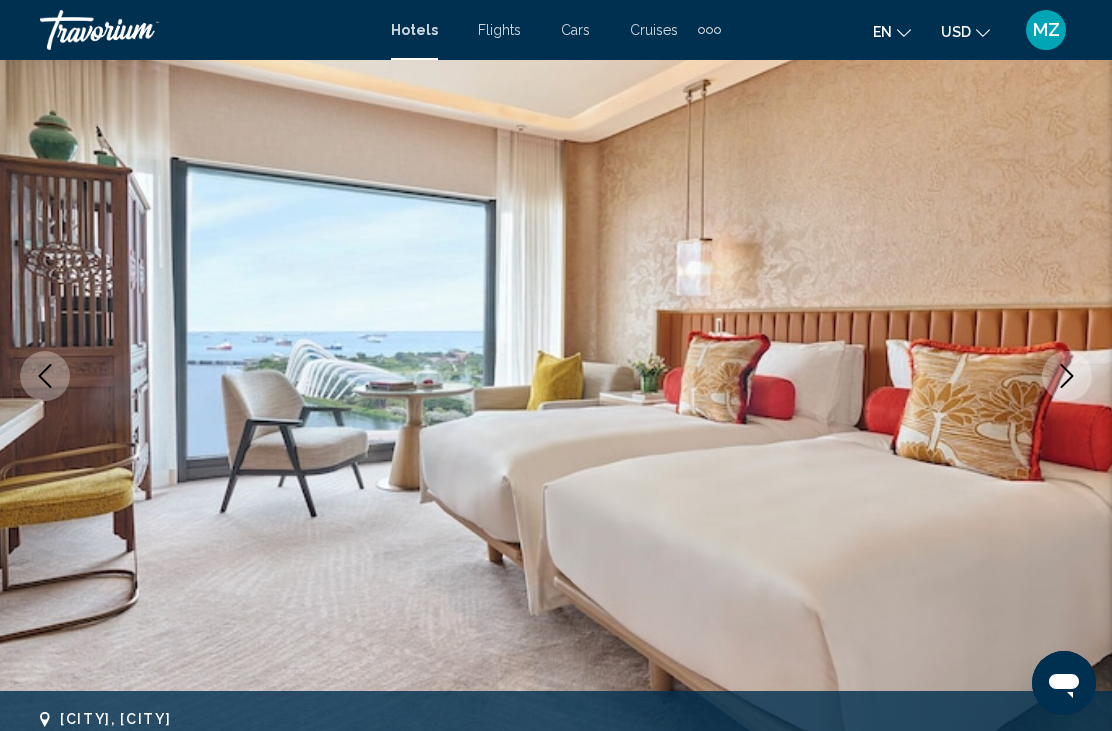 click 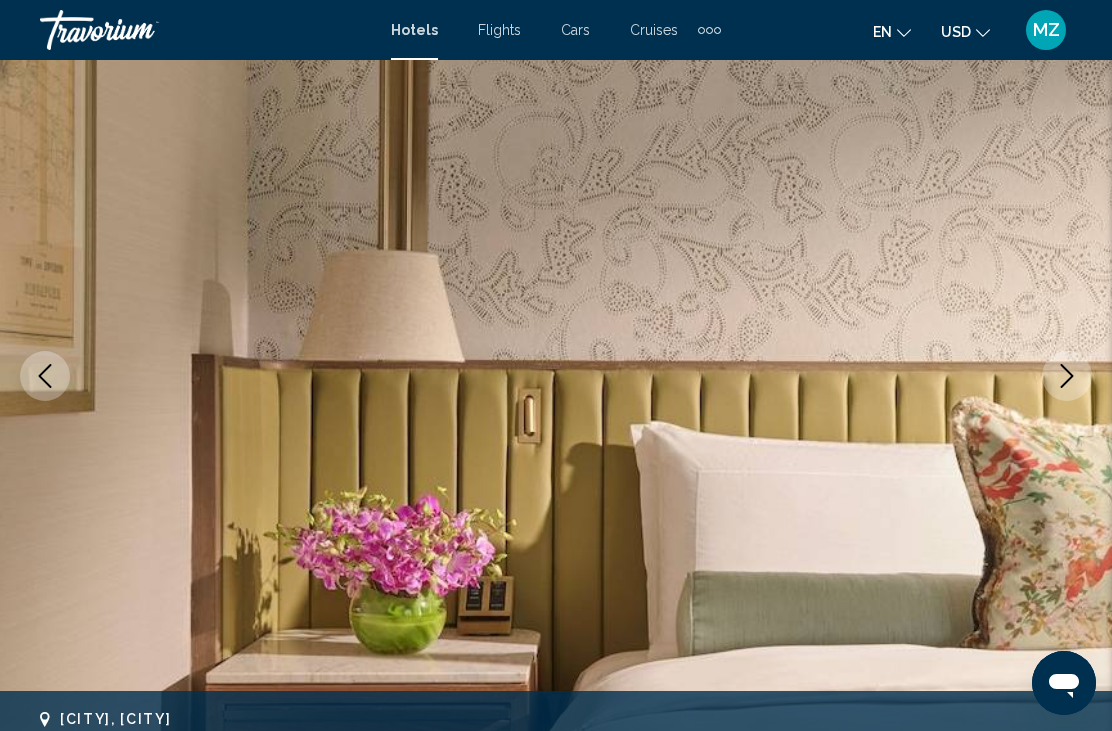 click at bounding box center (1067, 376) 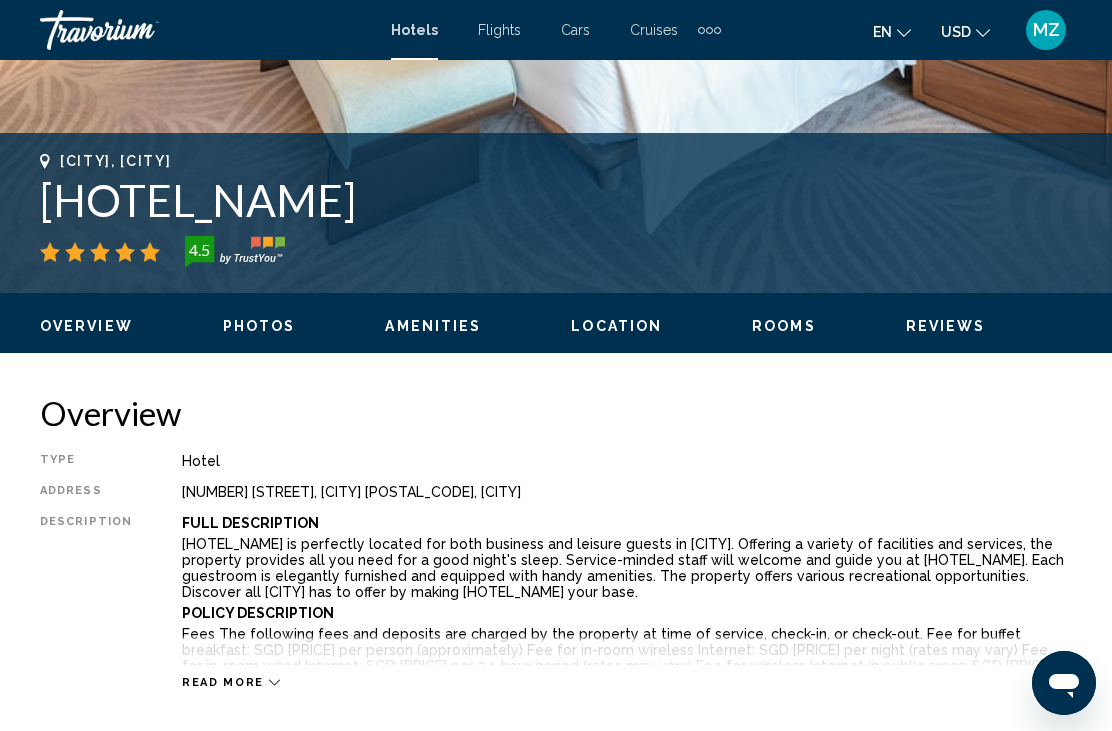 scroll, scrollTop: 667, scrollLeft: 0, axis: vertical 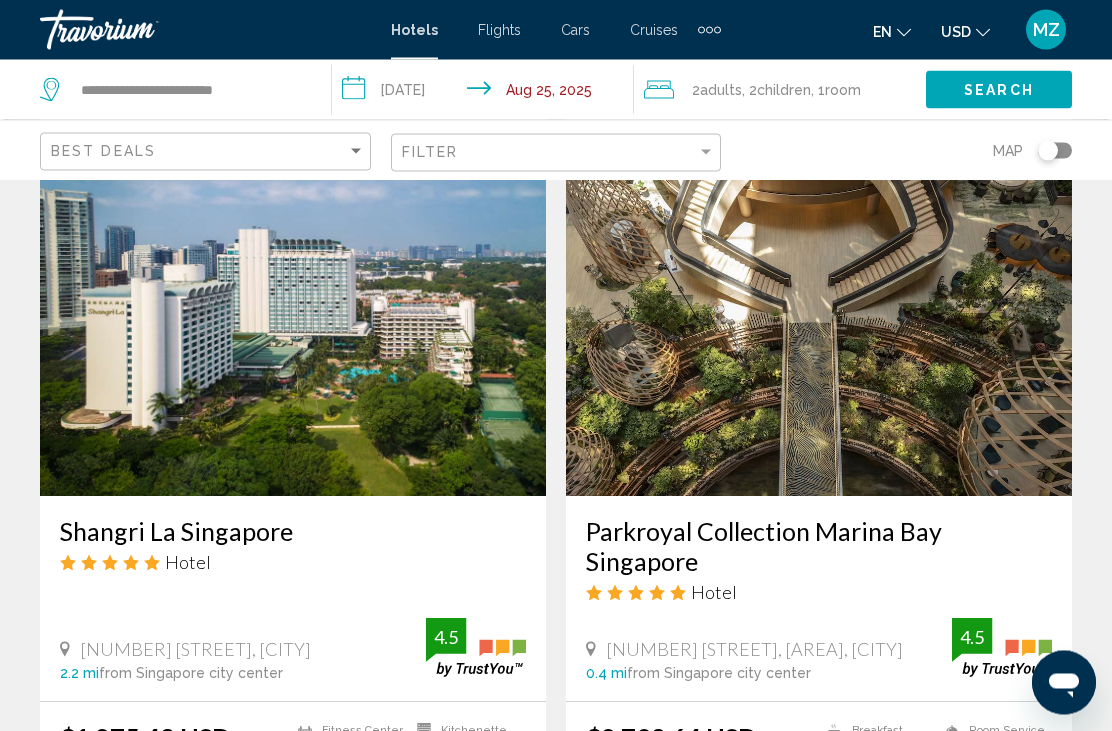 click at bounding box center [819, 337] 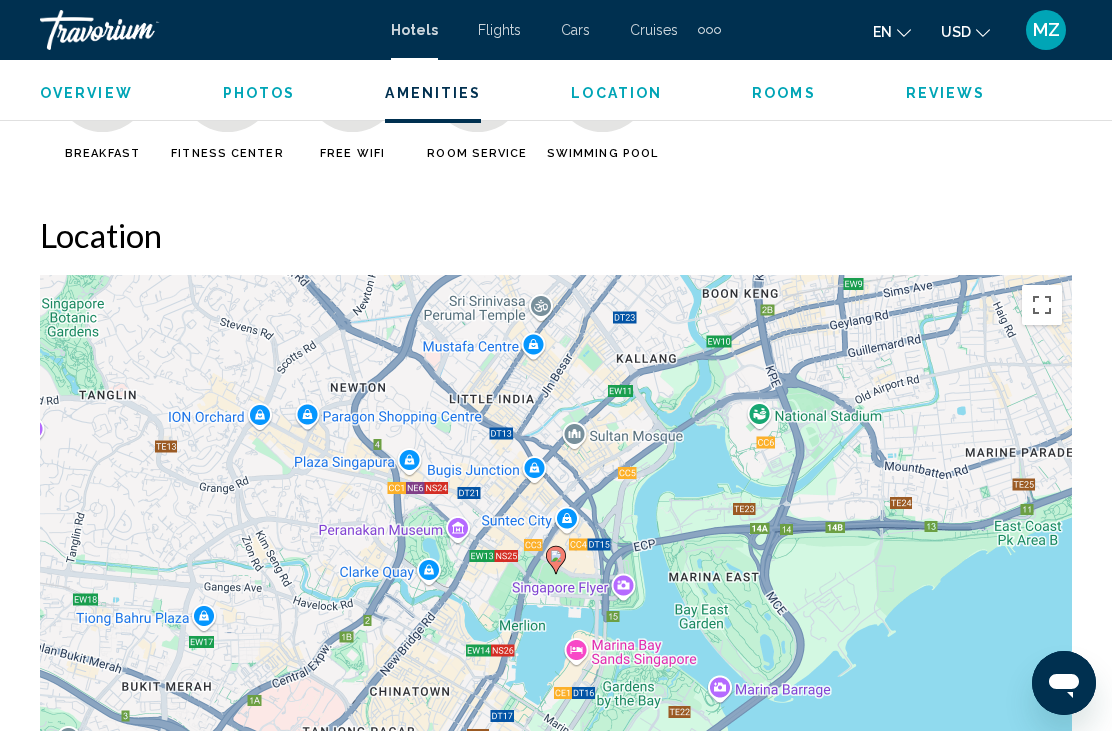 scroll, scrollTop: 2089, scrollLeft: 0, axis: vertical 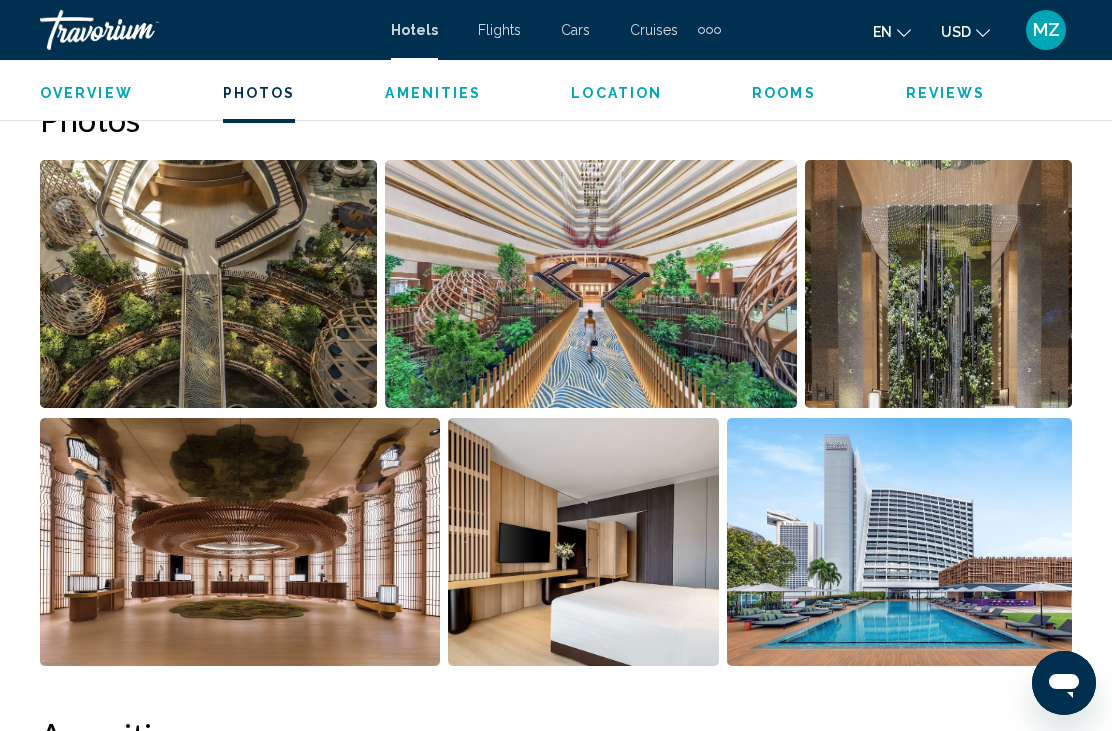 click at bounding box center (899, 542) 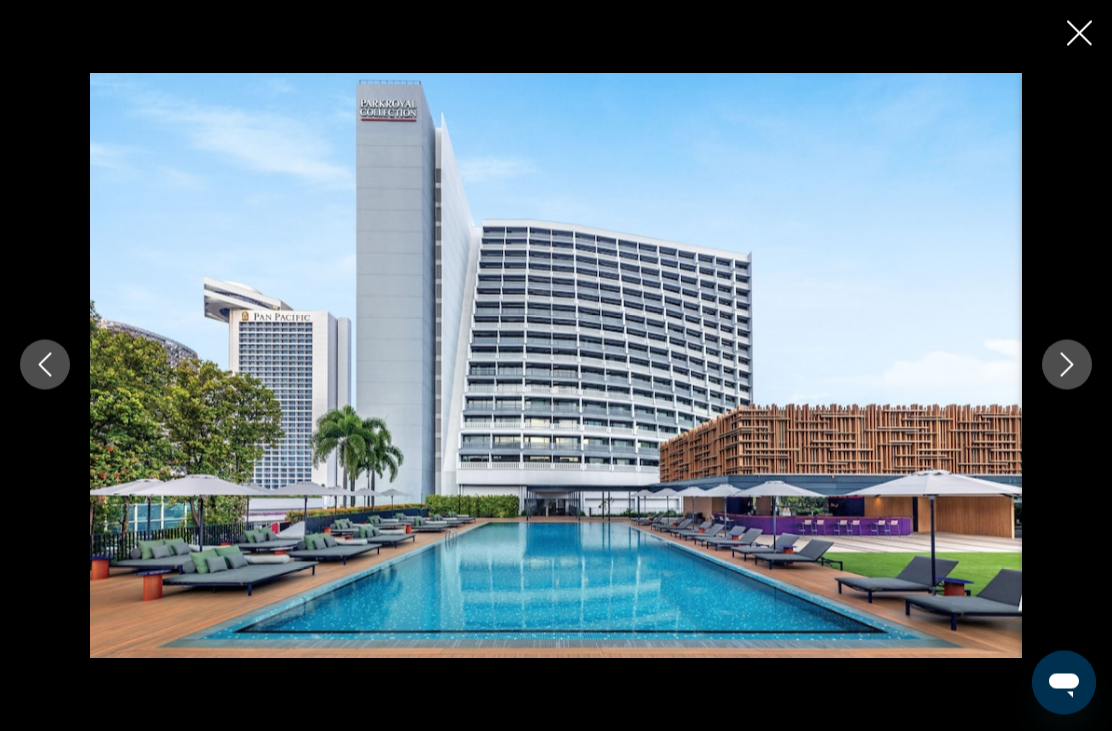scroll, scrollTop: 1124, scrollLeft: 0, axis: vertical 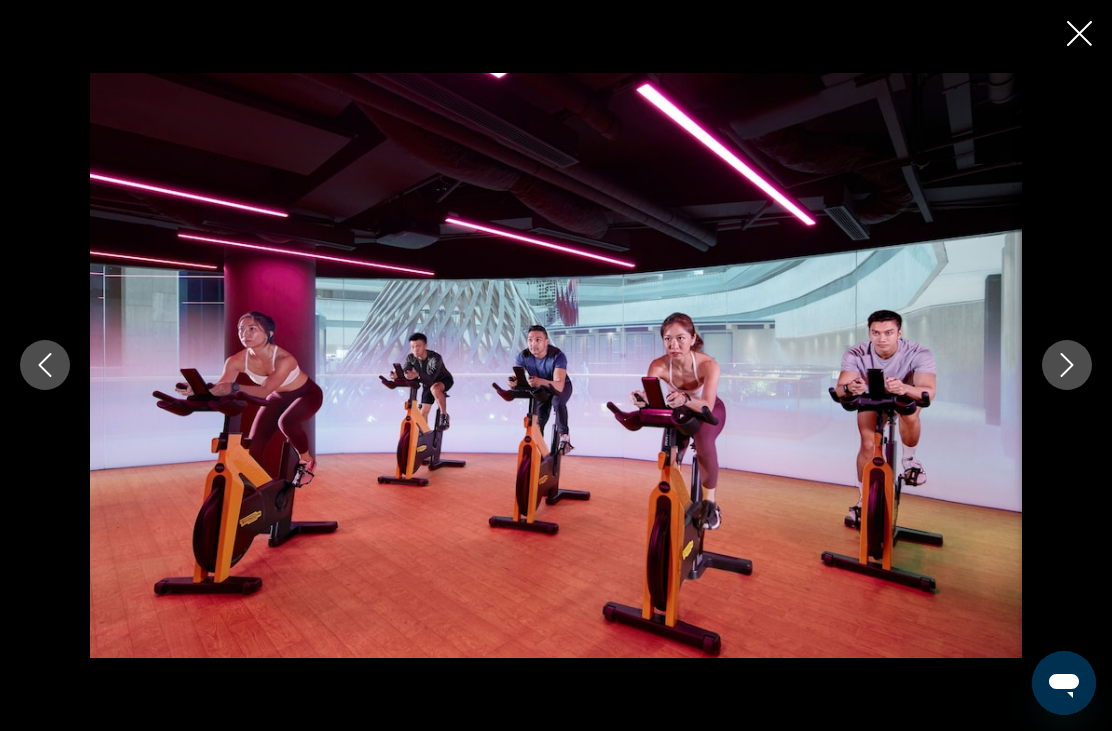 click 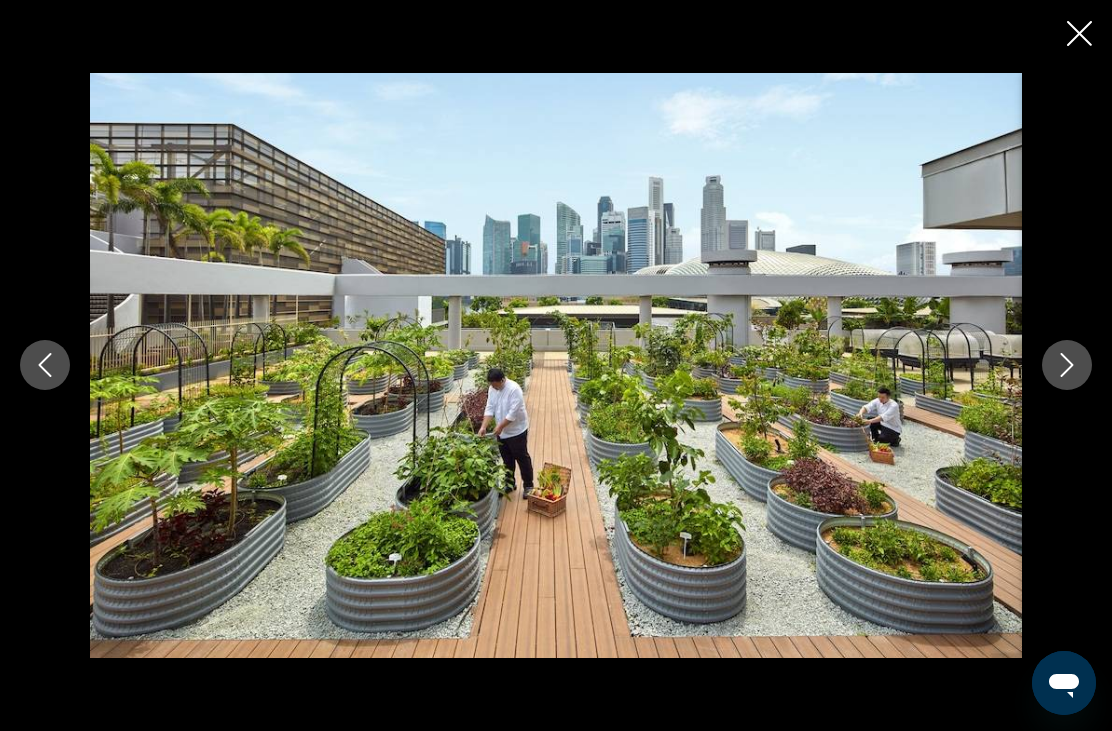 click 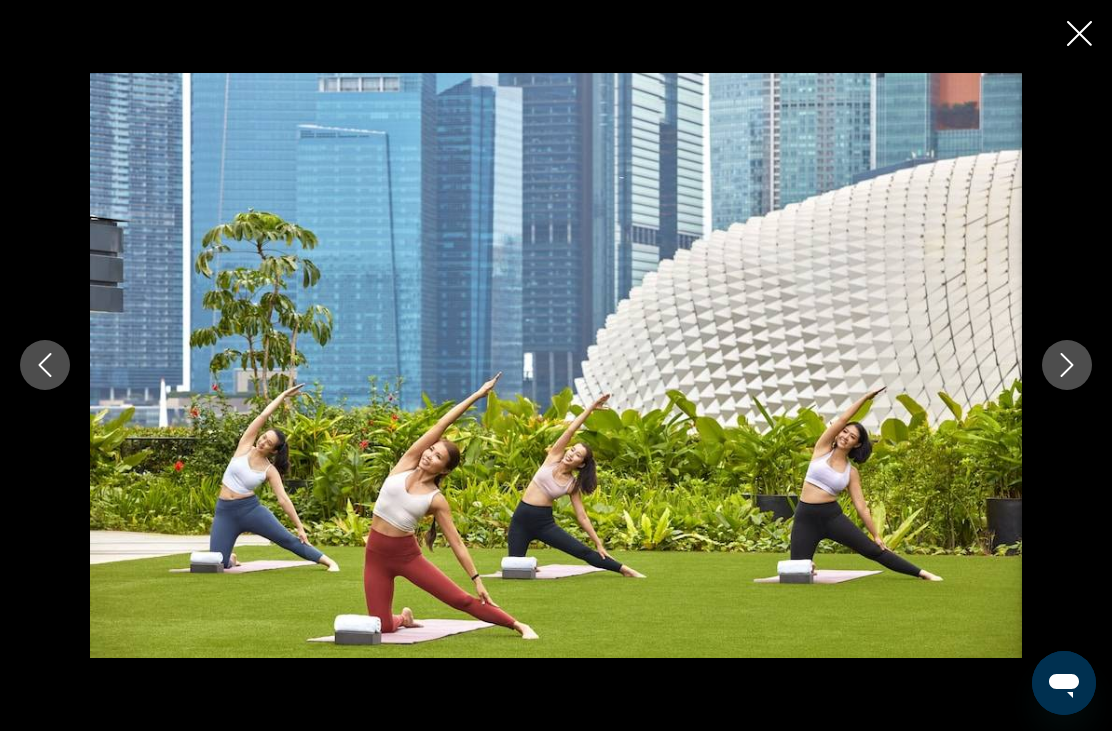 click 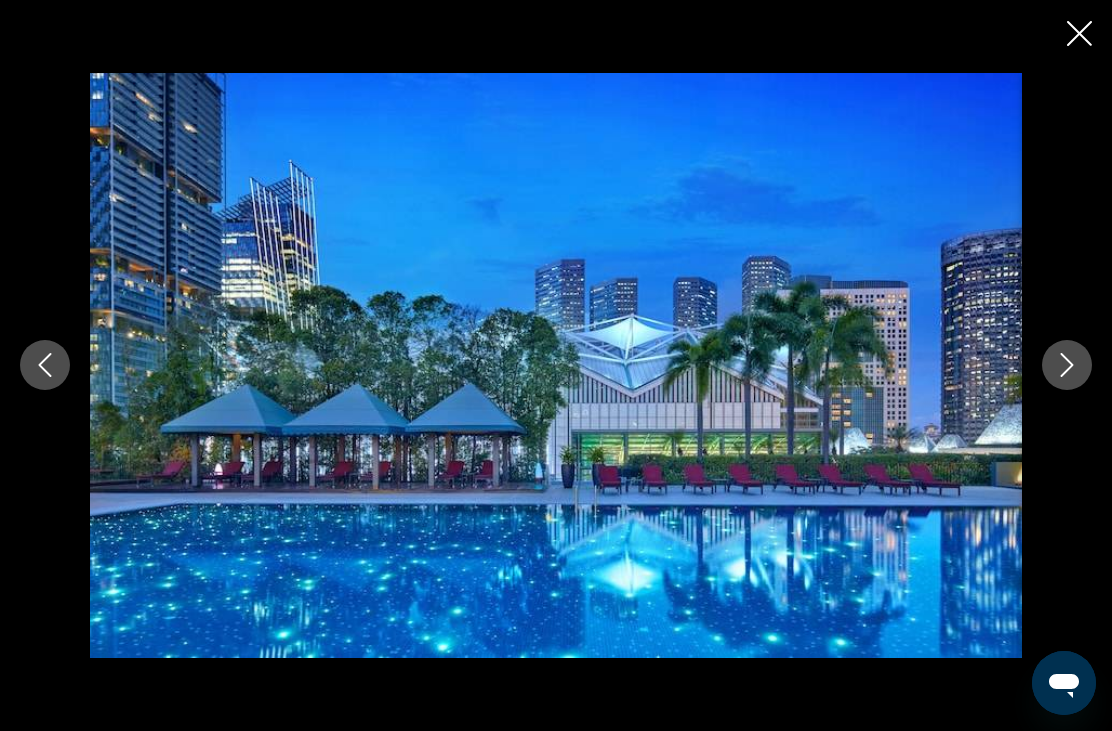 click 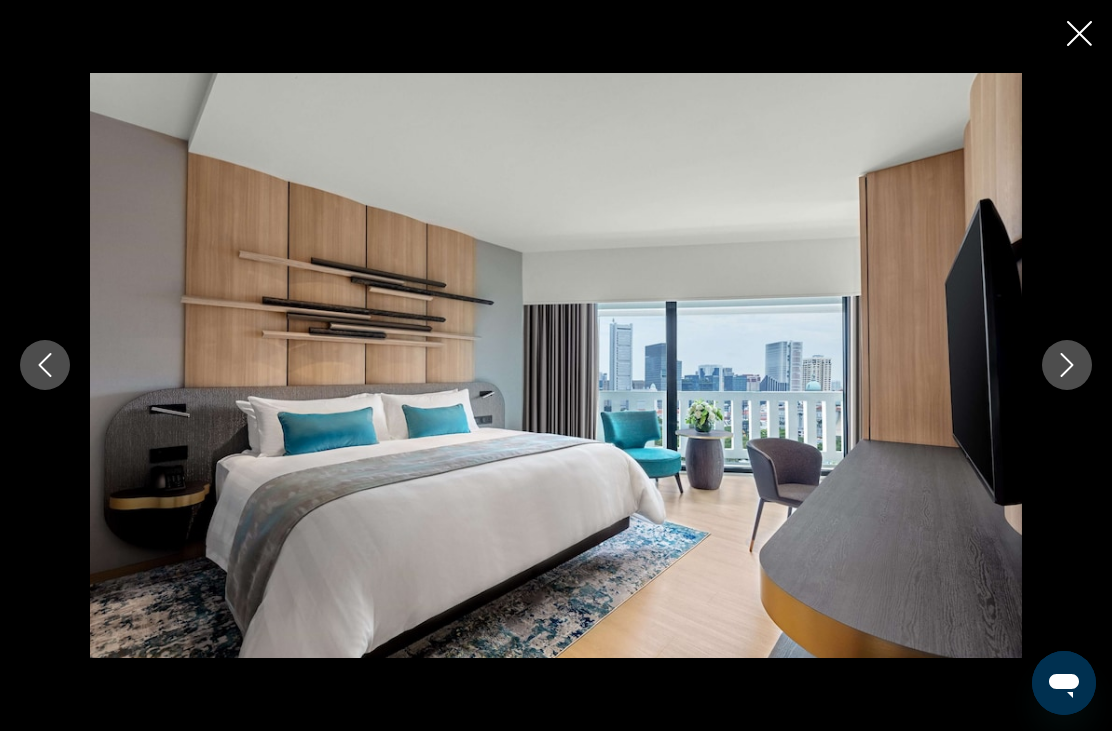 click 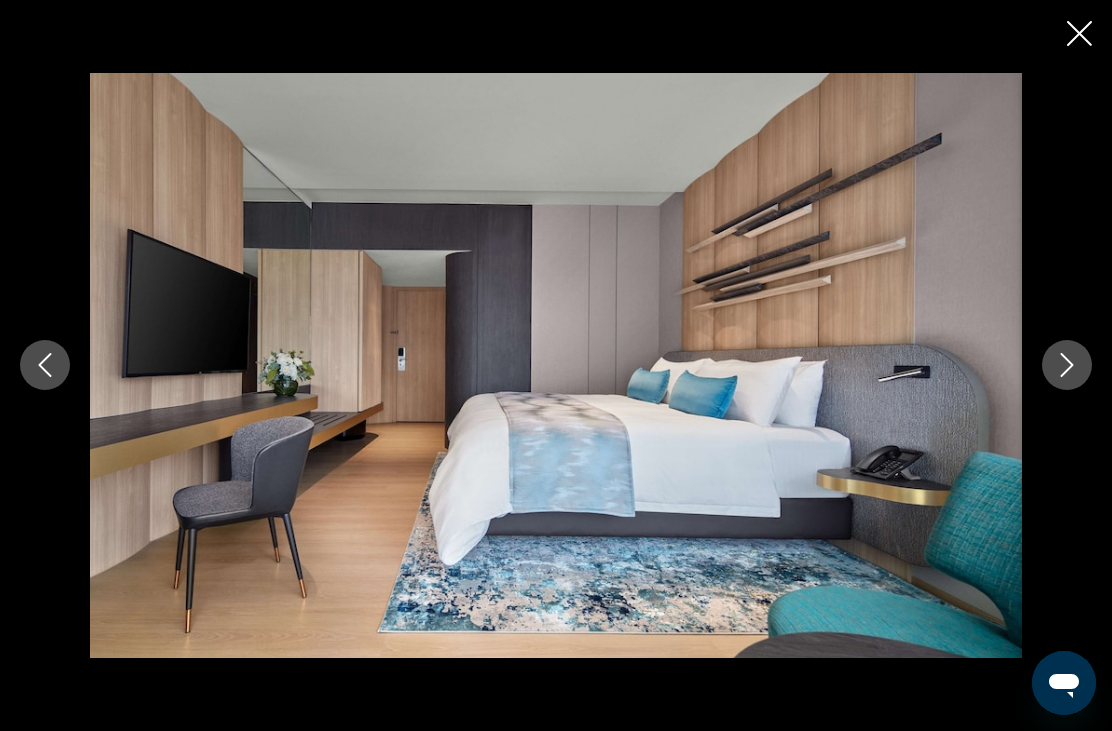 click 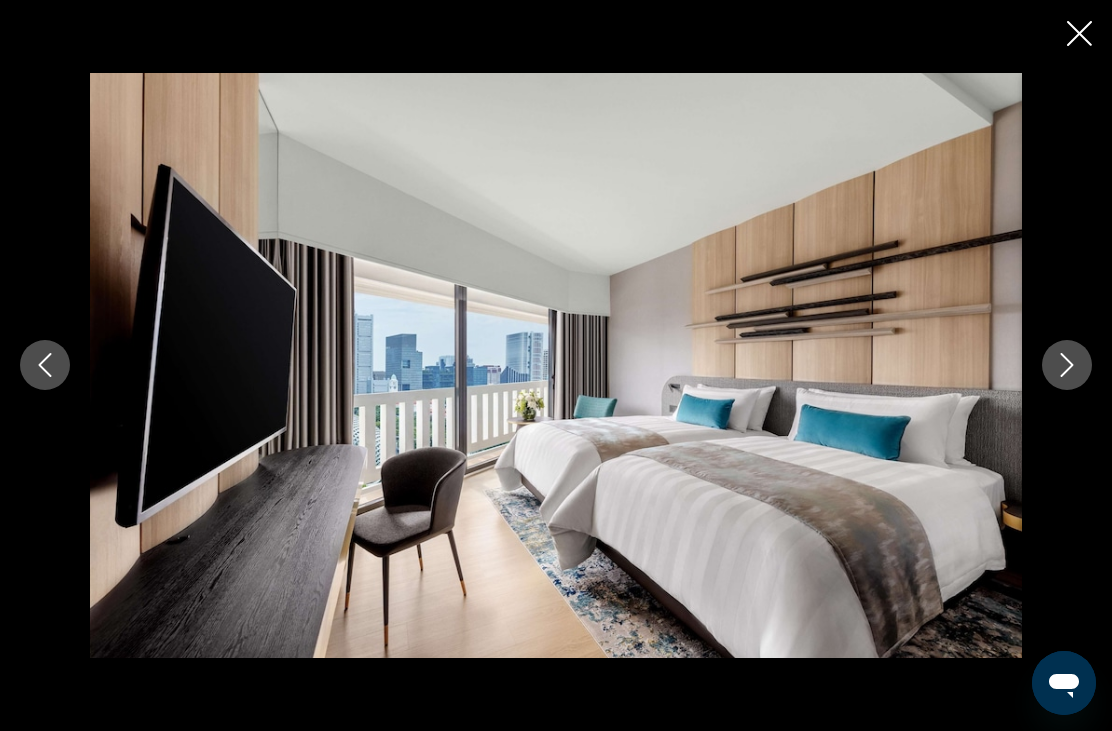 click 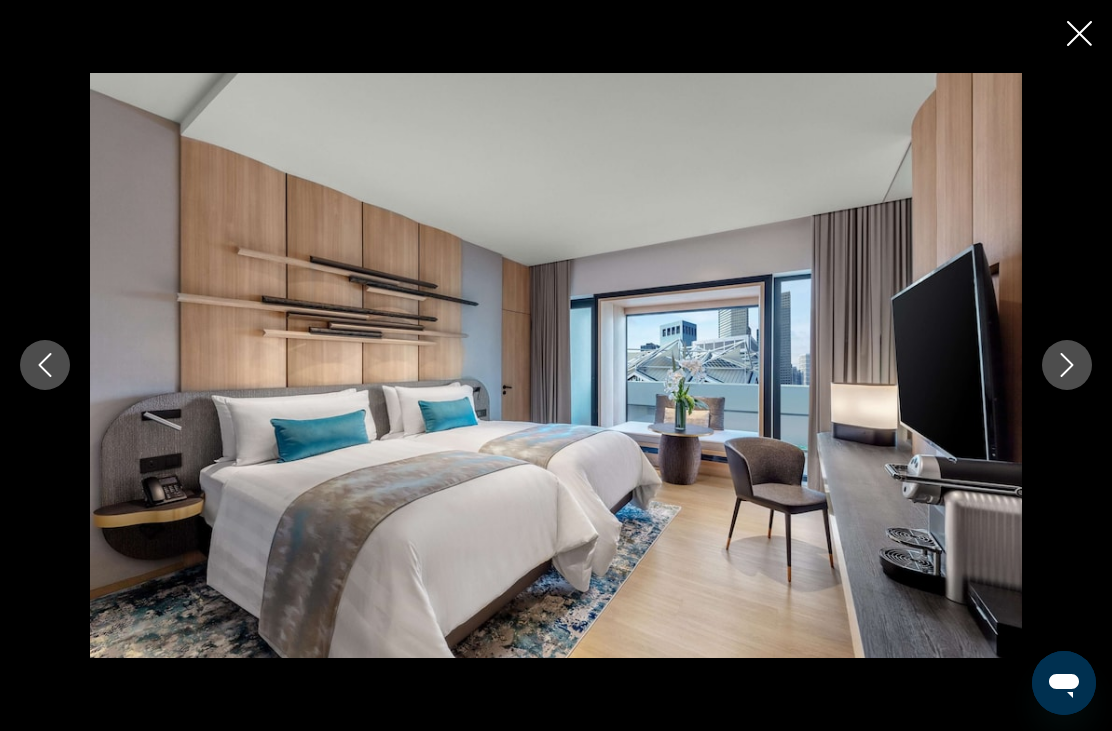 click at bounding box center [1067, 365] 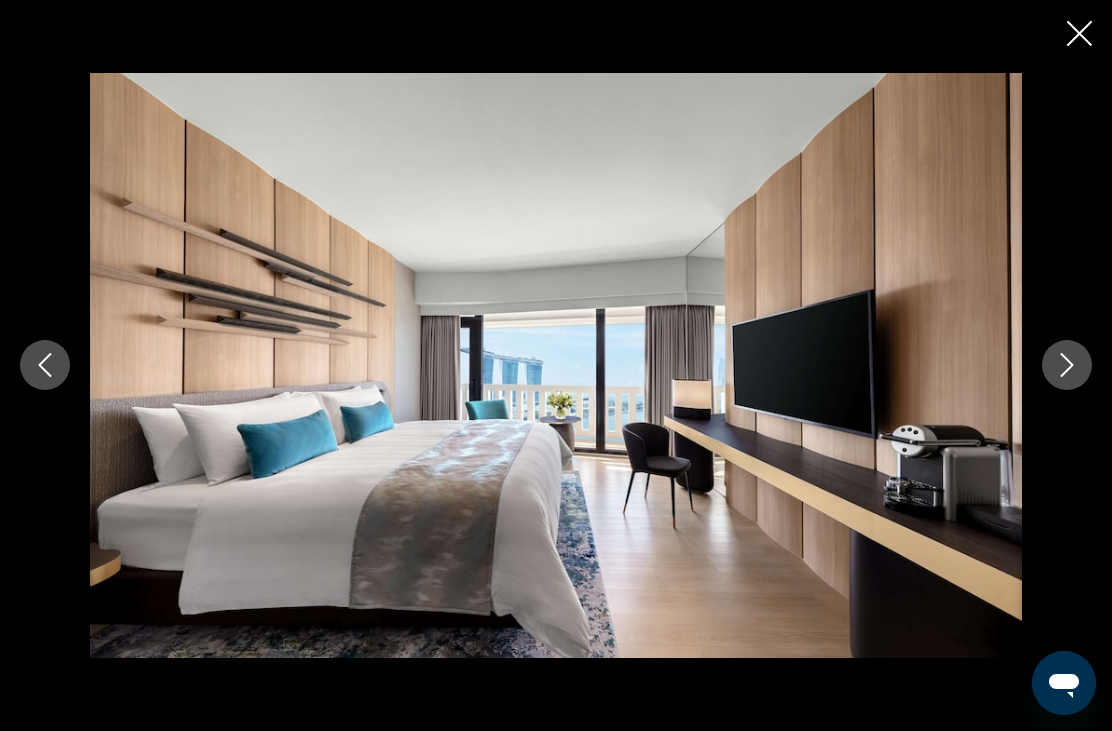 click 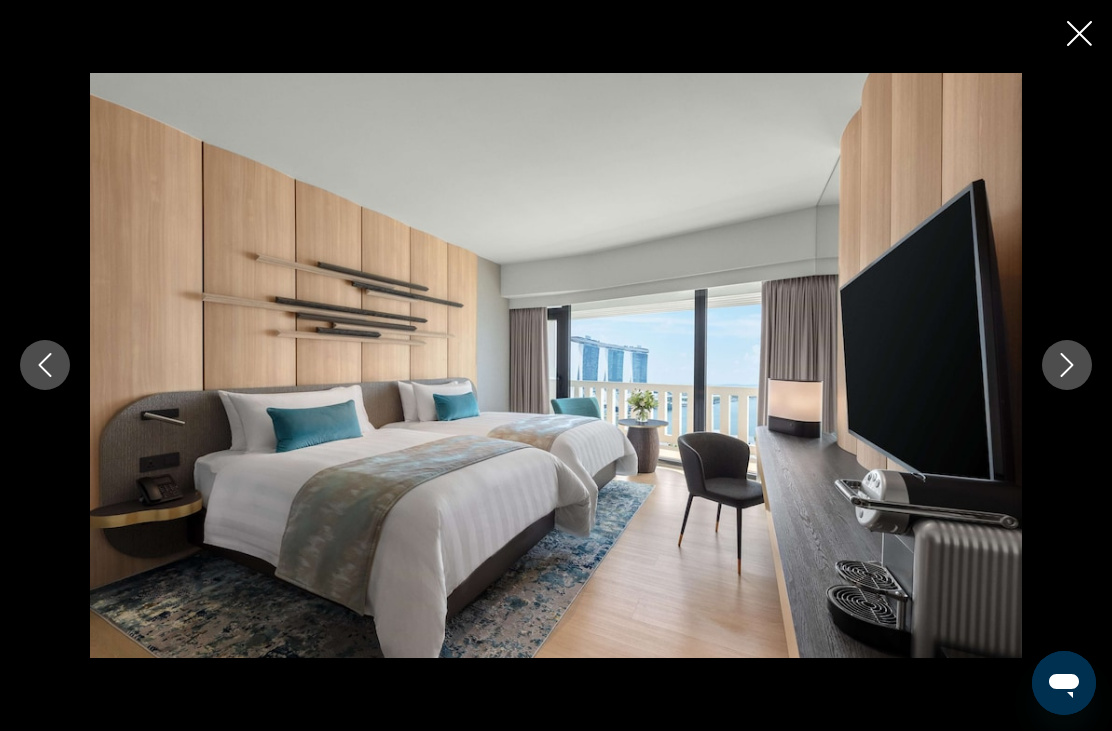 click at bounding box center [1067, 365] 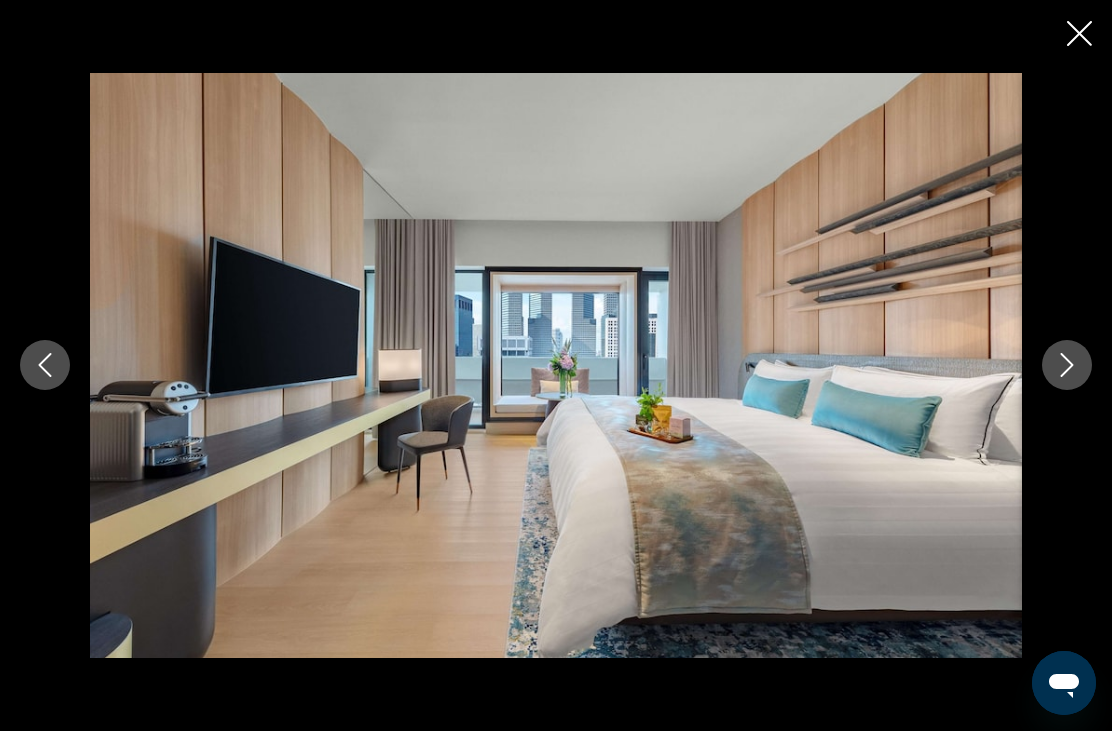 click at bounding box center (1067, 365) 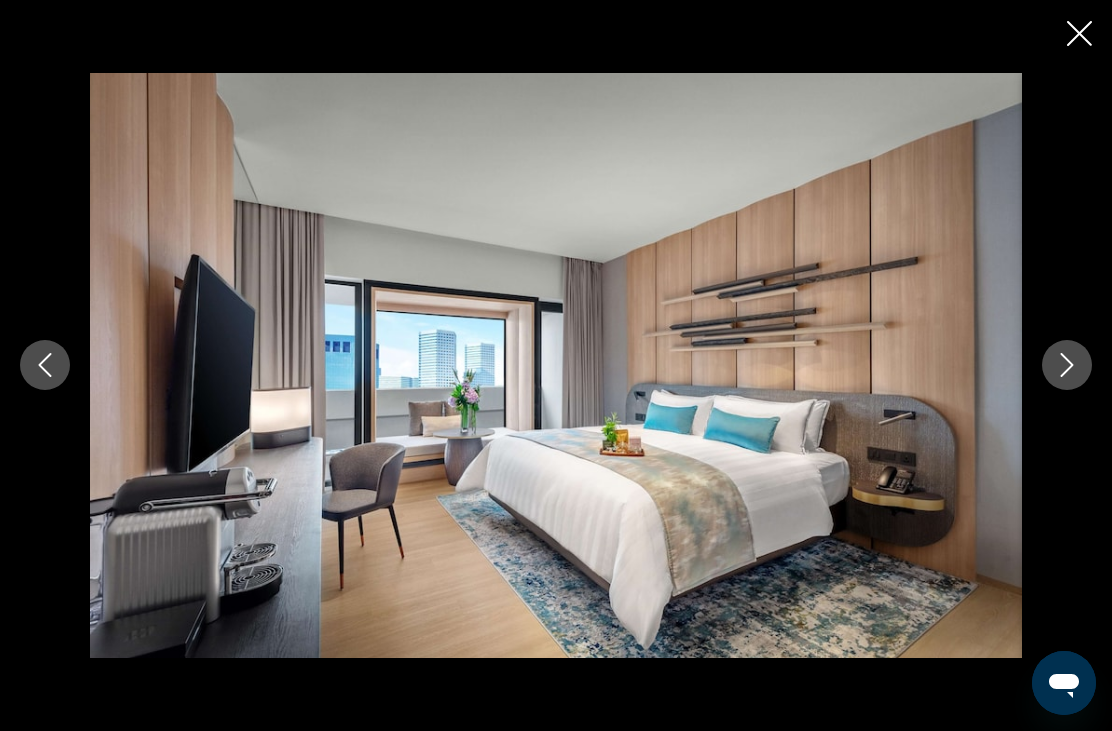 click at bounding box center (1067, 365) 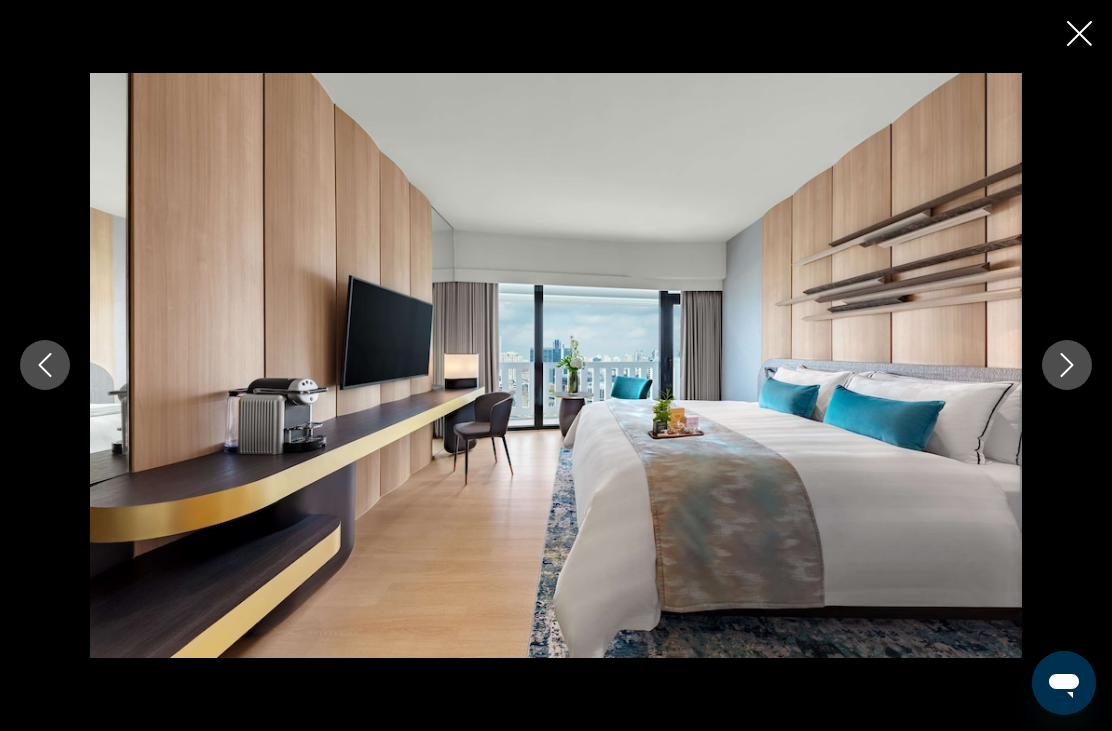 click 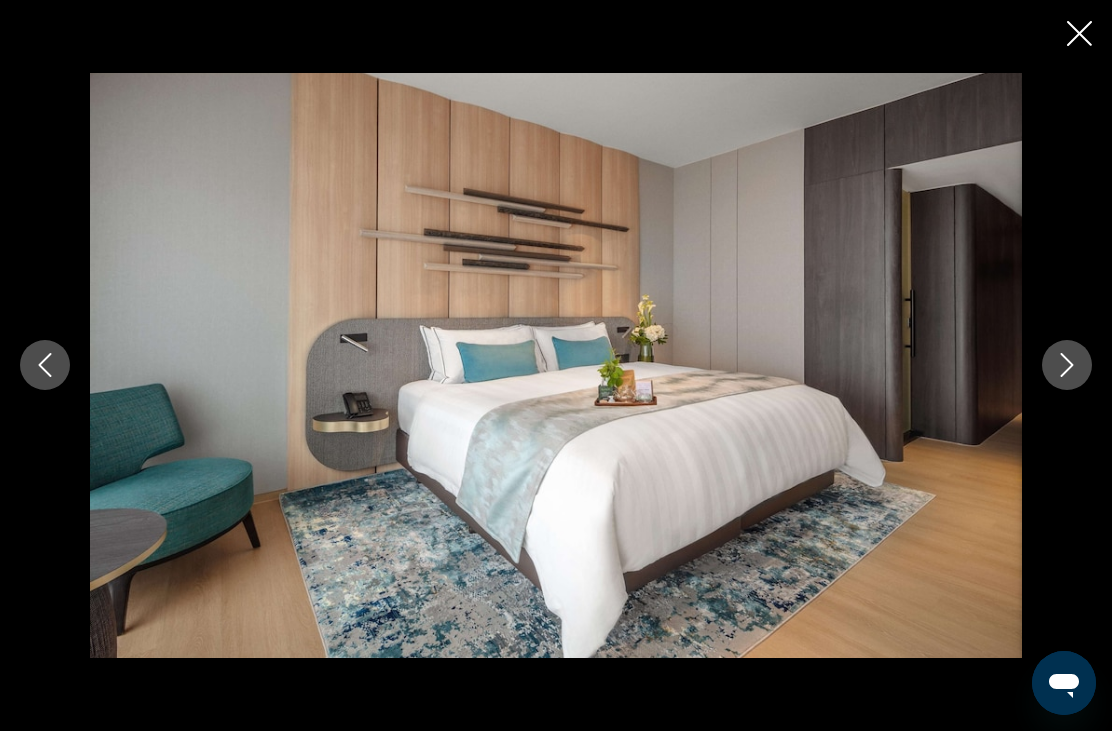click at bounding box center [1067, 365] 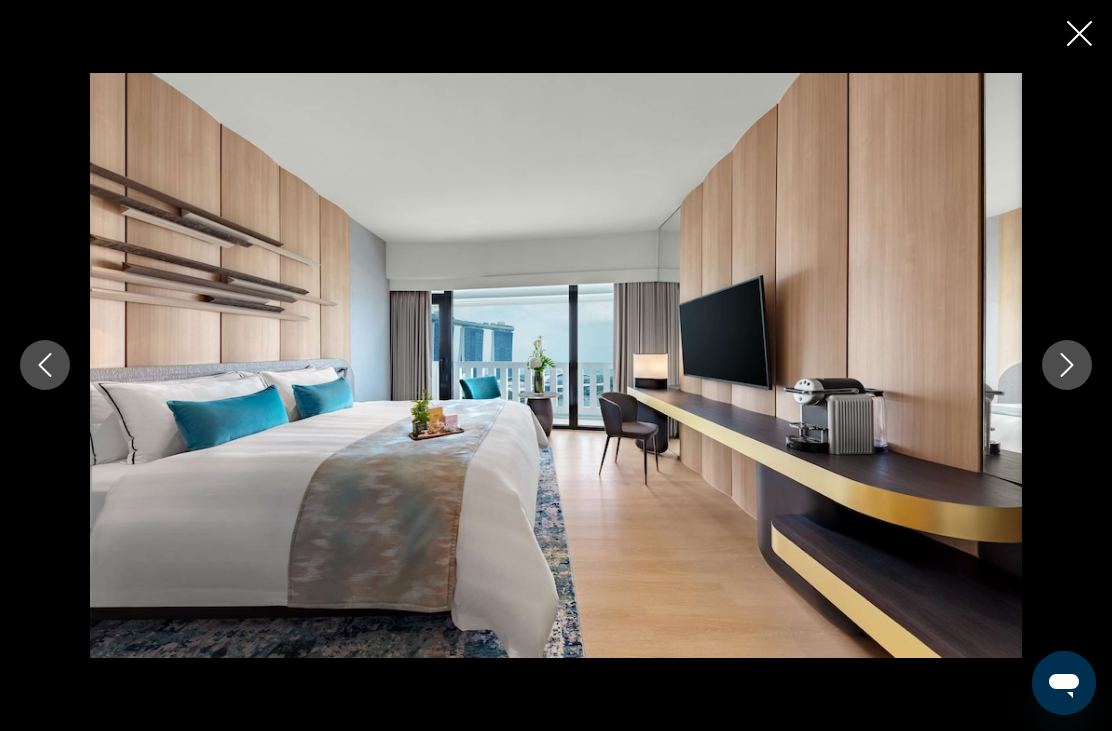 click at bounding box center (1067, 365) 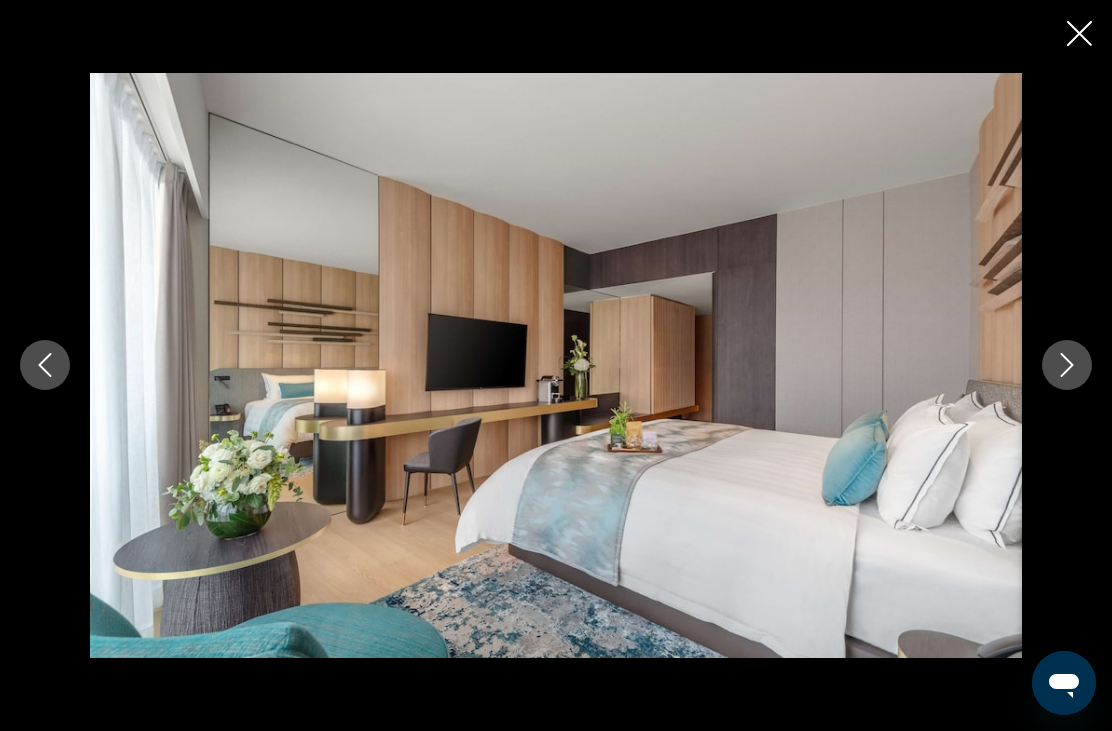 click at bounding box center (1067, 365) 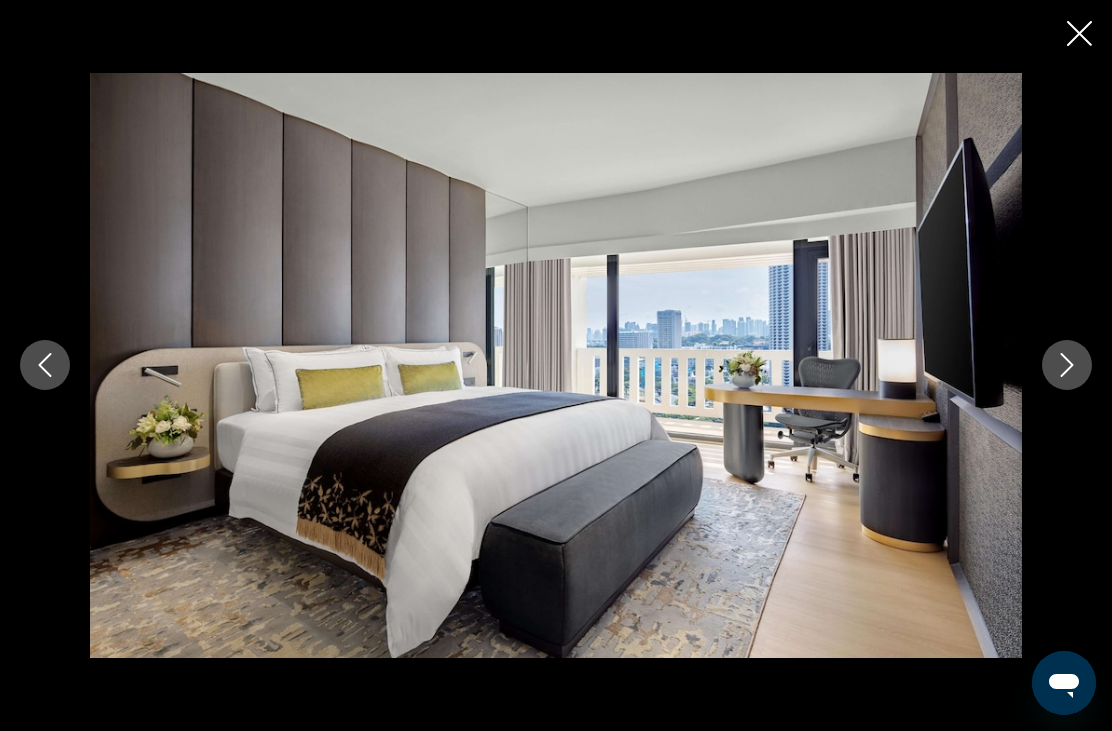 click 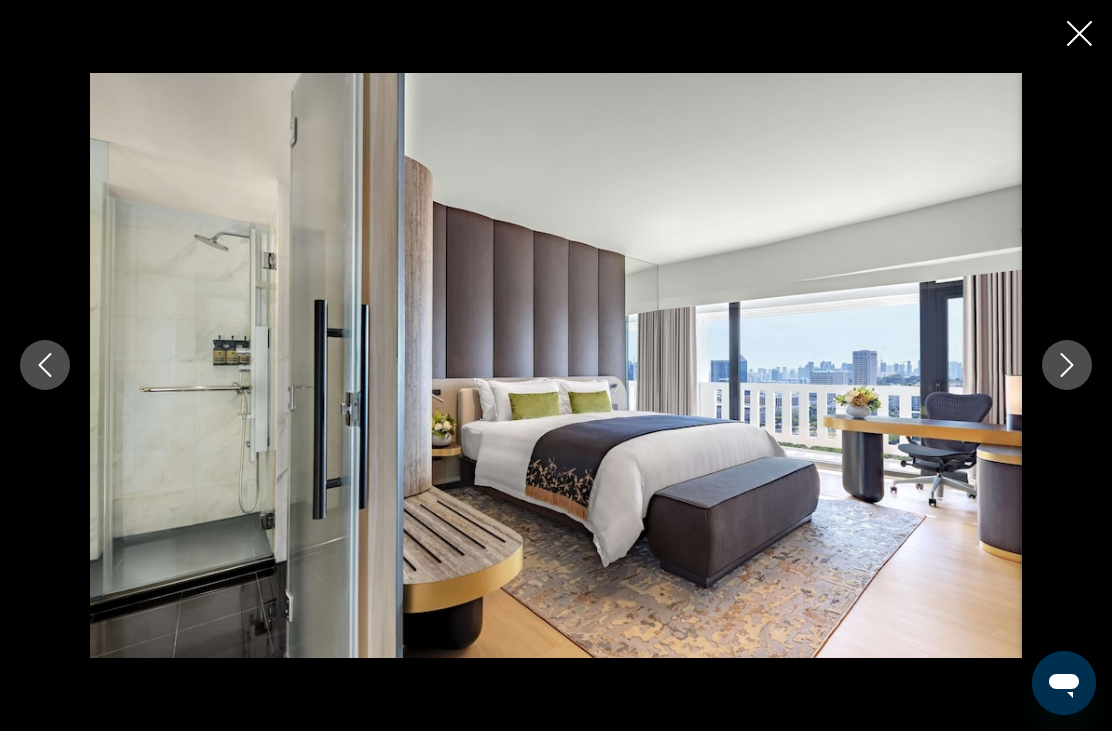 click 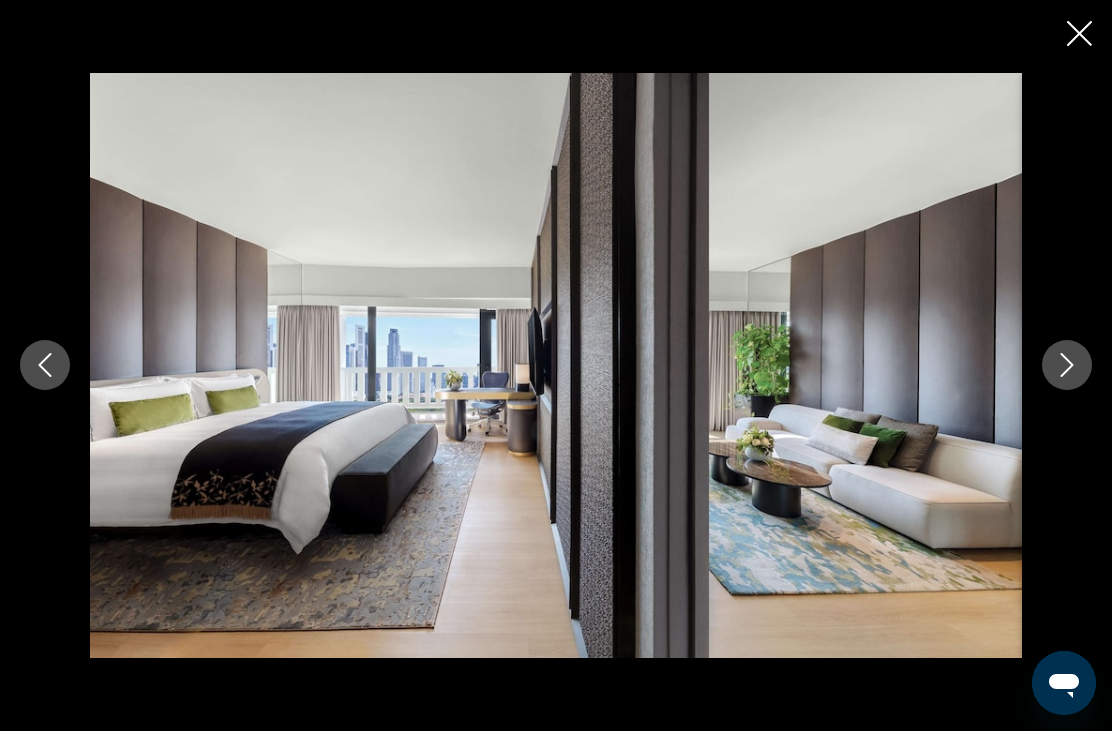 click 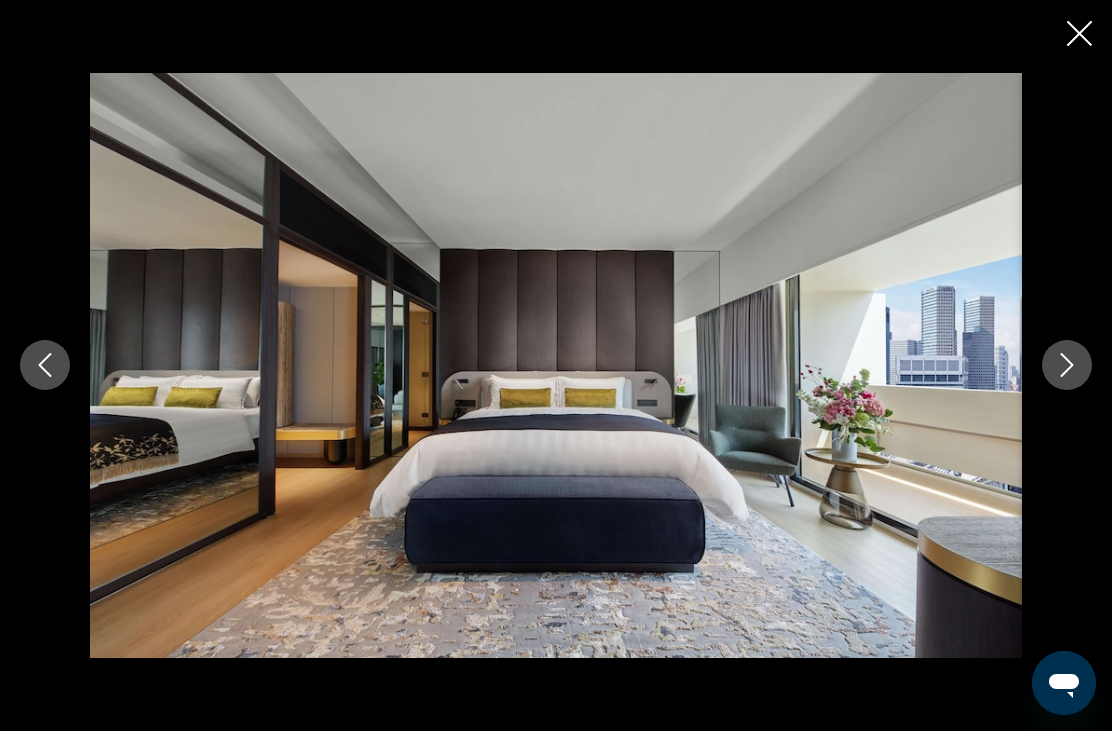 click 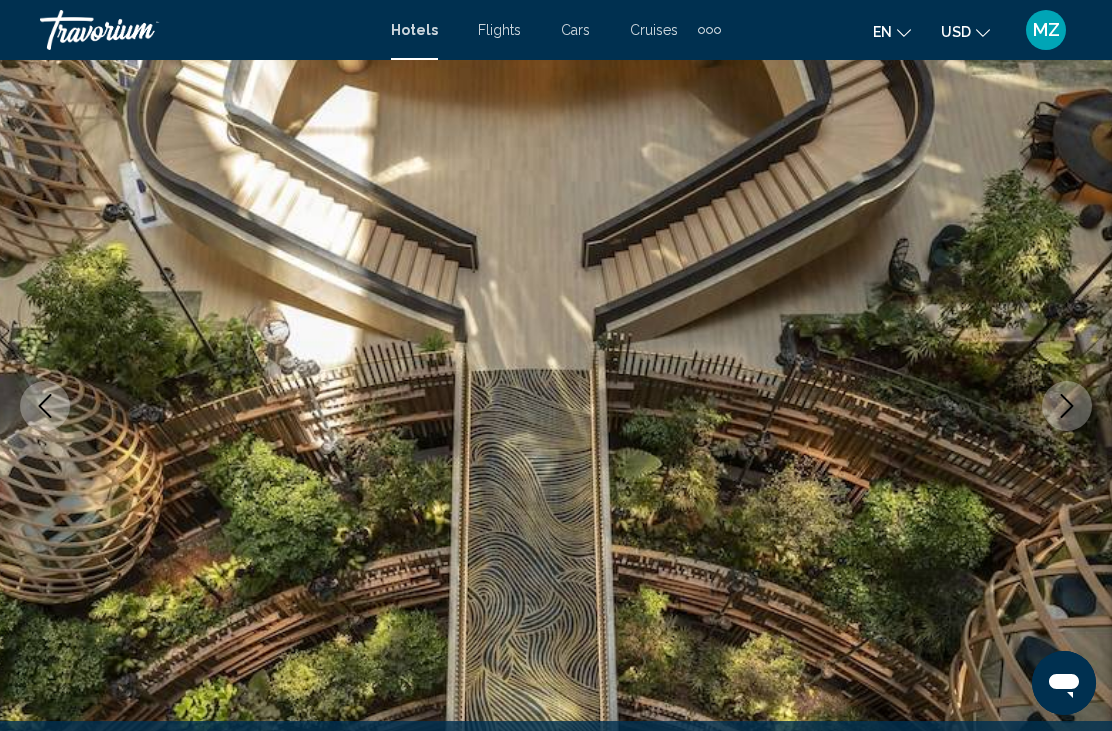 scroll, scrollTop: 29, scrollLeft: 0, axis: vertical 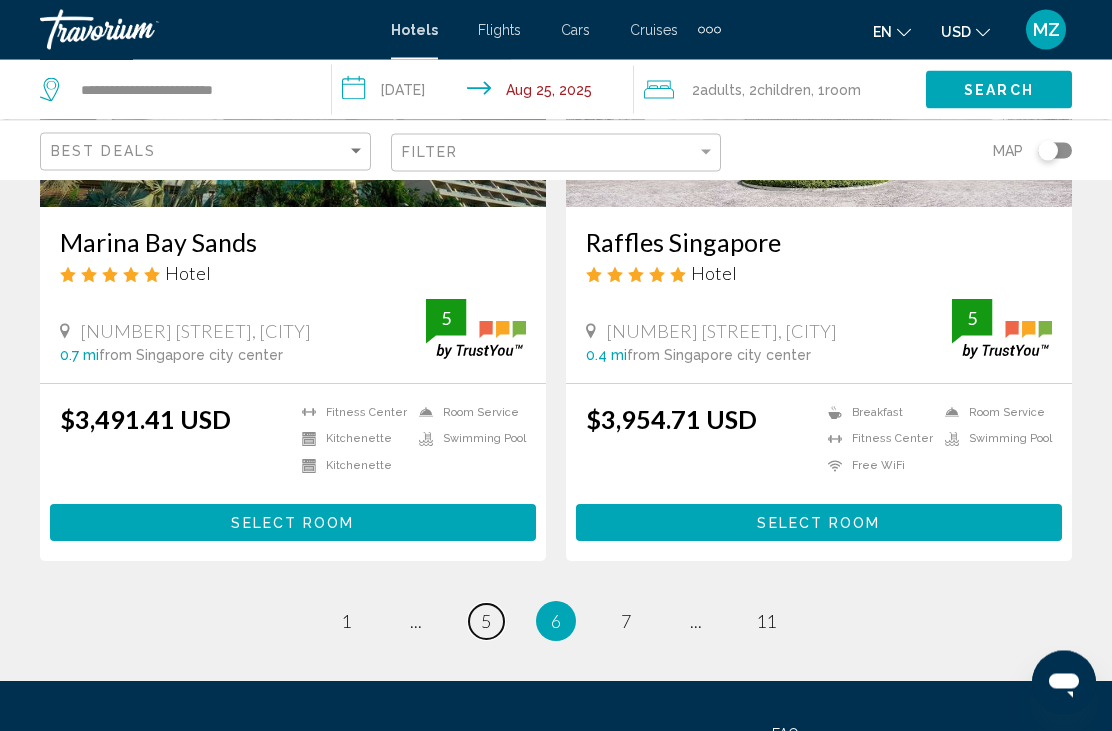 click on "5" at bounding box center (486, 622) 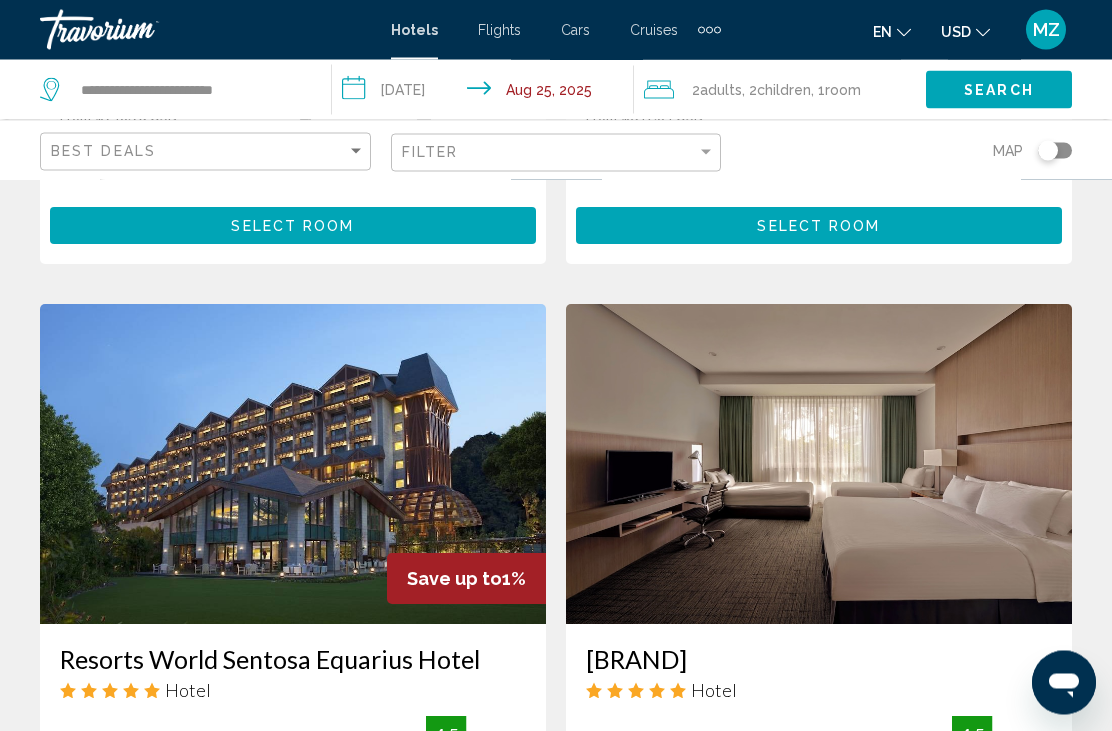 scroll, scrollTop: 2150, scrollLeft: 0, axis: vertical 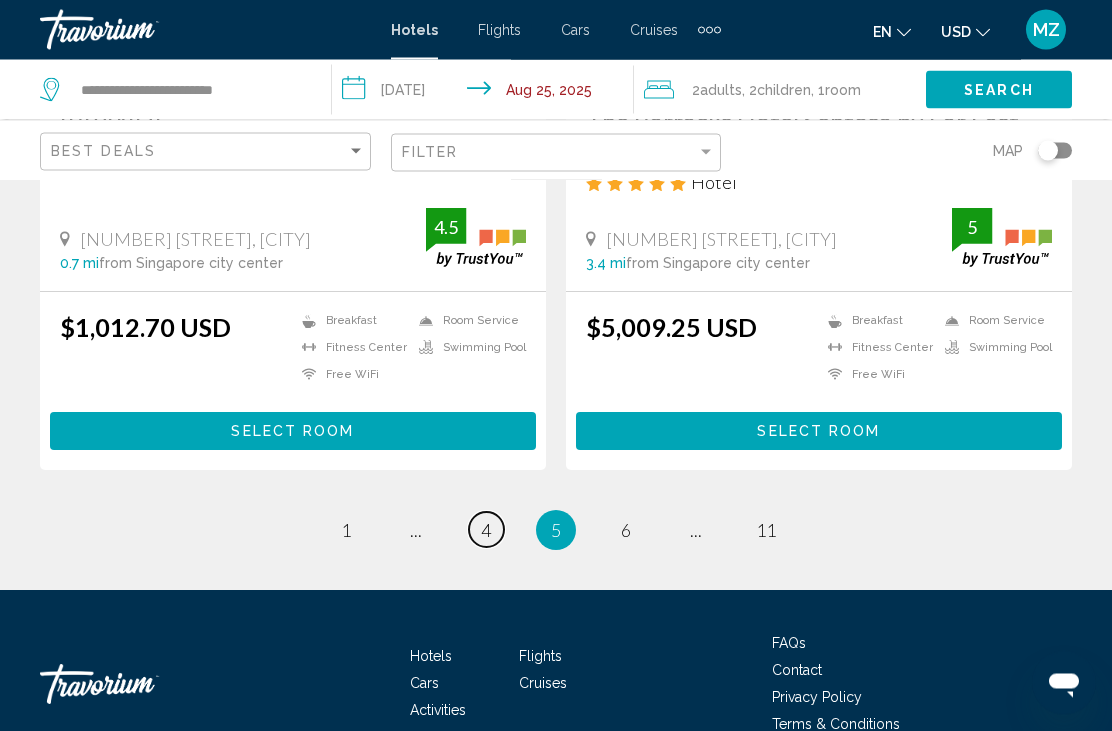 click on "4" at bounding box center [486, 531] 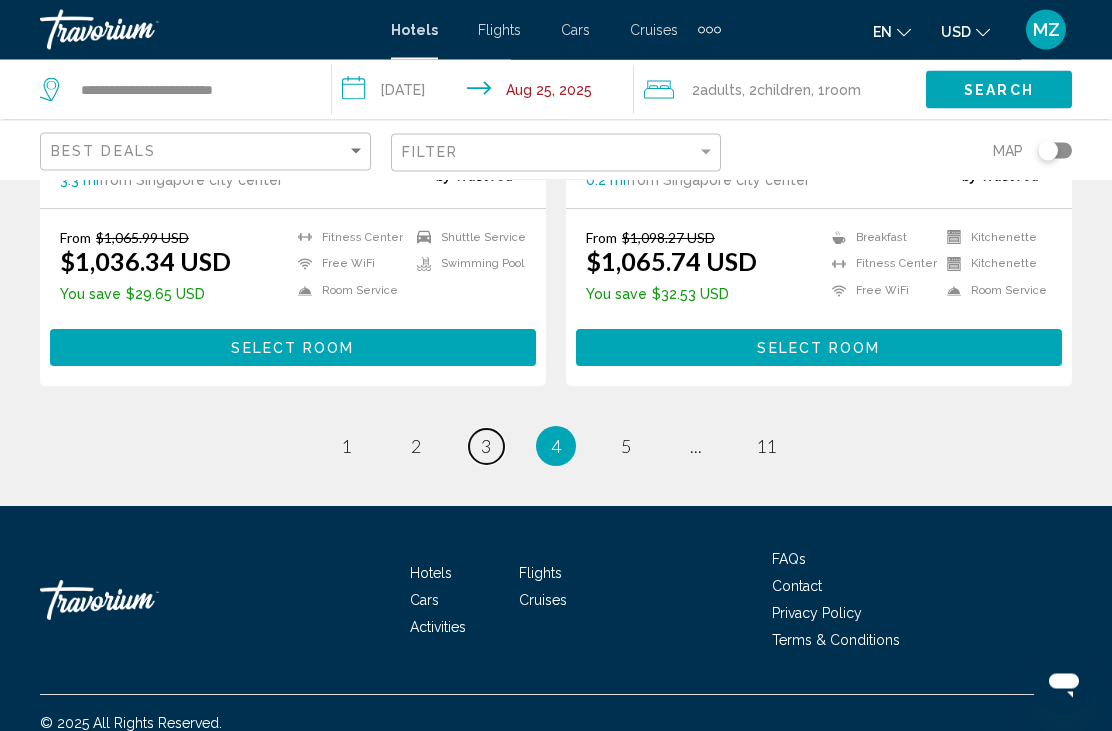 scroll, scrollTop: 4069, scrollLeft: 0, axis: vertical 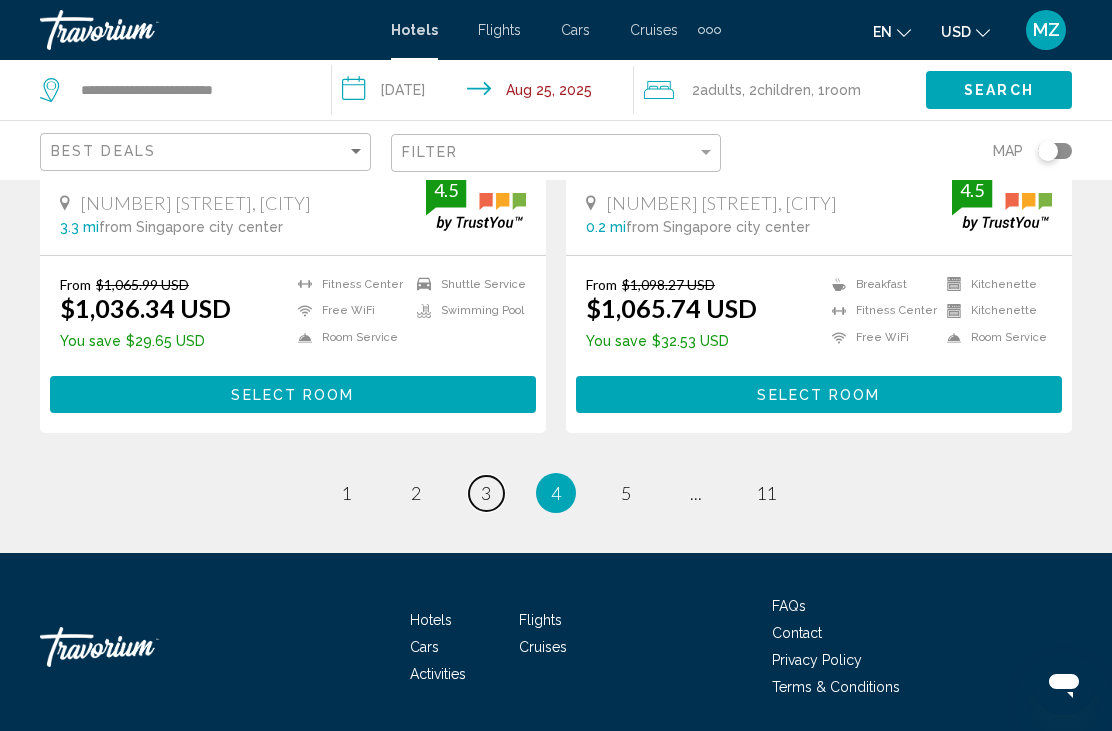 click on "3" at bounding box center [486, 493] 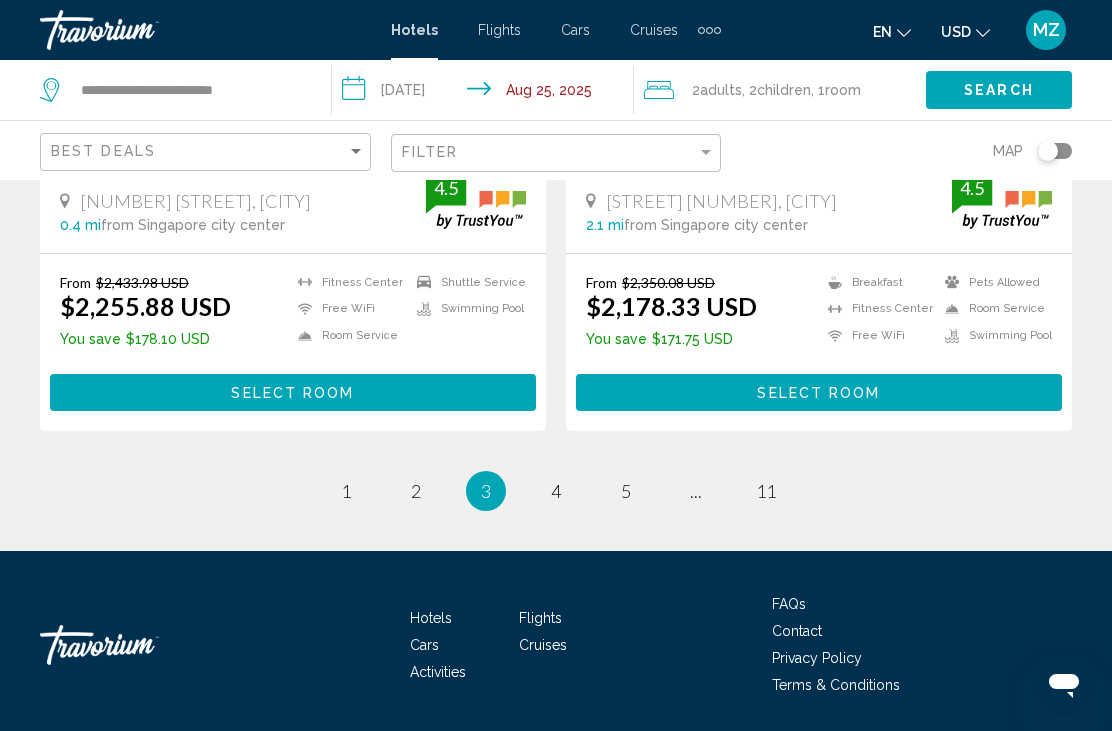 scroll, scrollTop: 4089, scrollLeft: 0, axis: vertical 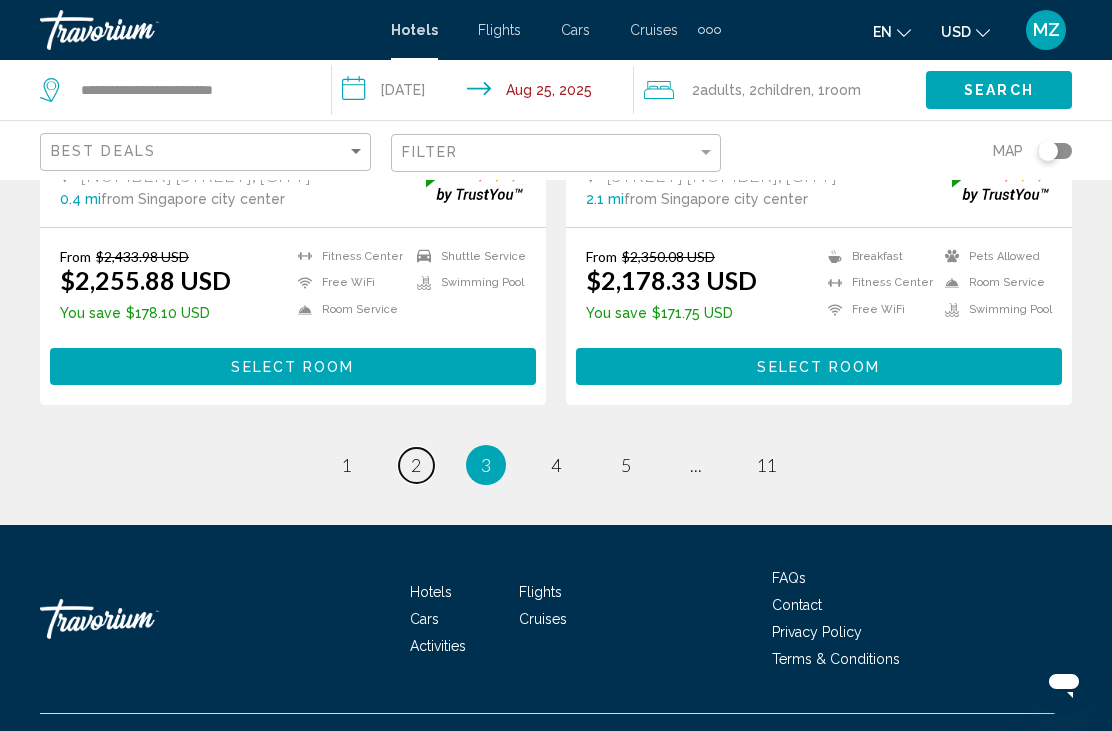 click on "2" at bounding box center [416, 465] 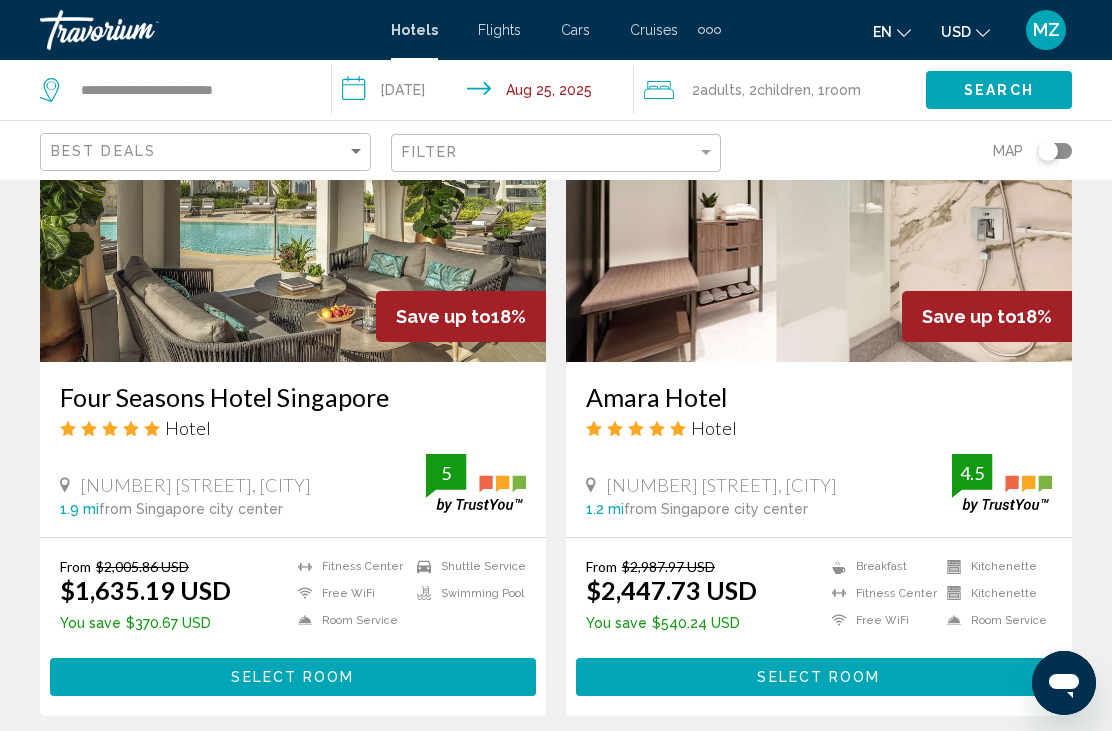 scroll, scrollTop: 2356, scrollLeft: 0, axis: vertical 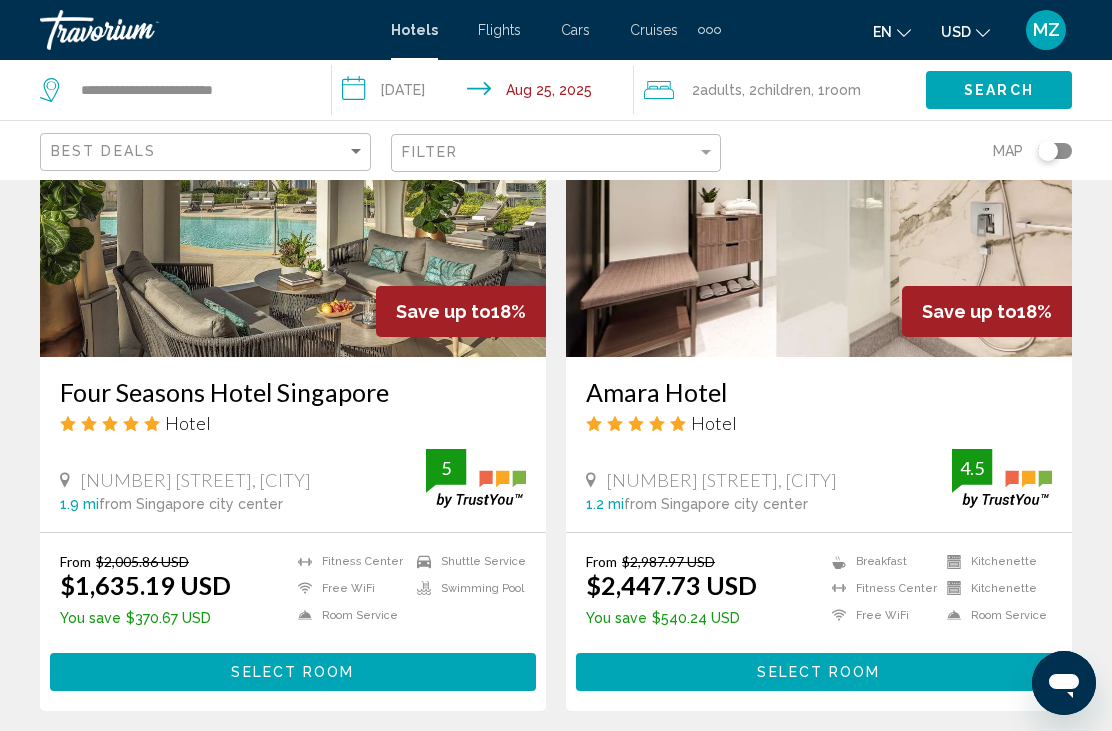 click at bounding box center (293, 197) 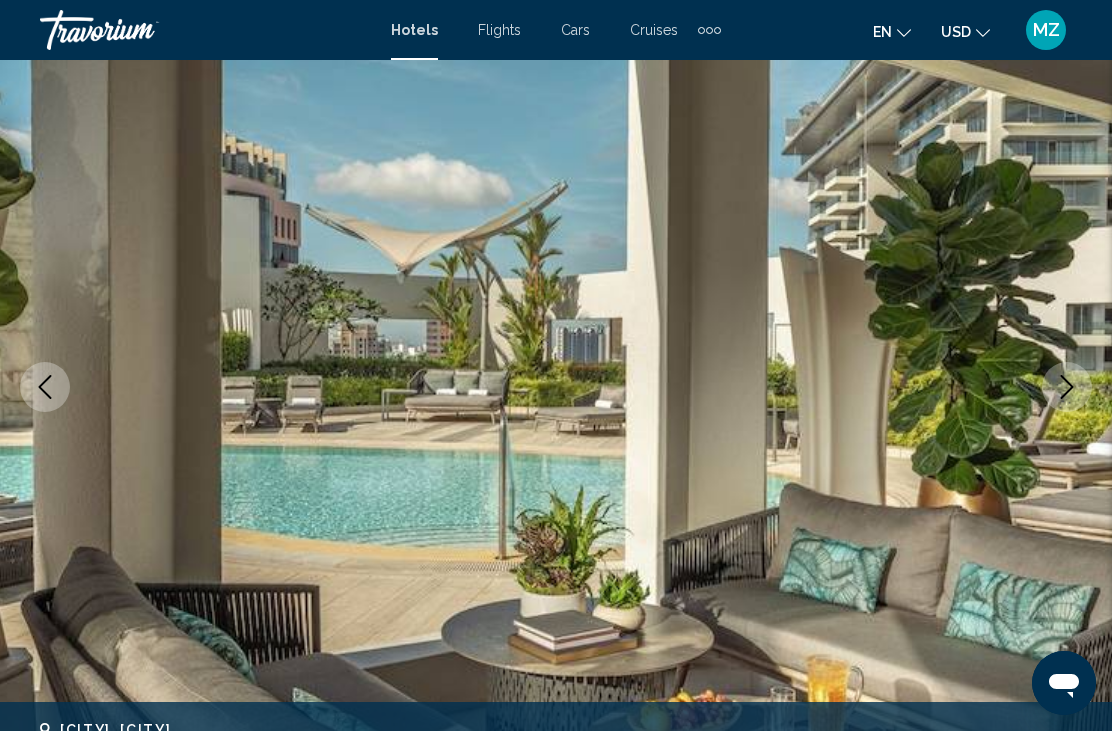 scroll, scrollTop: 162, scrollLeft: 0, axis: vertical 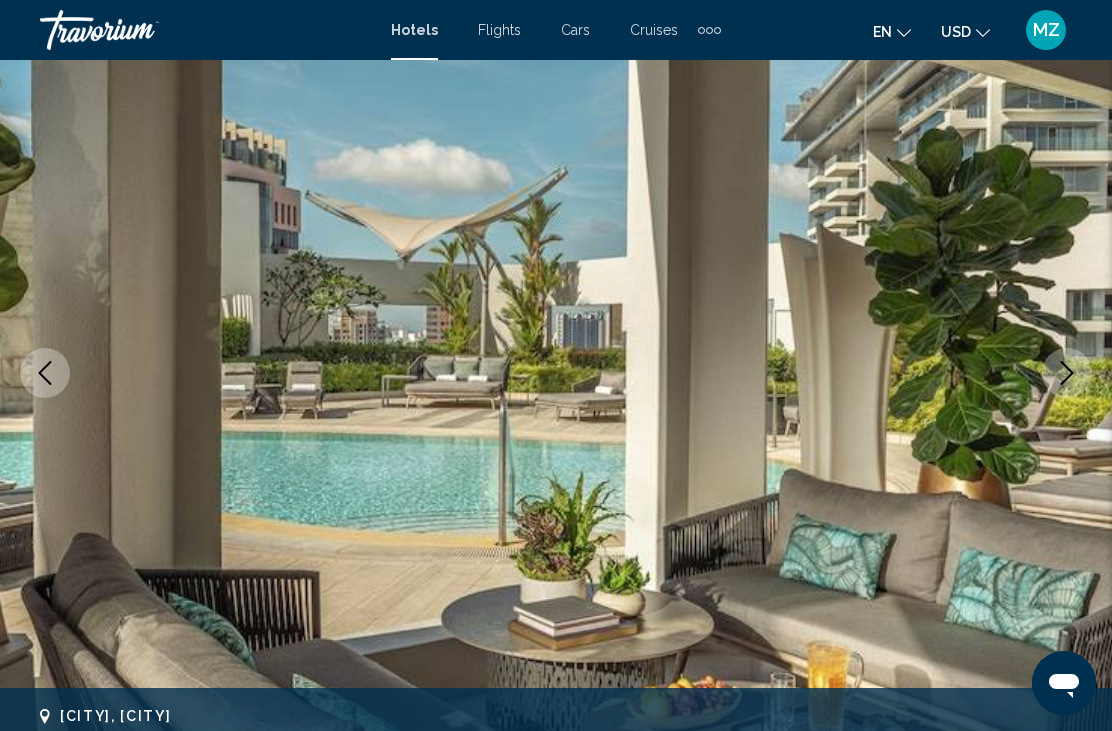 click 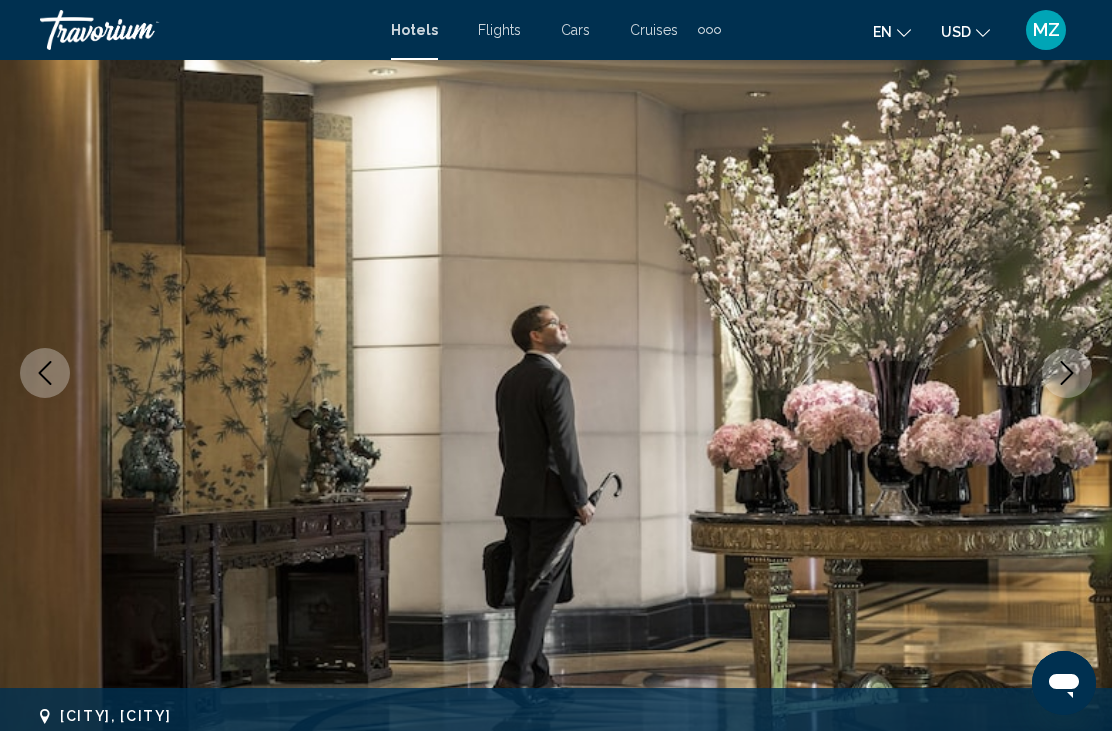click 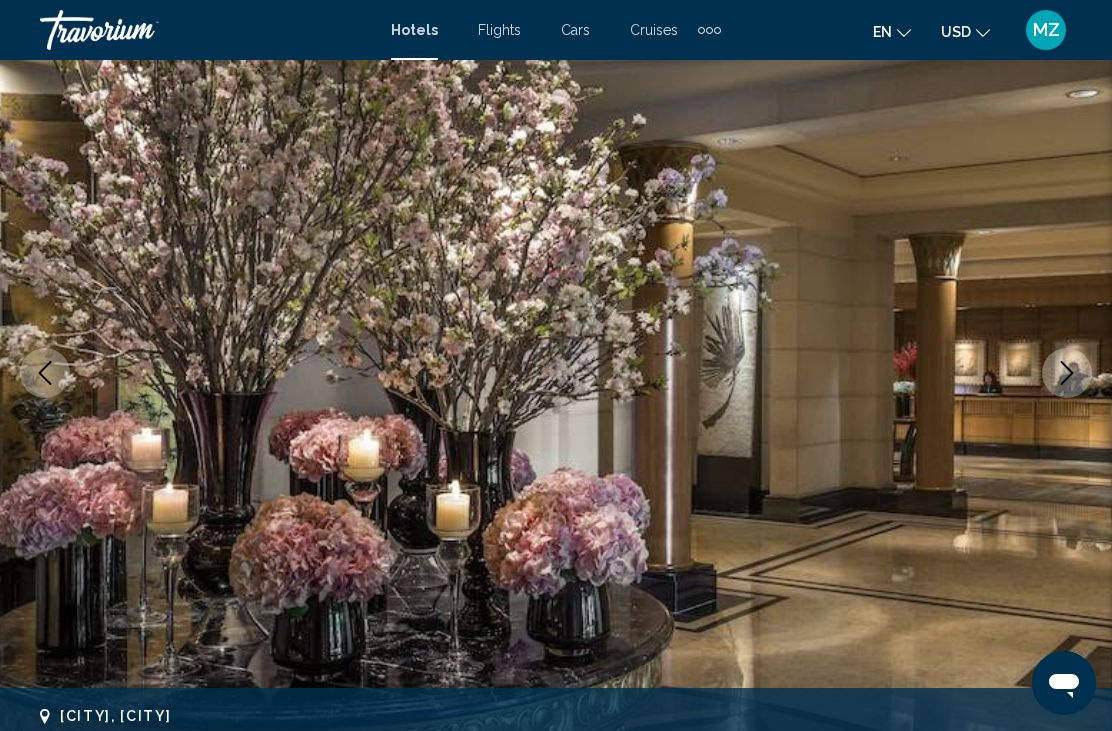 click 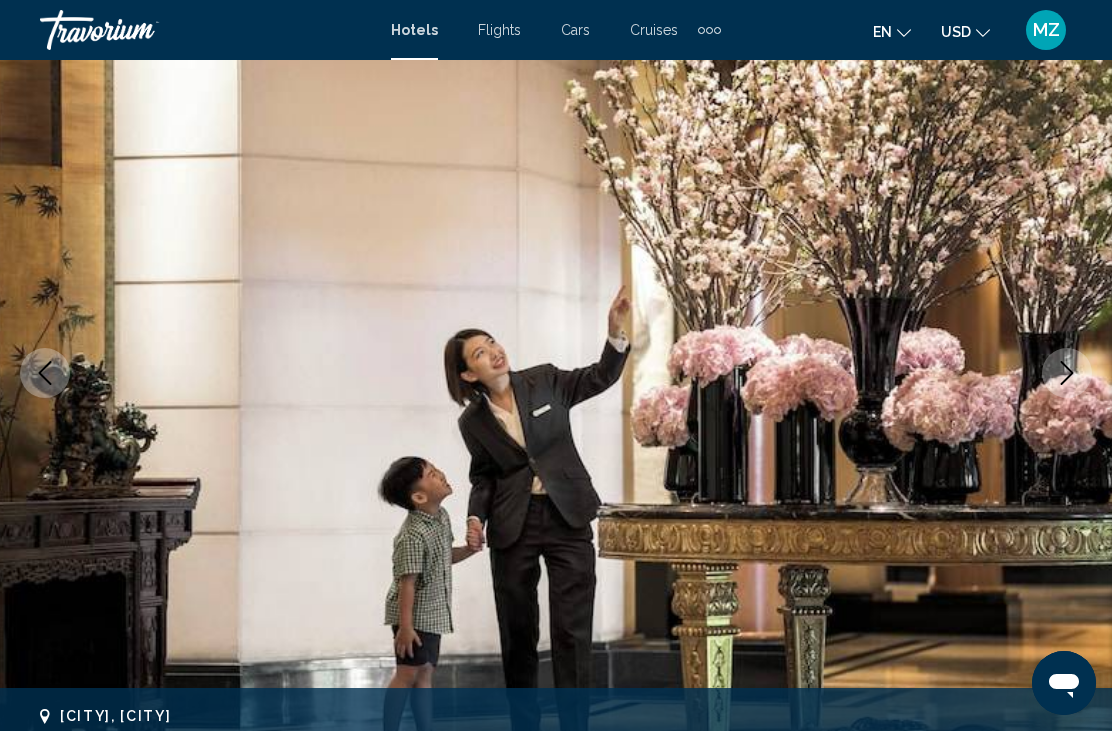 click at bounding box center [1067, 373] 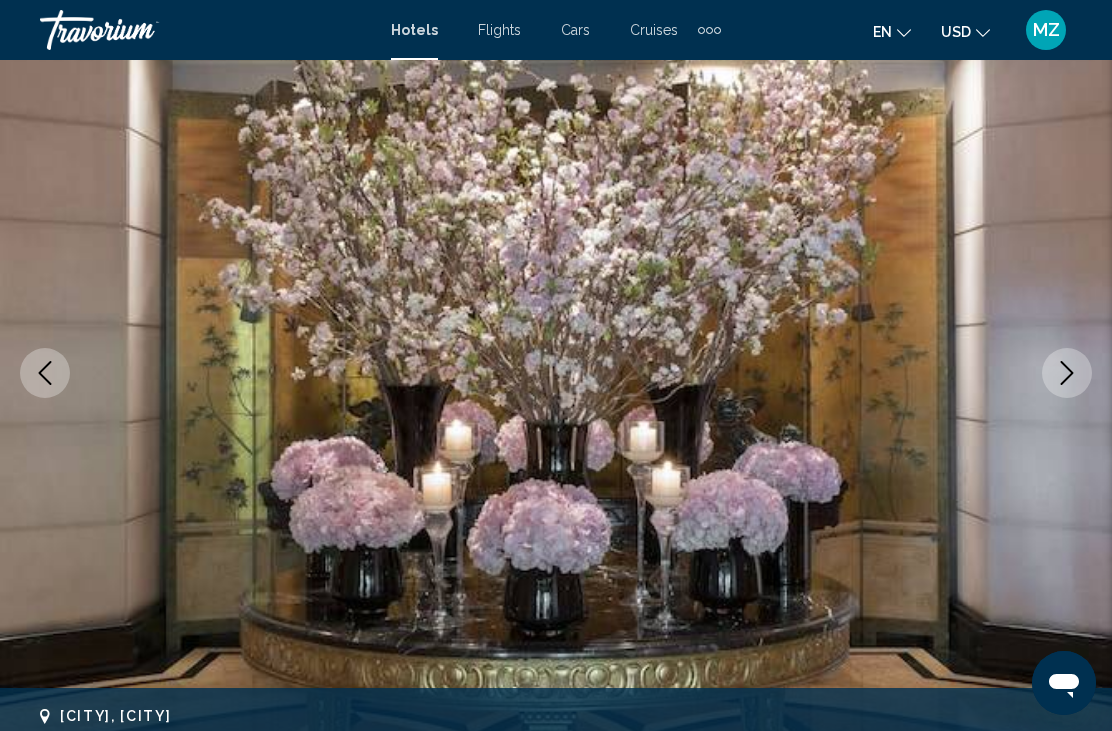 click 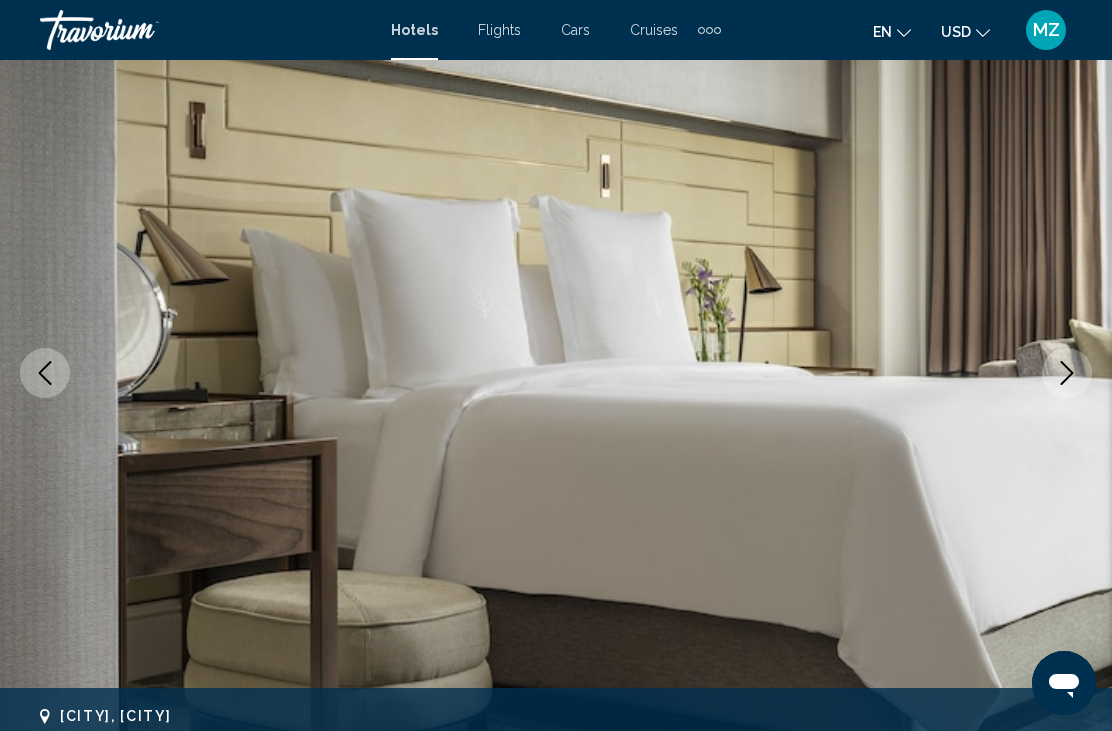 click 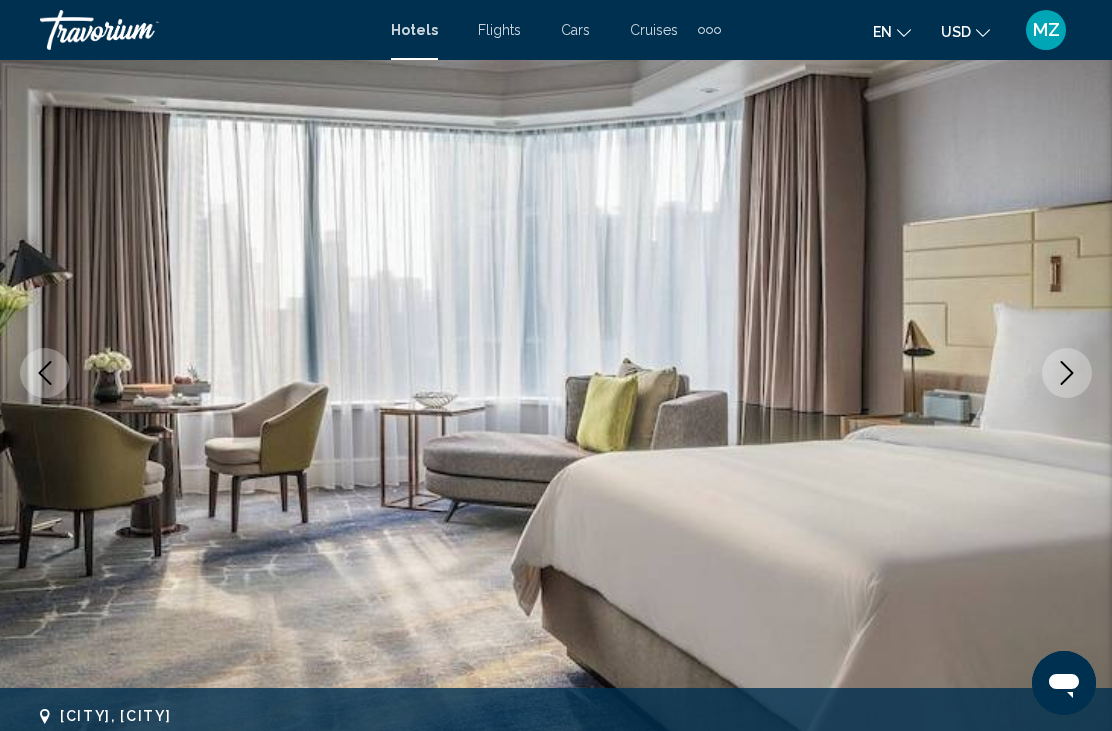 click 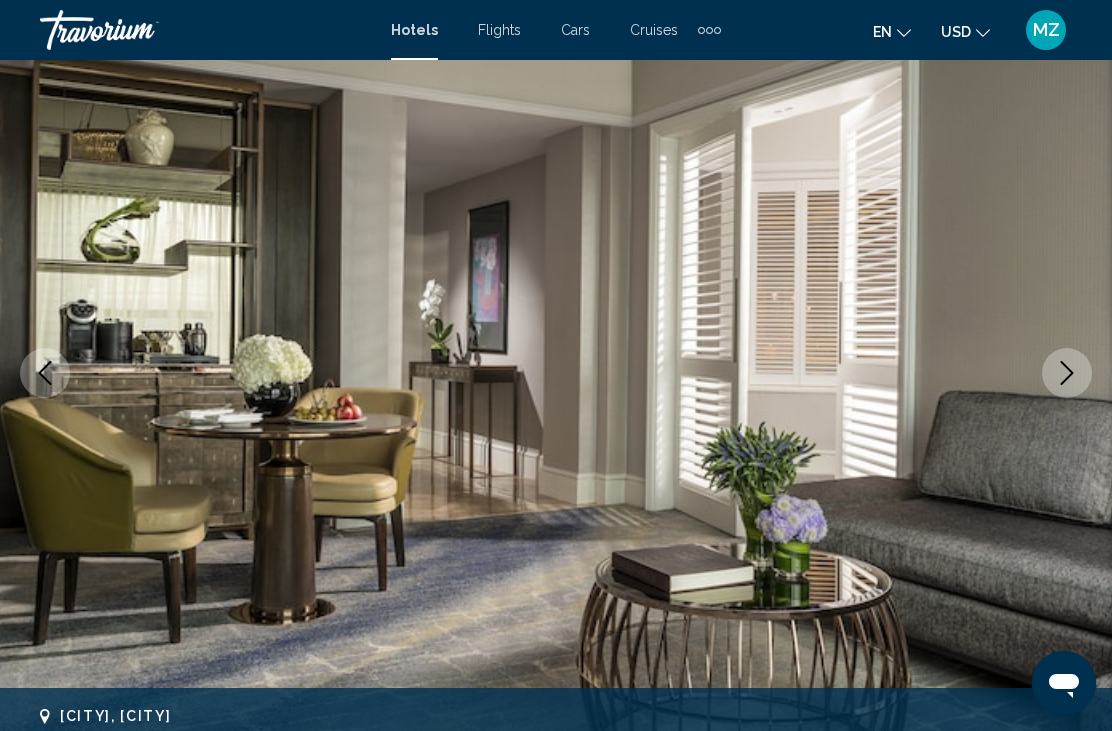 click 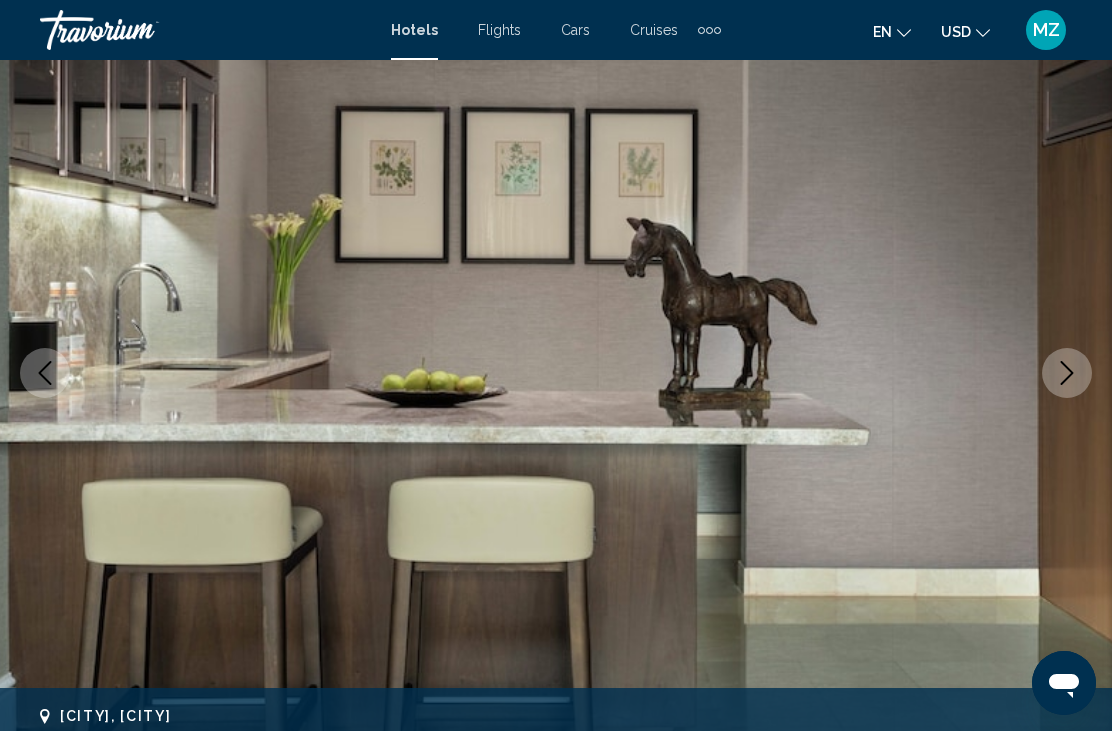 click 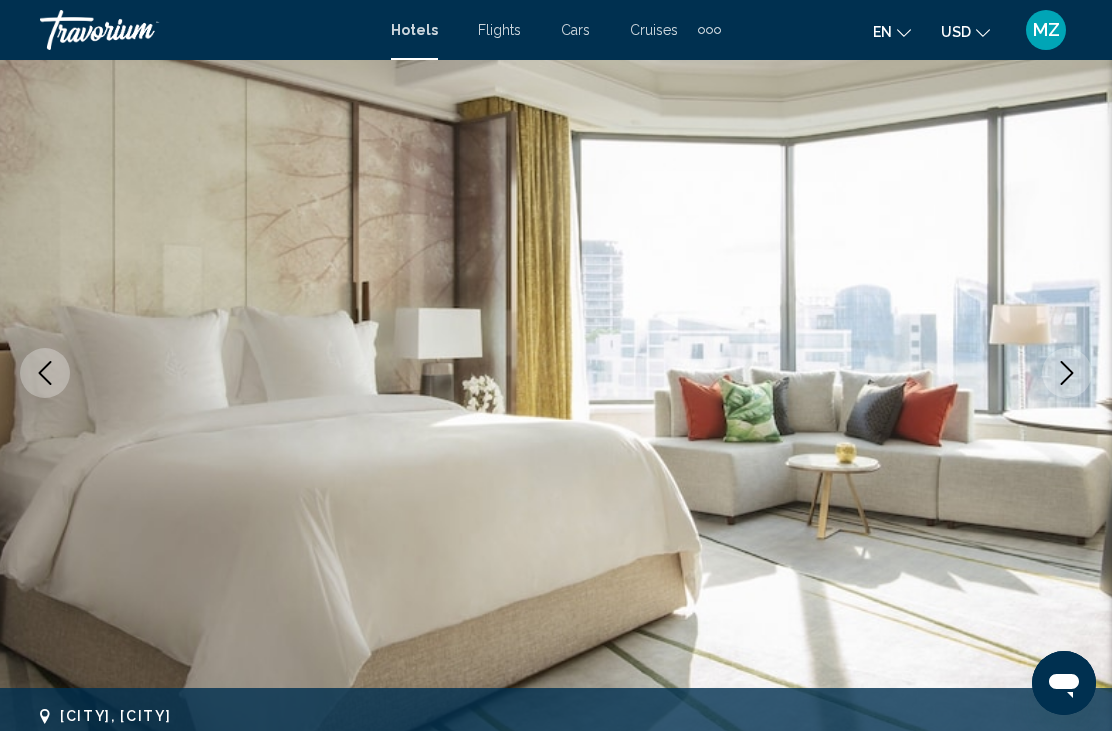 click at bounding box center (1067, 373) 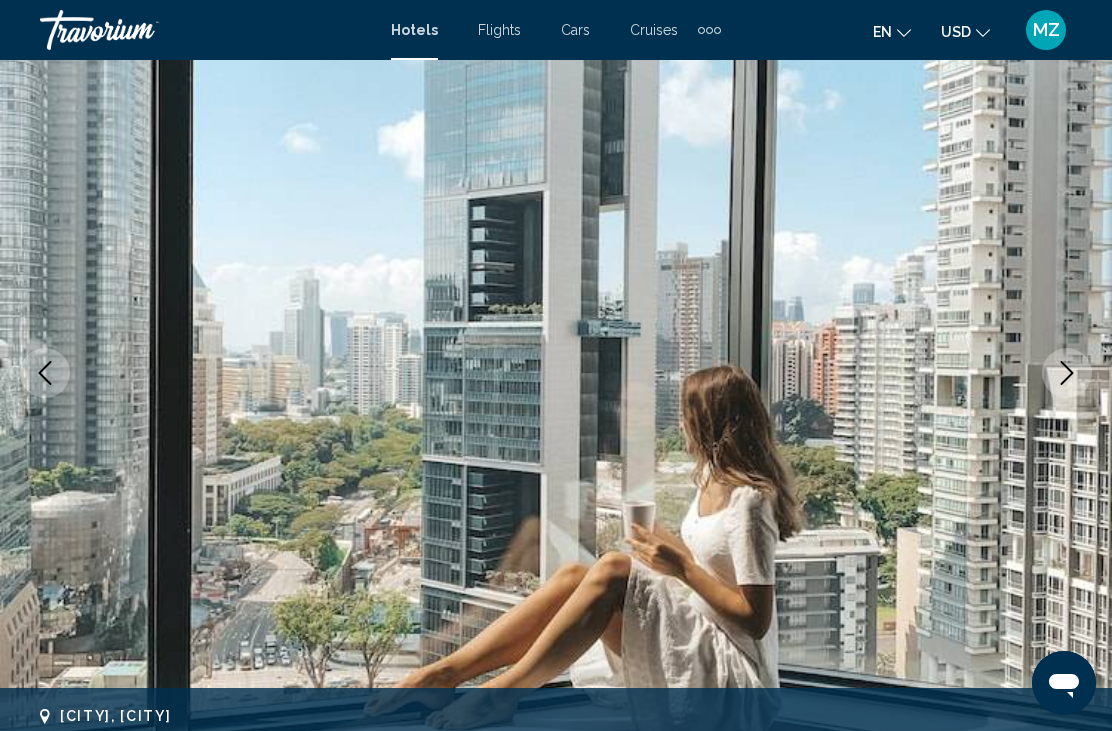 click at bounding box center (1067, 373) 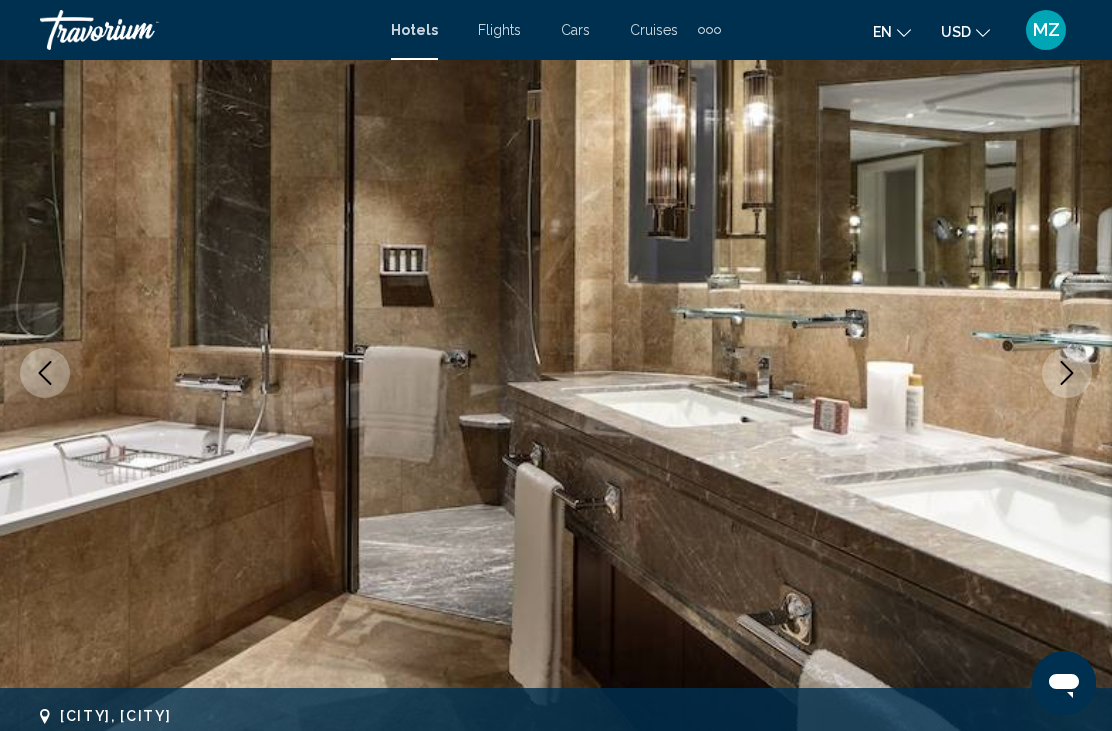 click at bounding box center (1067, 373) 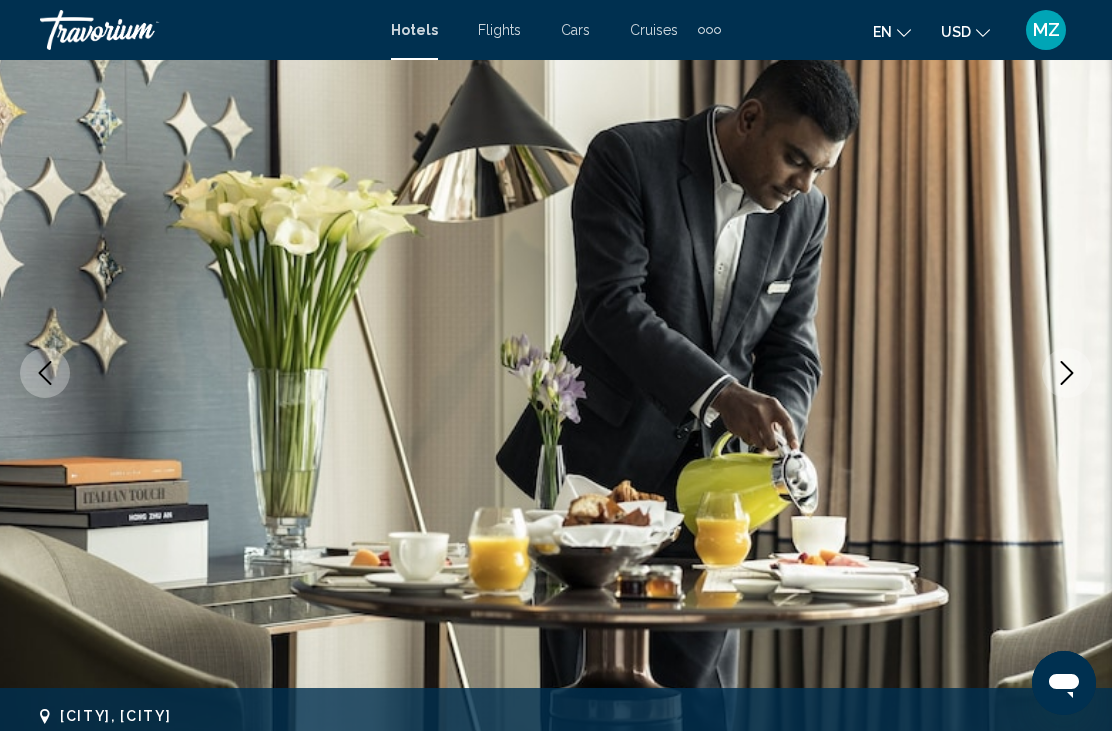 click at bounding box center [1067, 373] 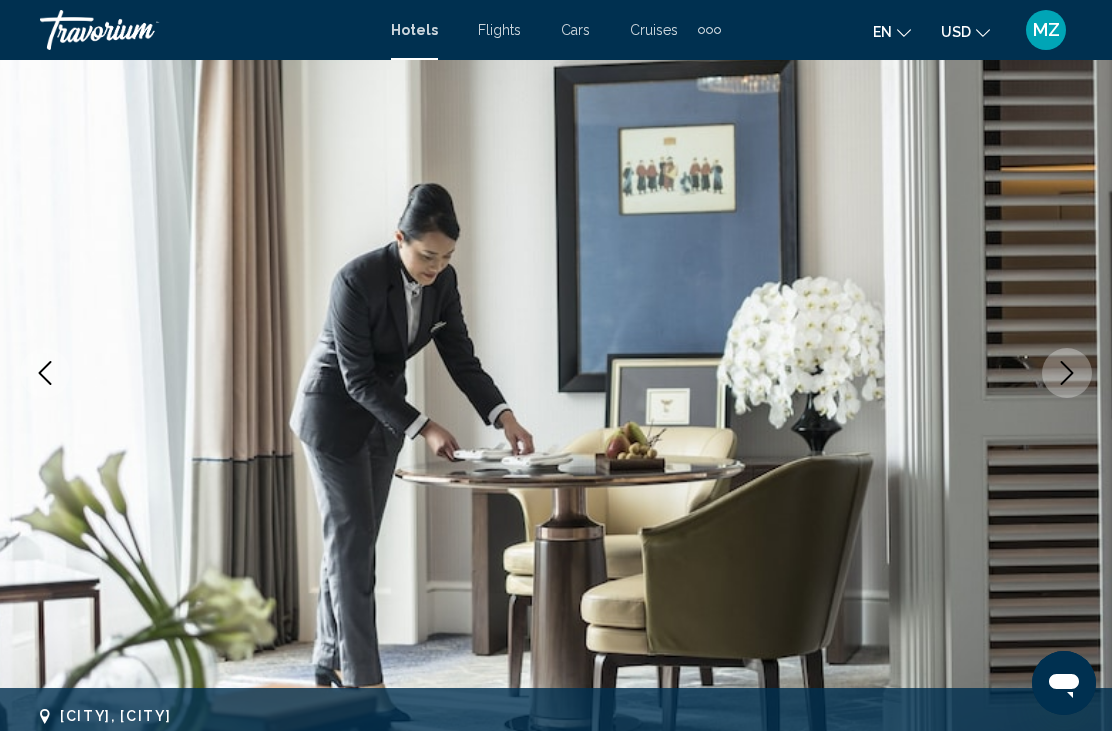 click at bounding box center (1067, 373) 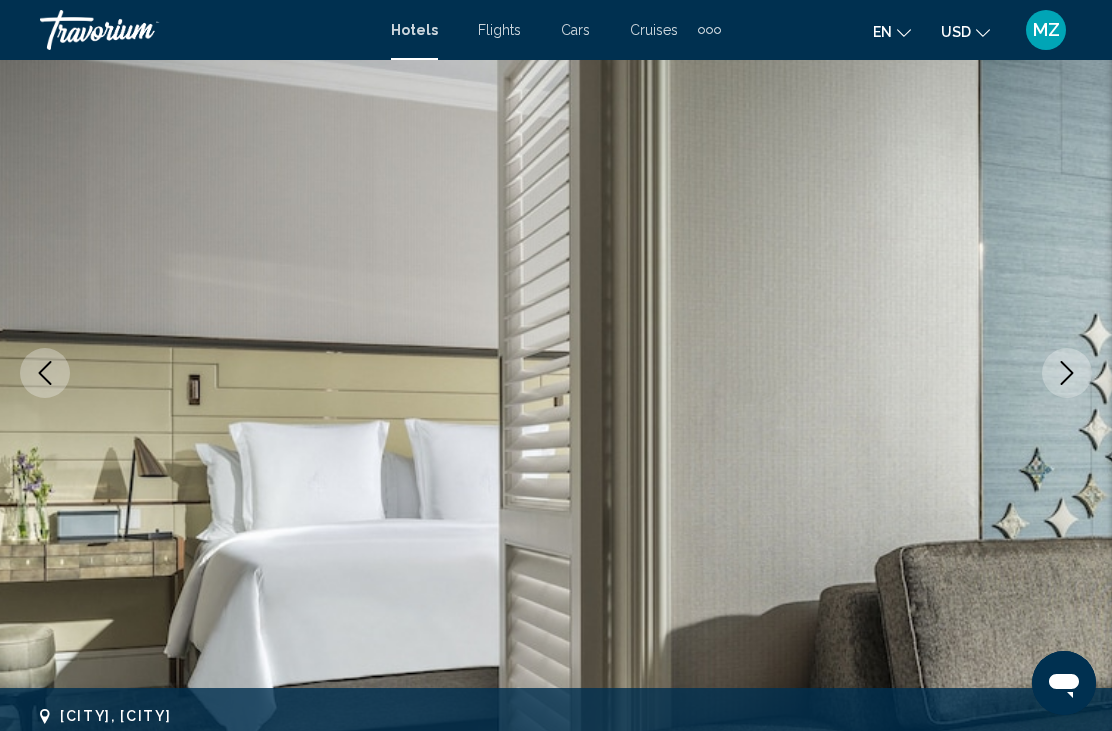 click 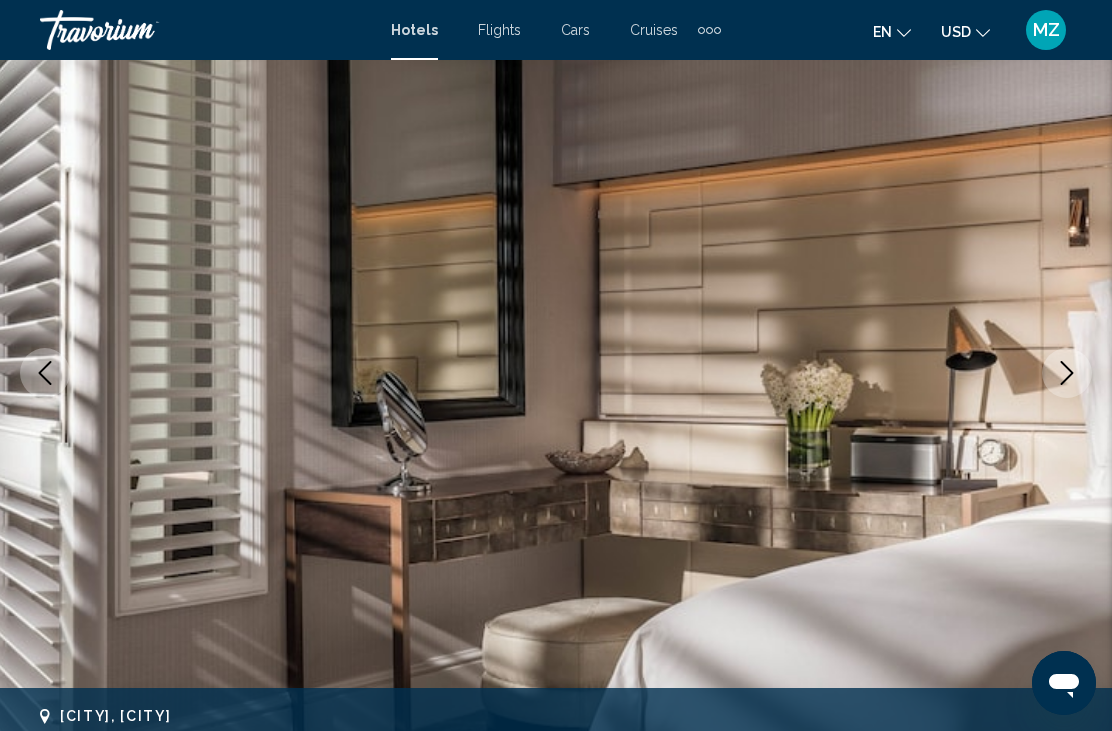 click 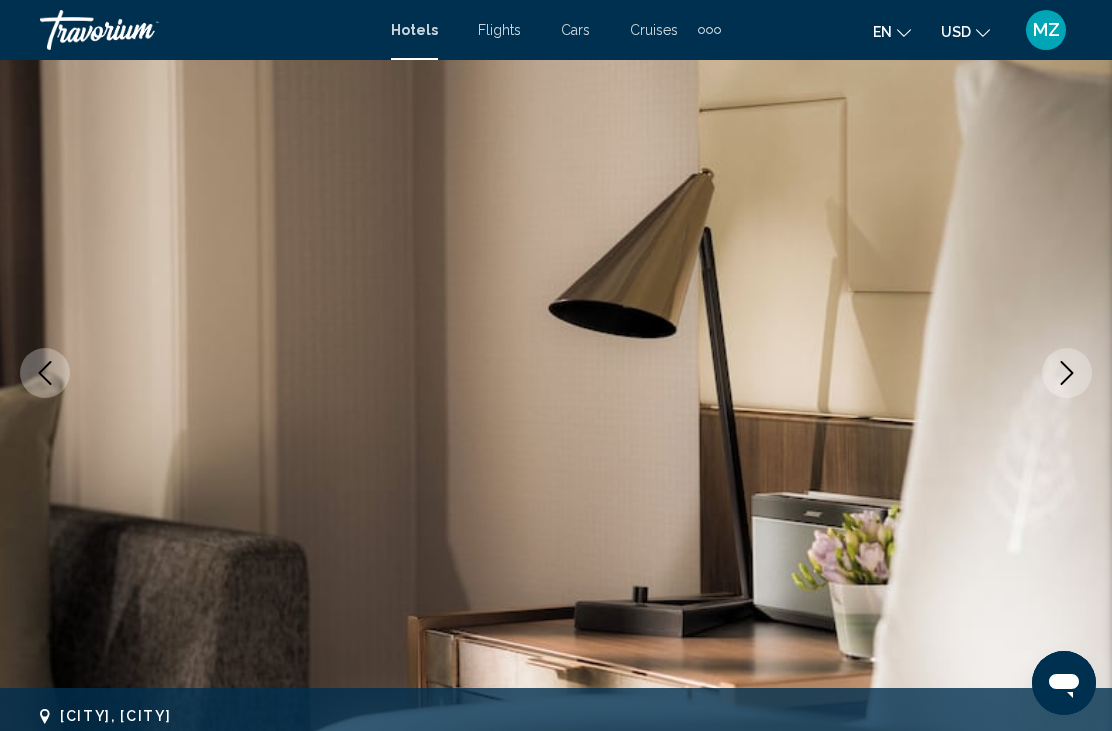 click 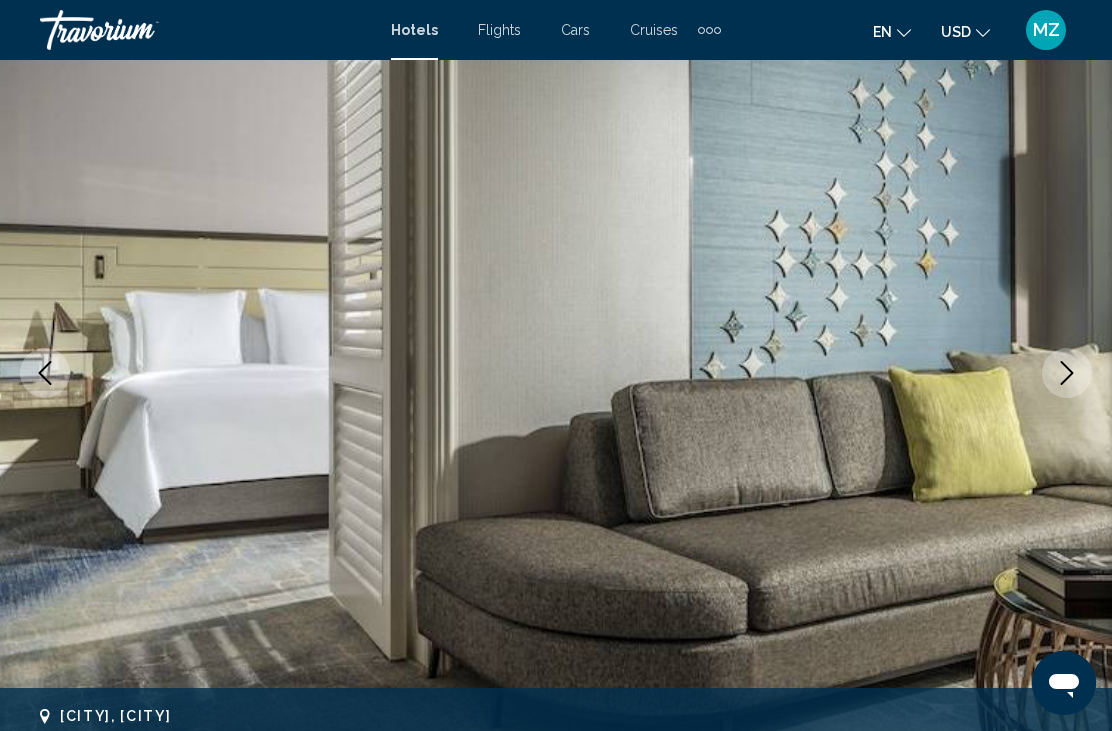 click at bounding box center (1067, 373) 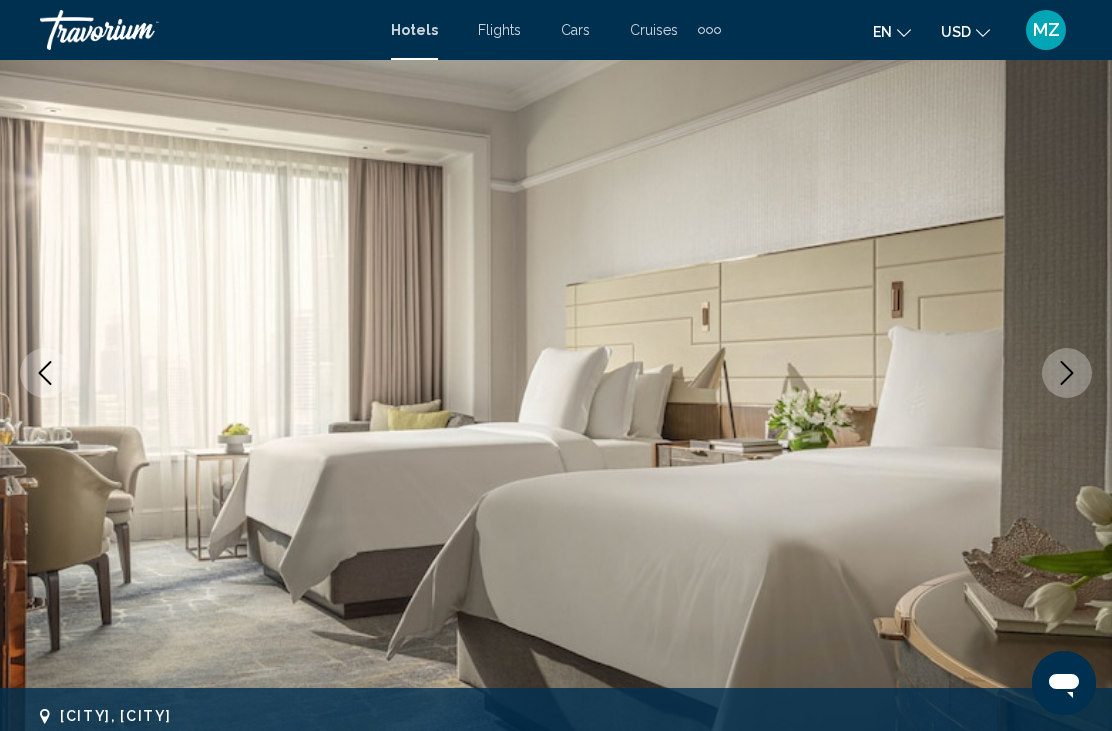 click 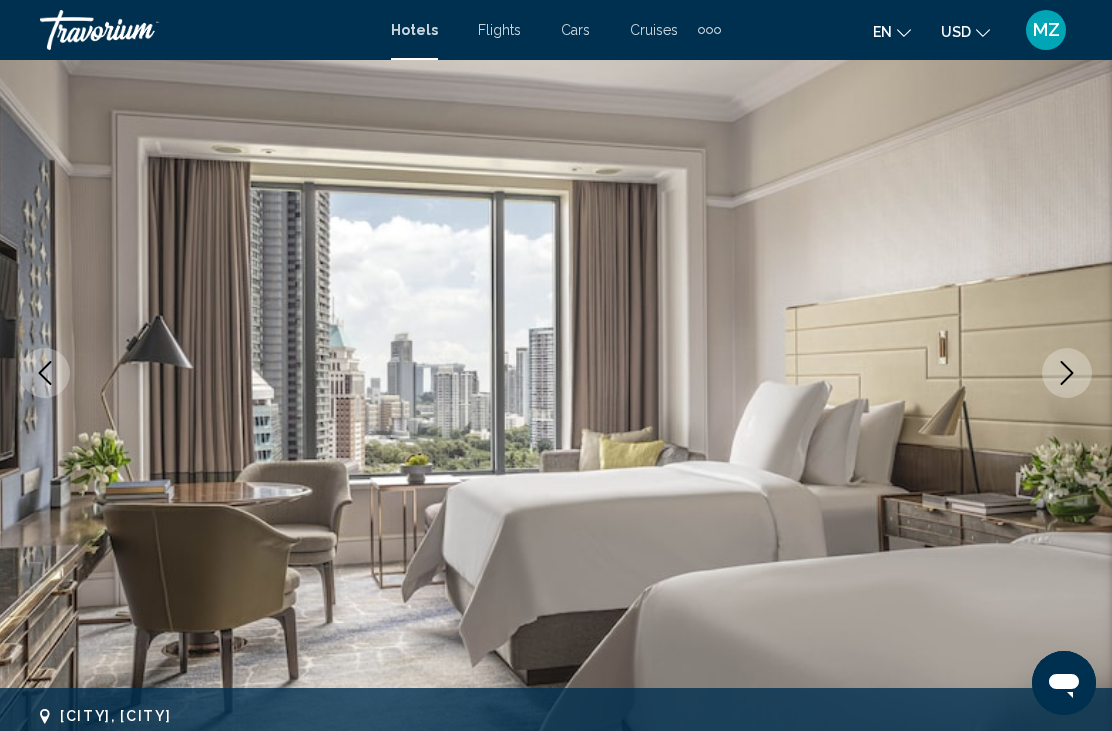 click at bounding box center [1067, 373] 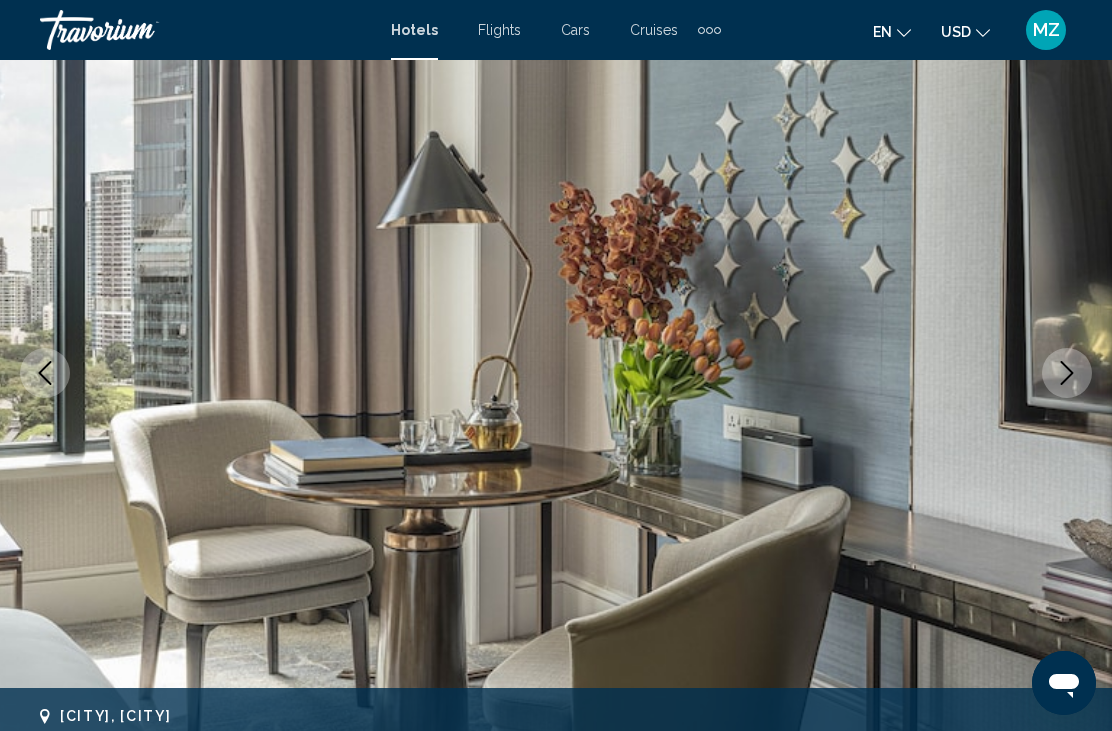 click at bounding box center (1067, 373) 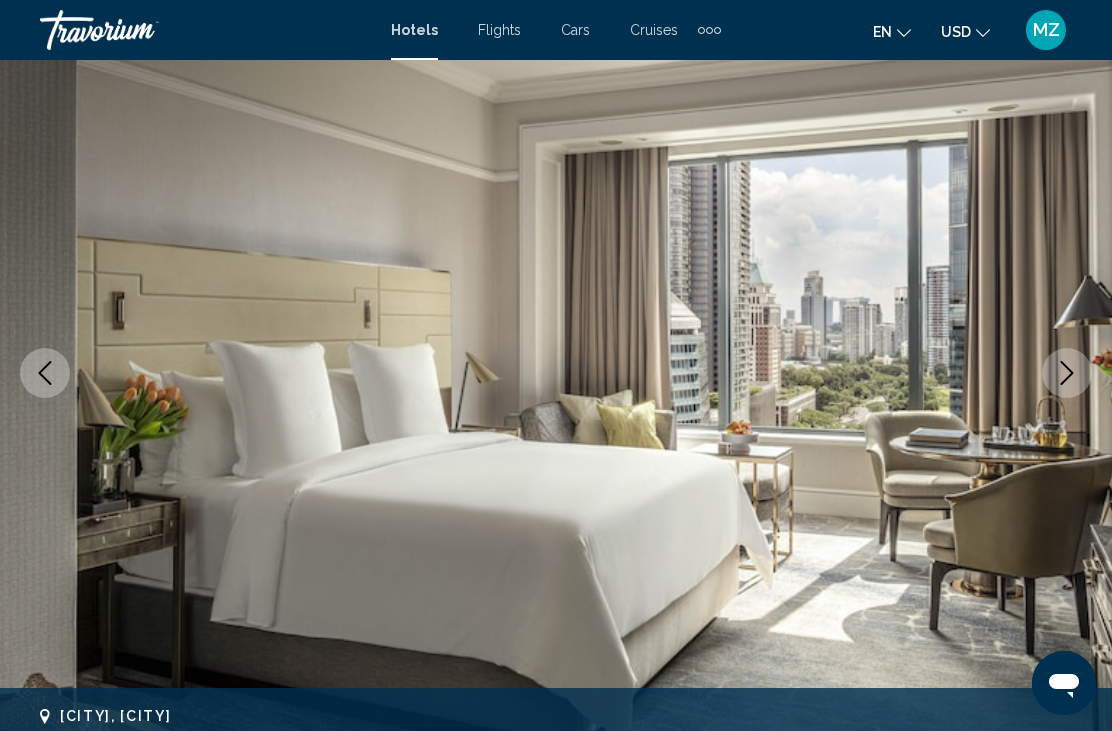 click 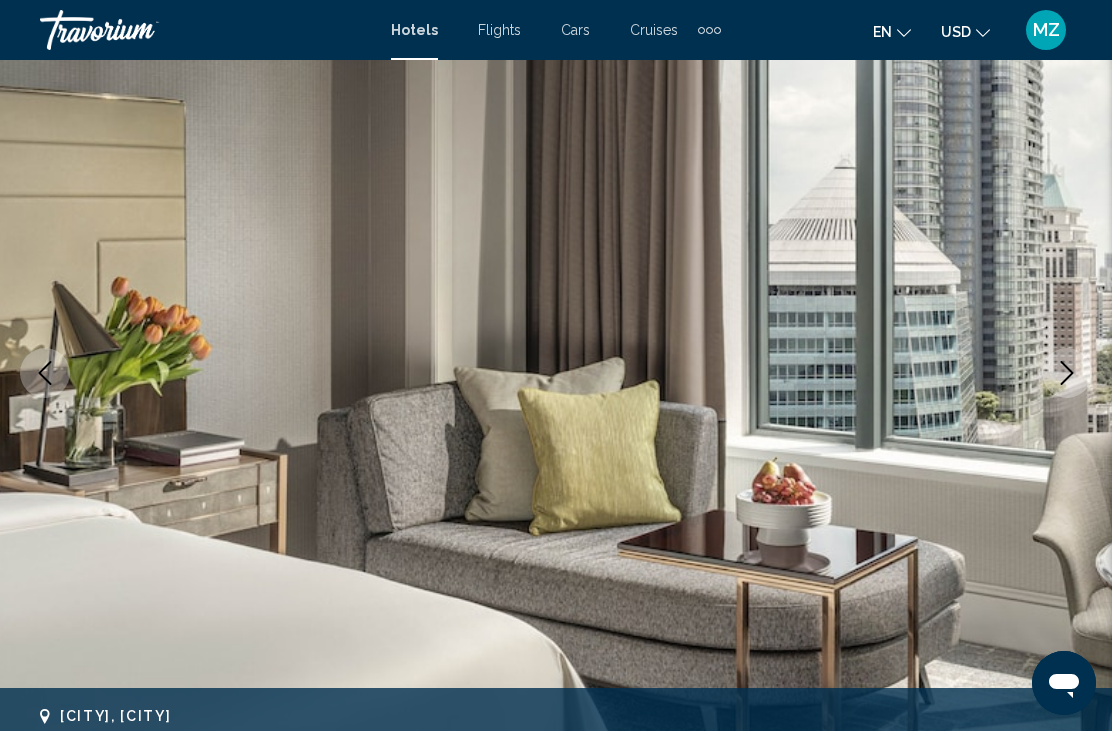 click 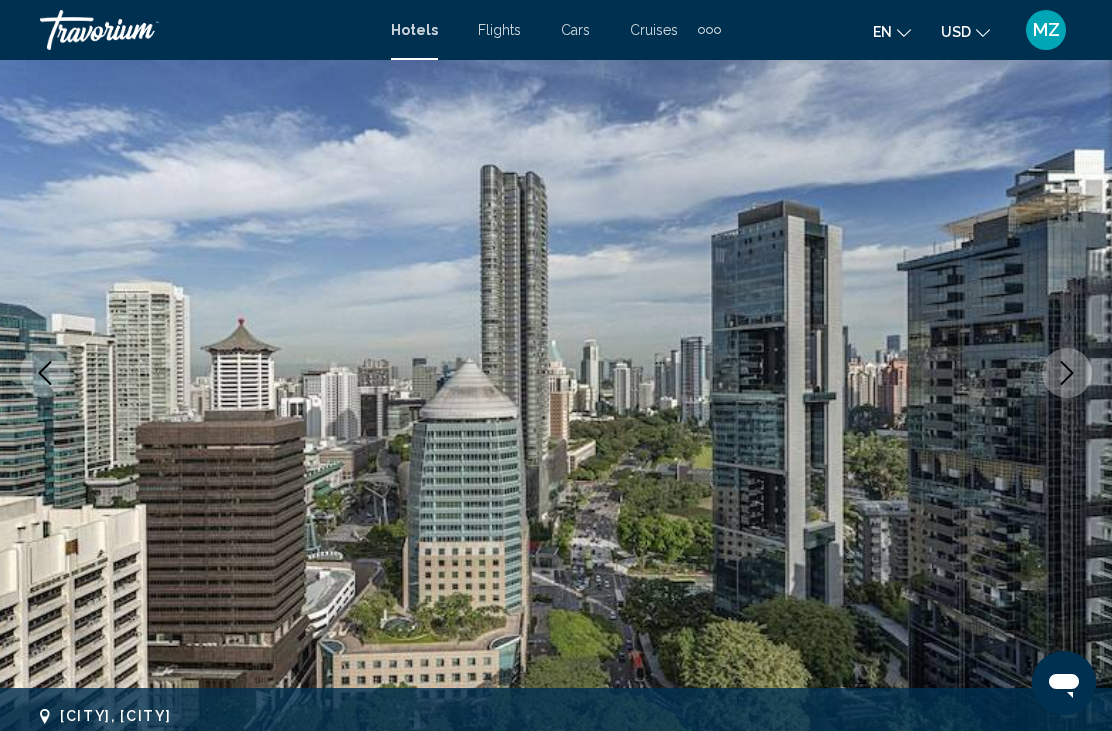 click 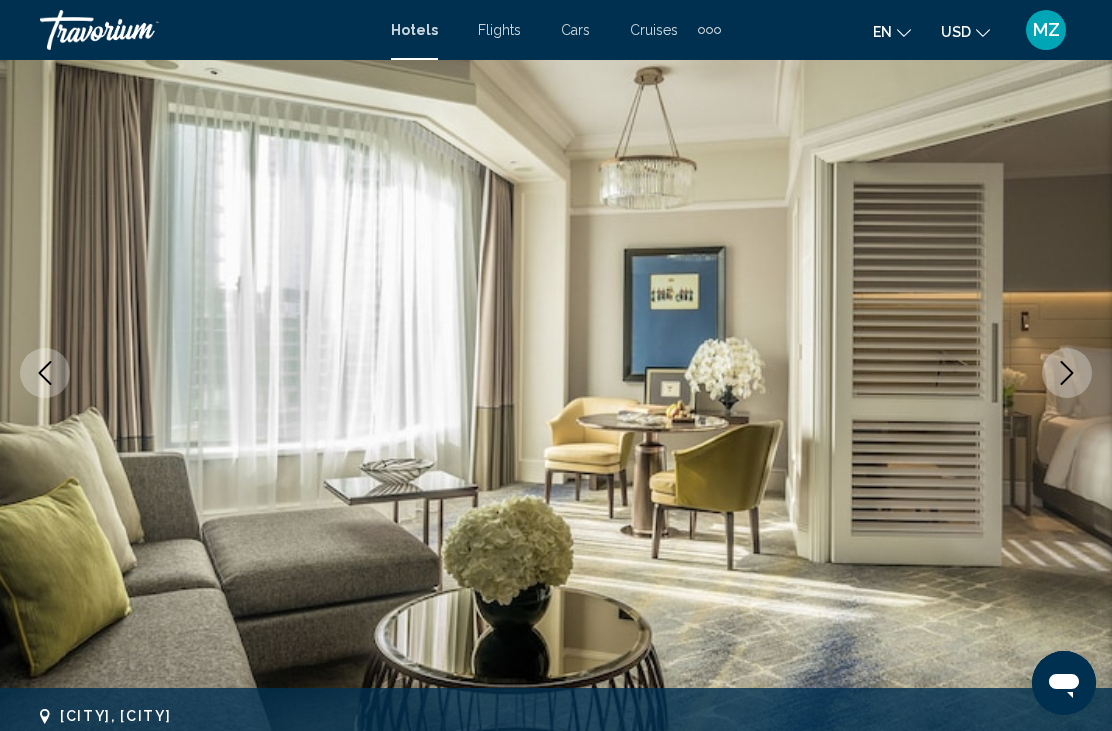 click 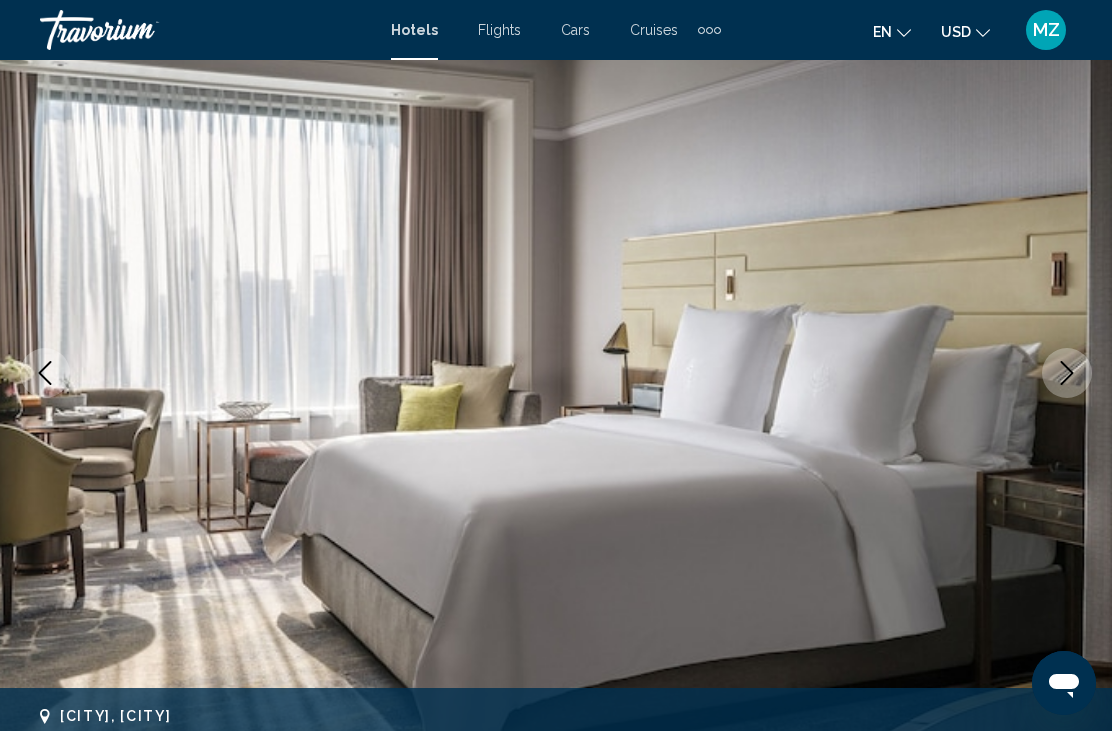 click 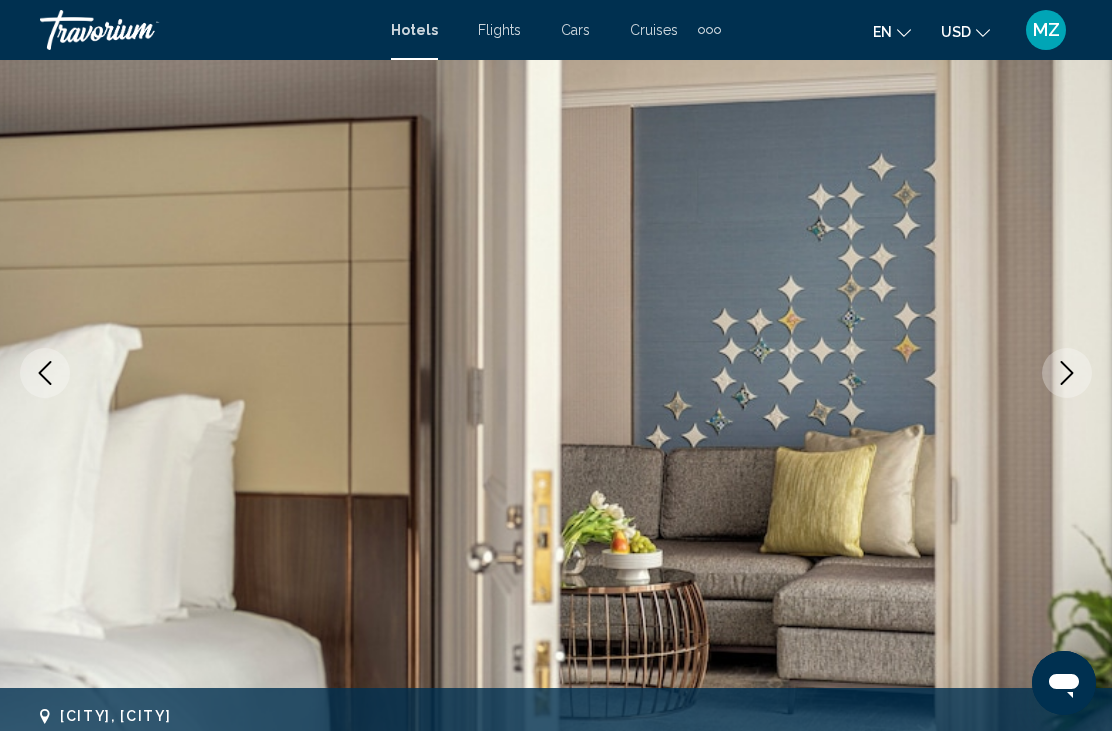 click 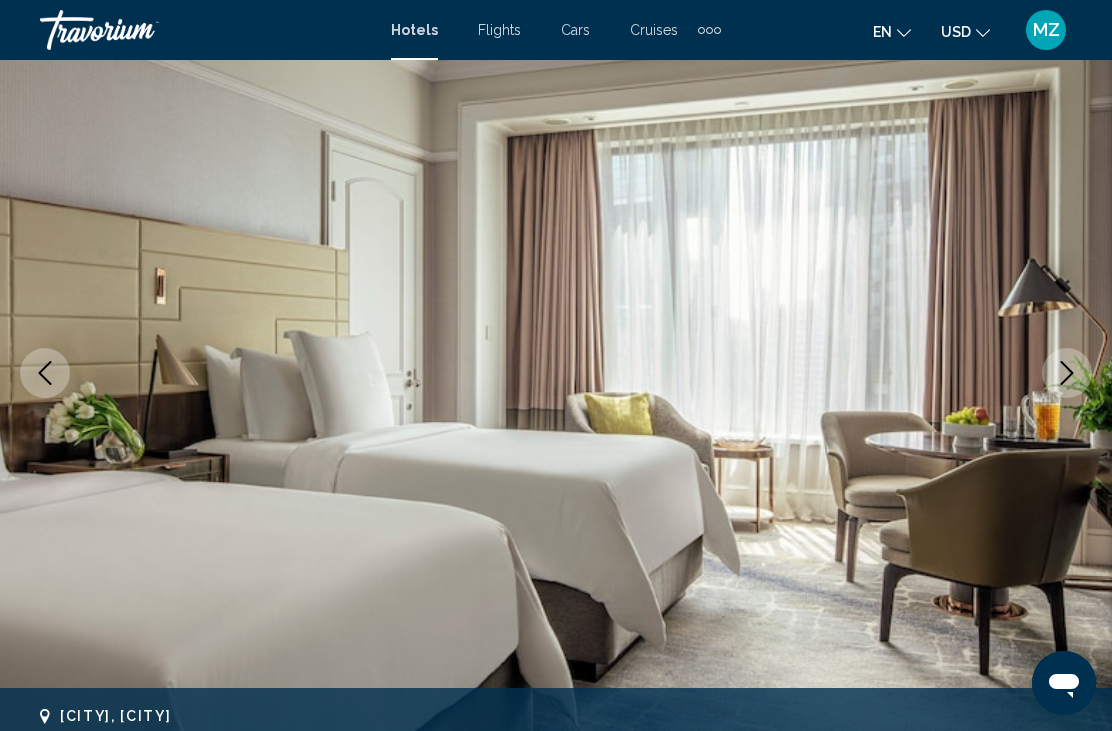 click at bounding box center [1067, 373] 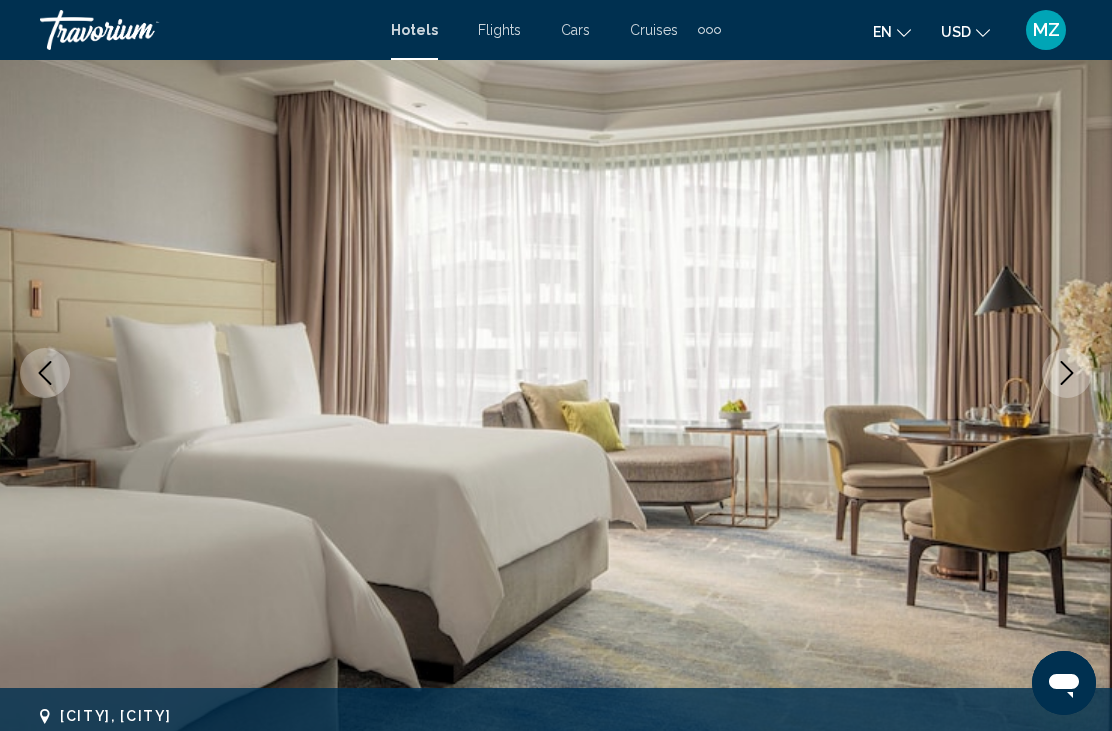 click 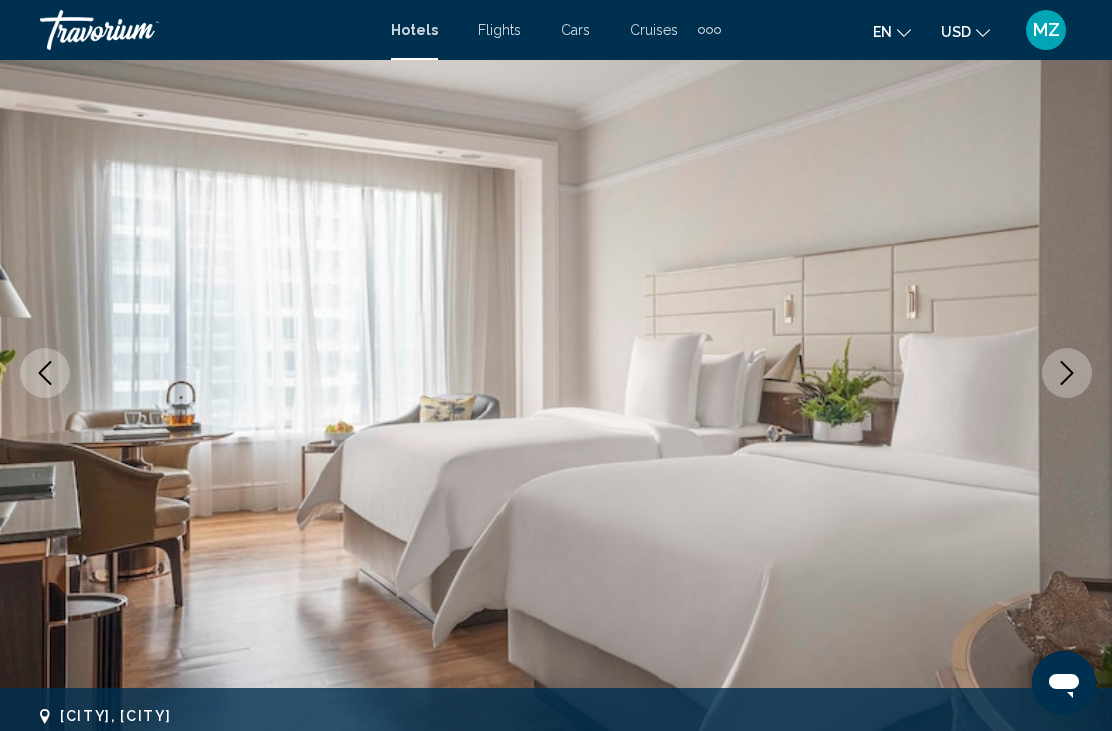 click 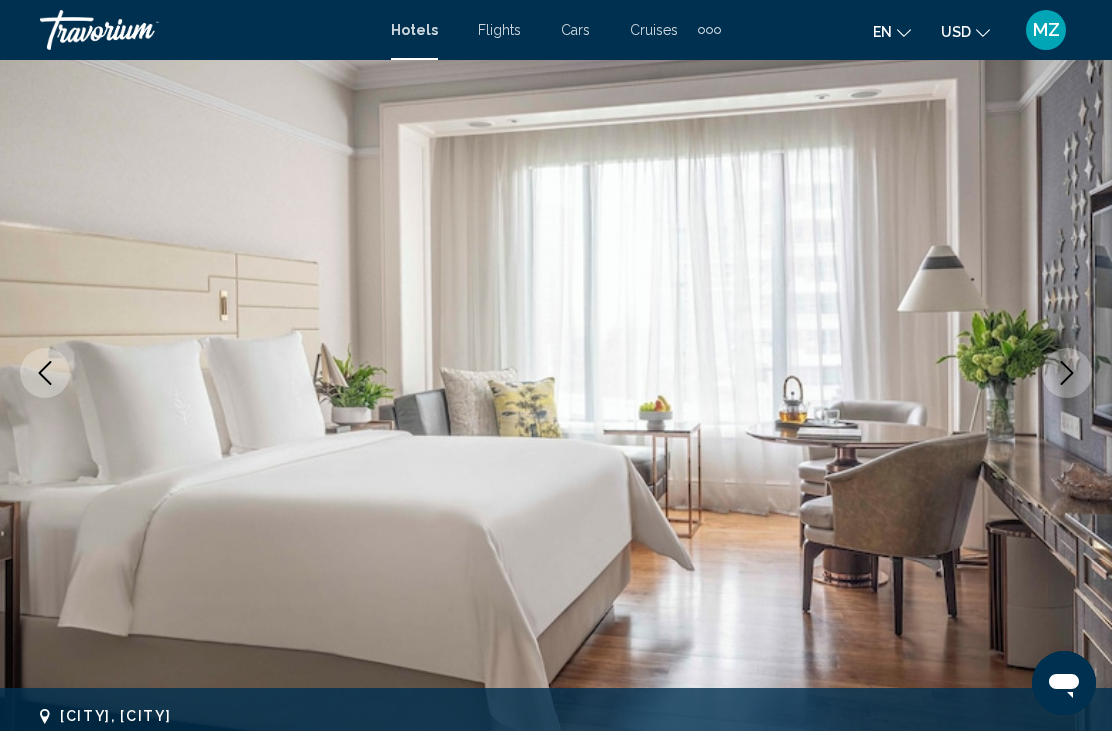 click at bounding box center [1067, 373] 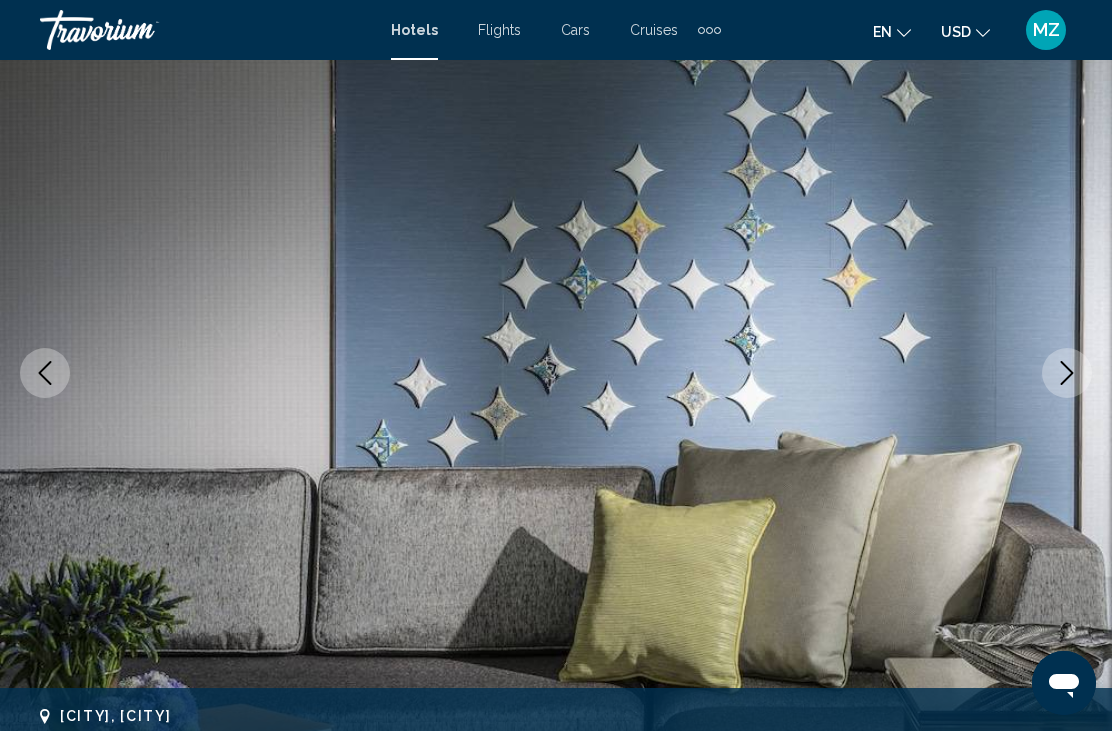 click 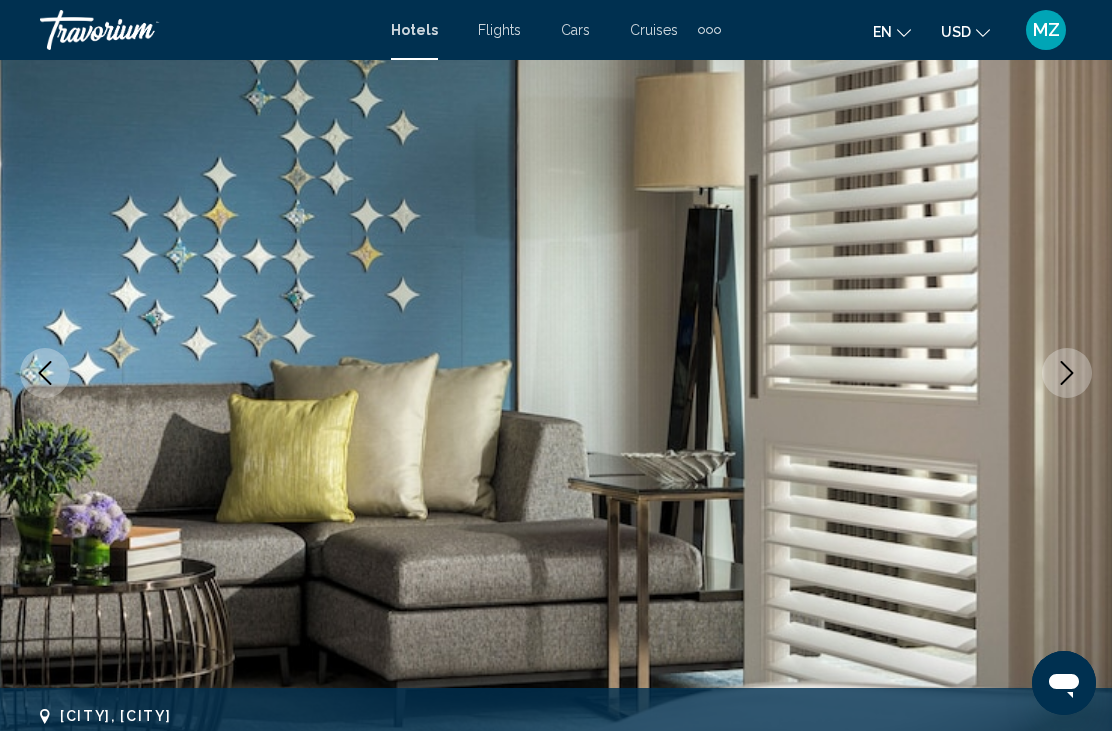 click 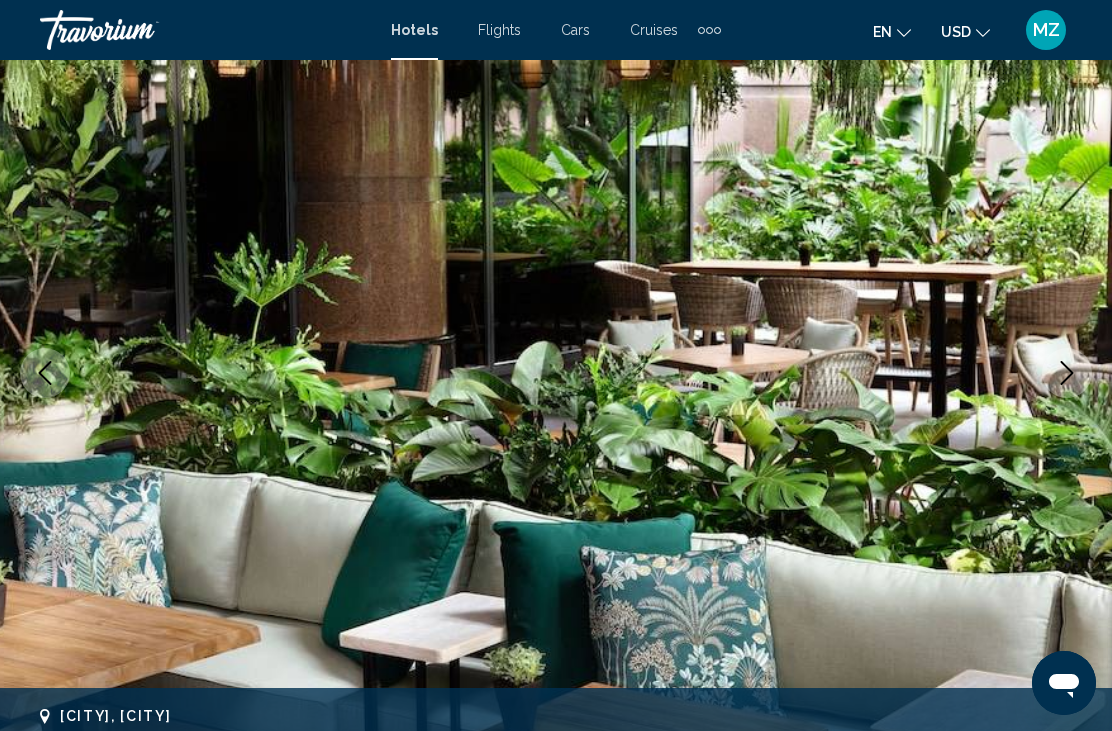 click 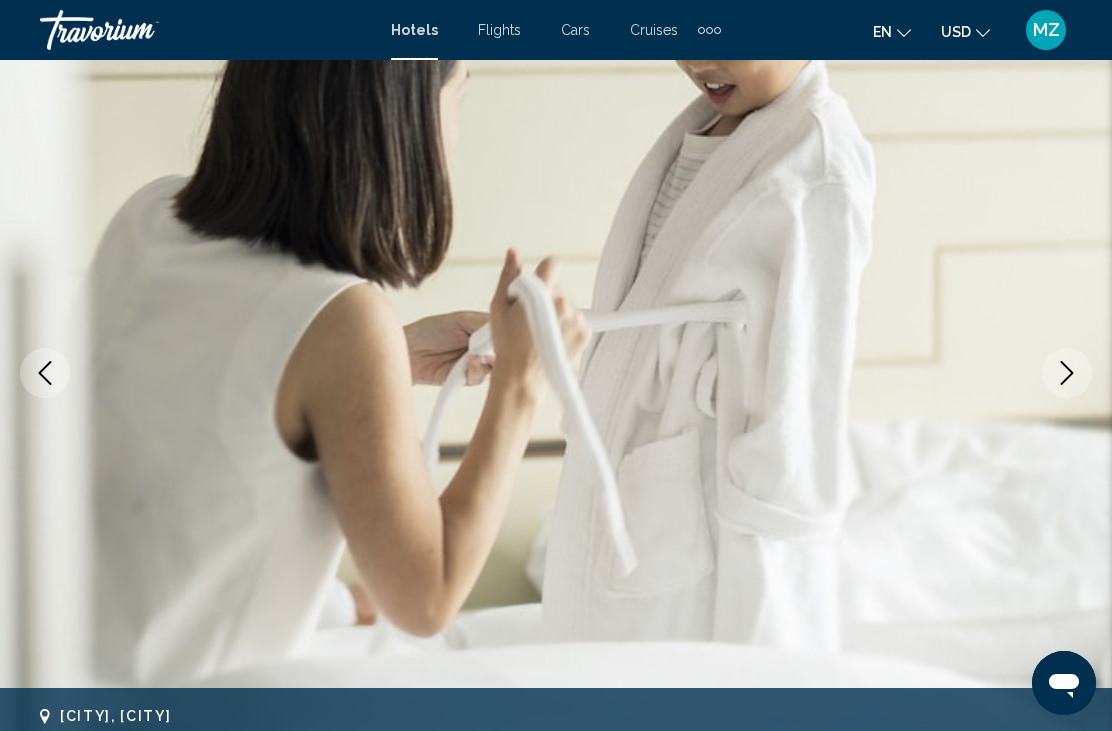 click at bounding box center (1067, 373) 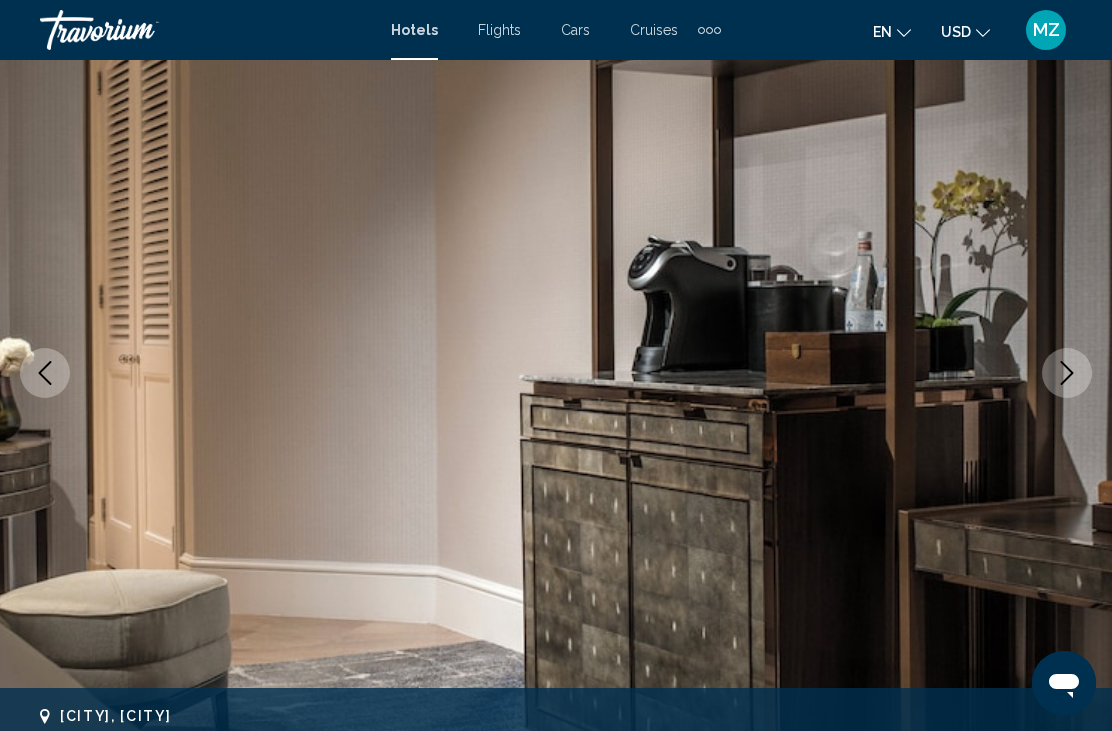 click 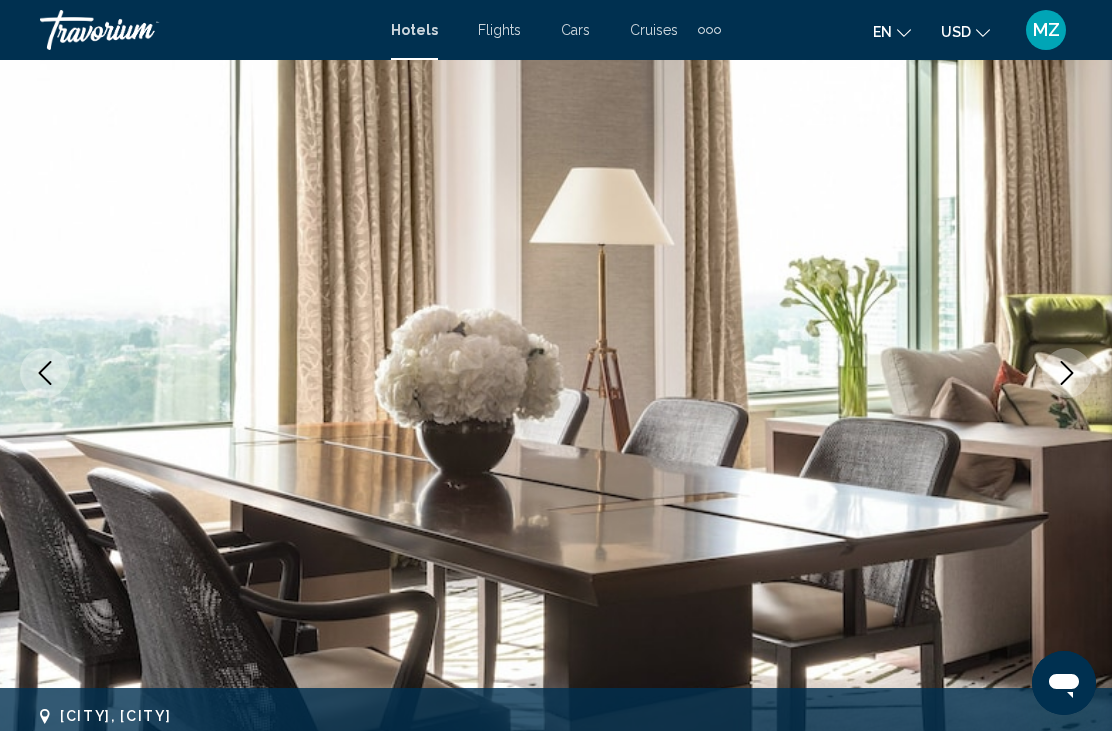 click at bounding box center (1067, 373) 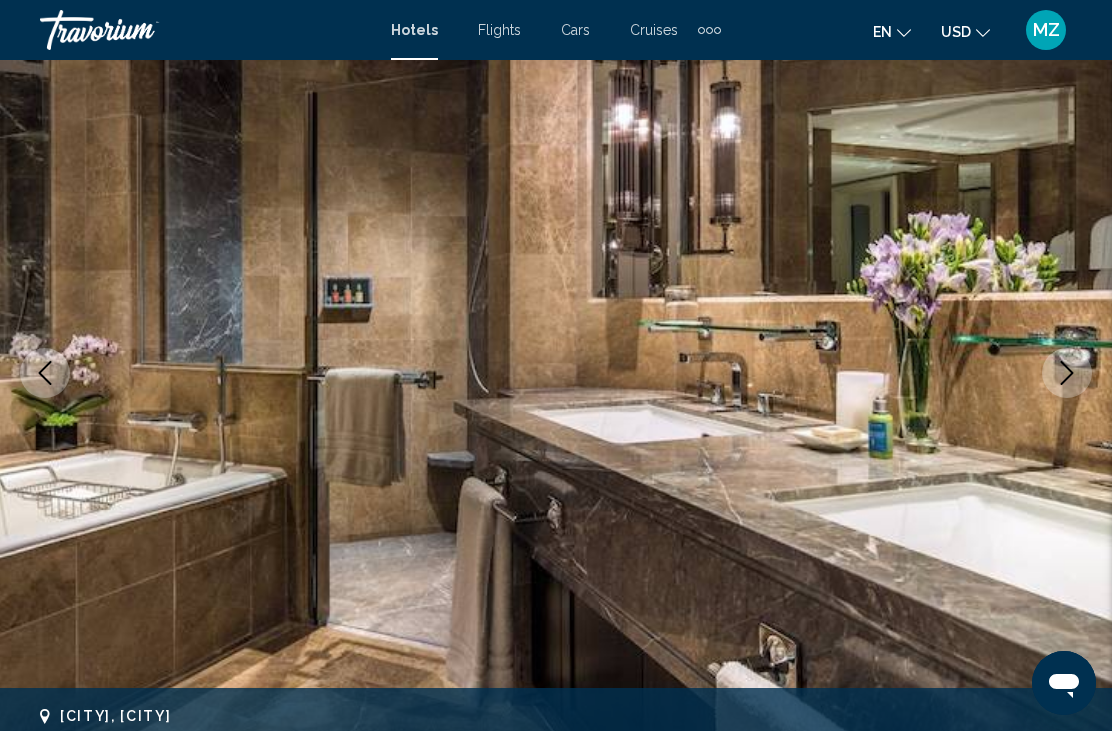 click 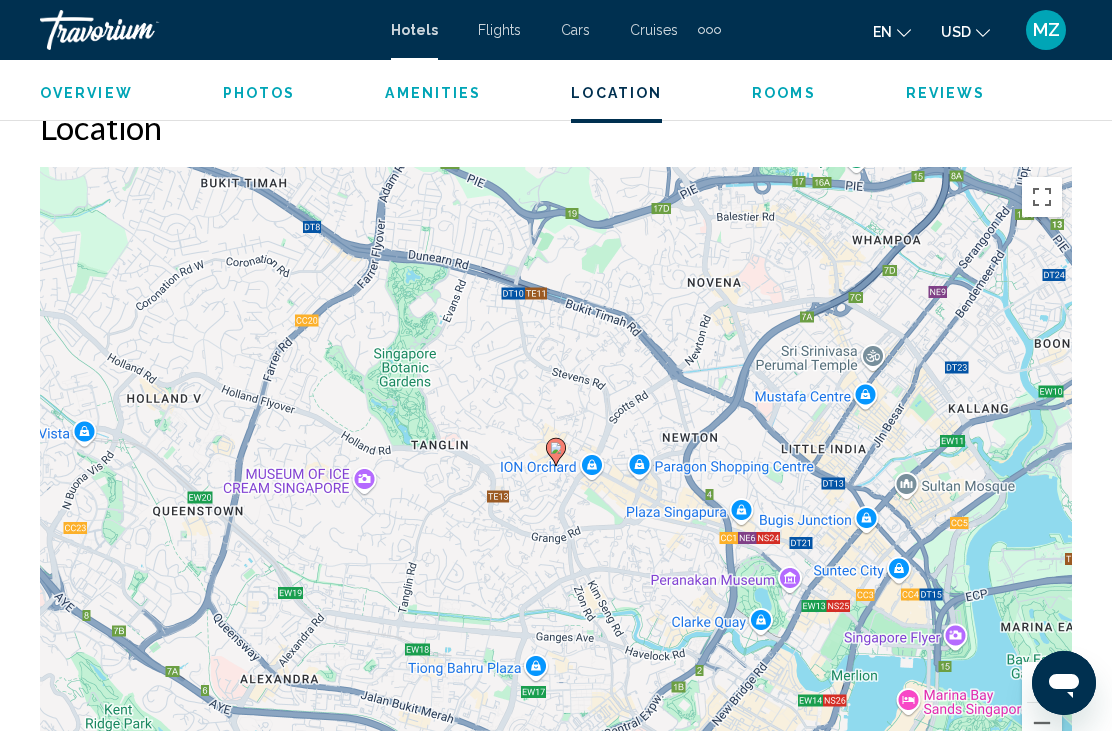 scroll, scrollTop: 2210, scrollLeft: 0, axis: vertical 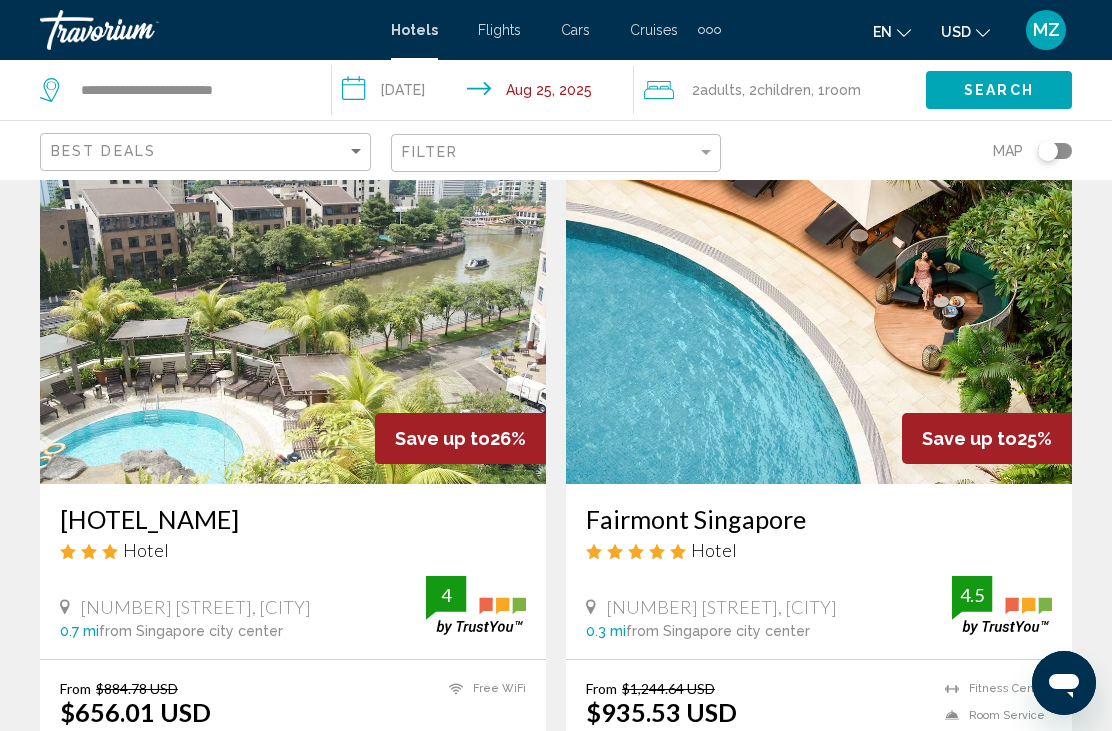 click at bounding box center [819, 324] 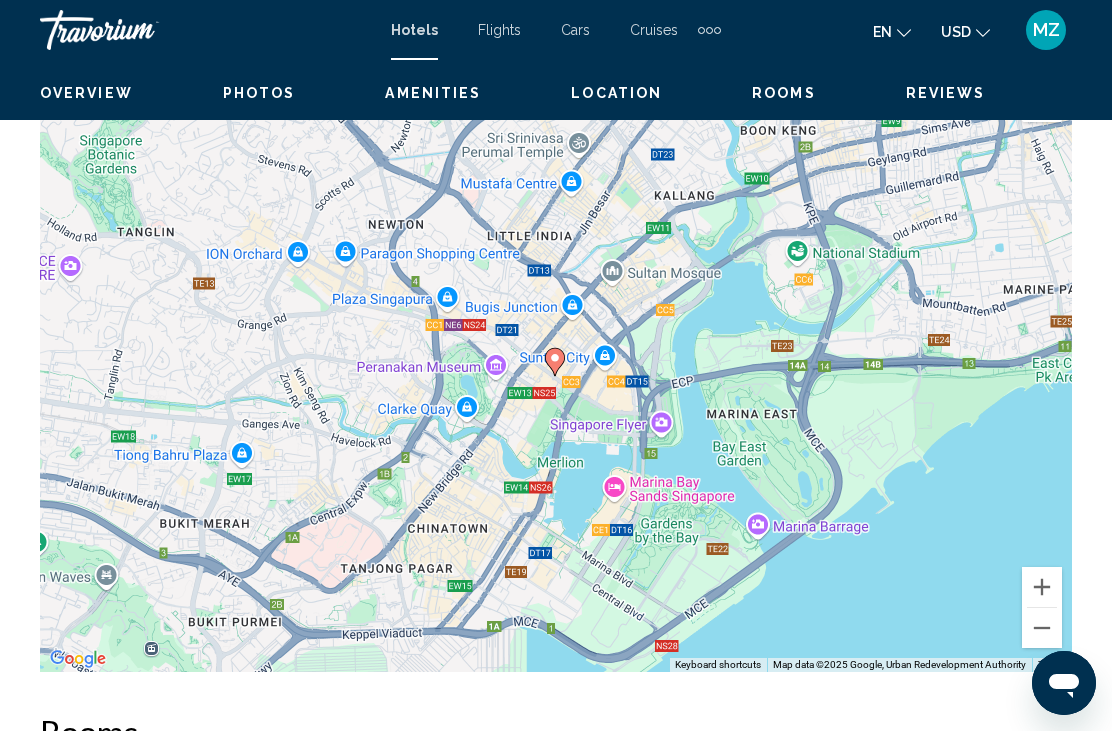 scroll, scrollTop: 2299, scrollLeft: 0, axis: vertical 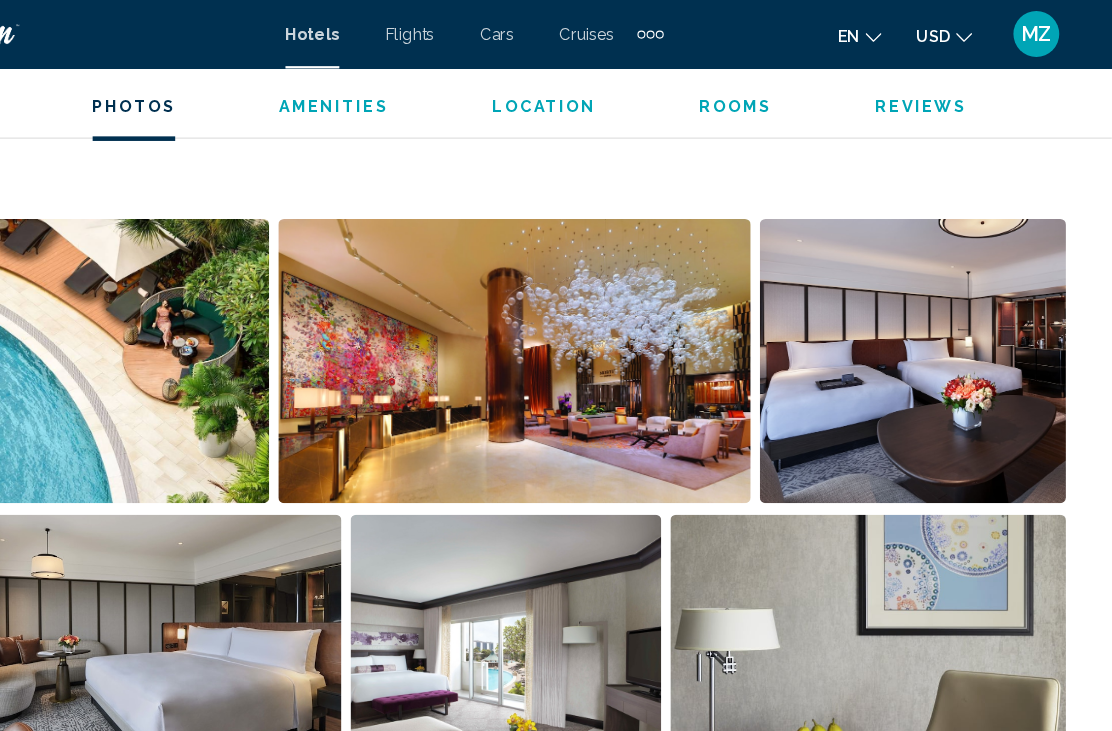 click at bounding box center [591, 315] 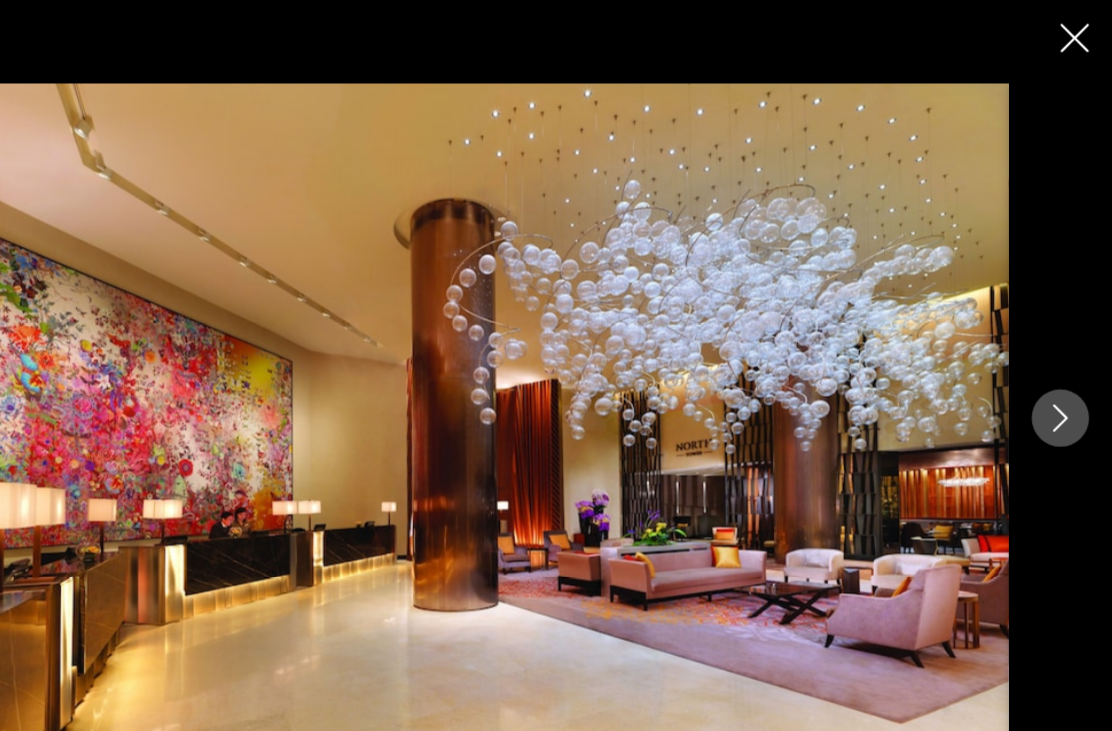 click 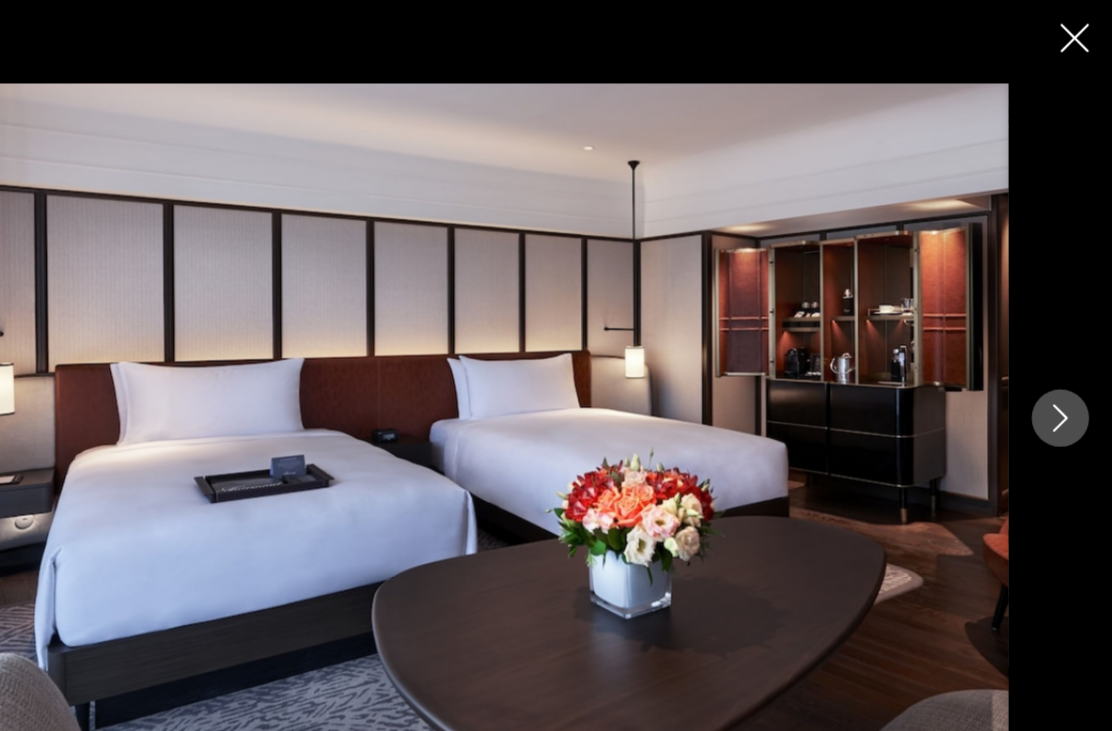 click 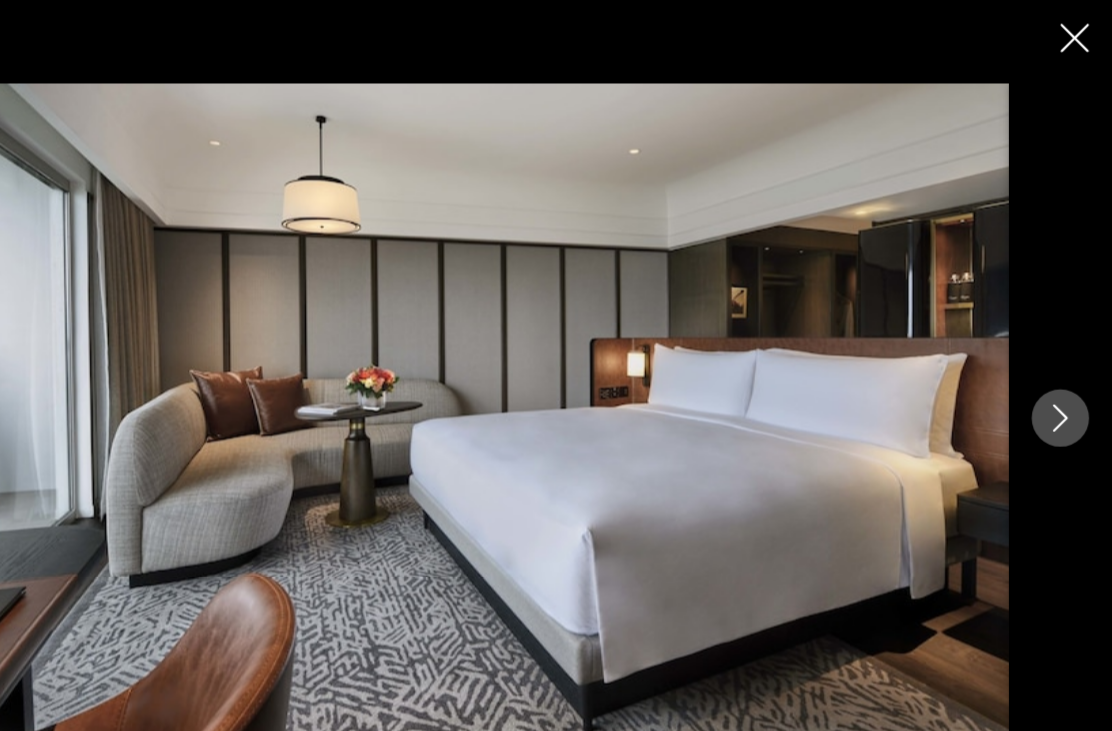 click 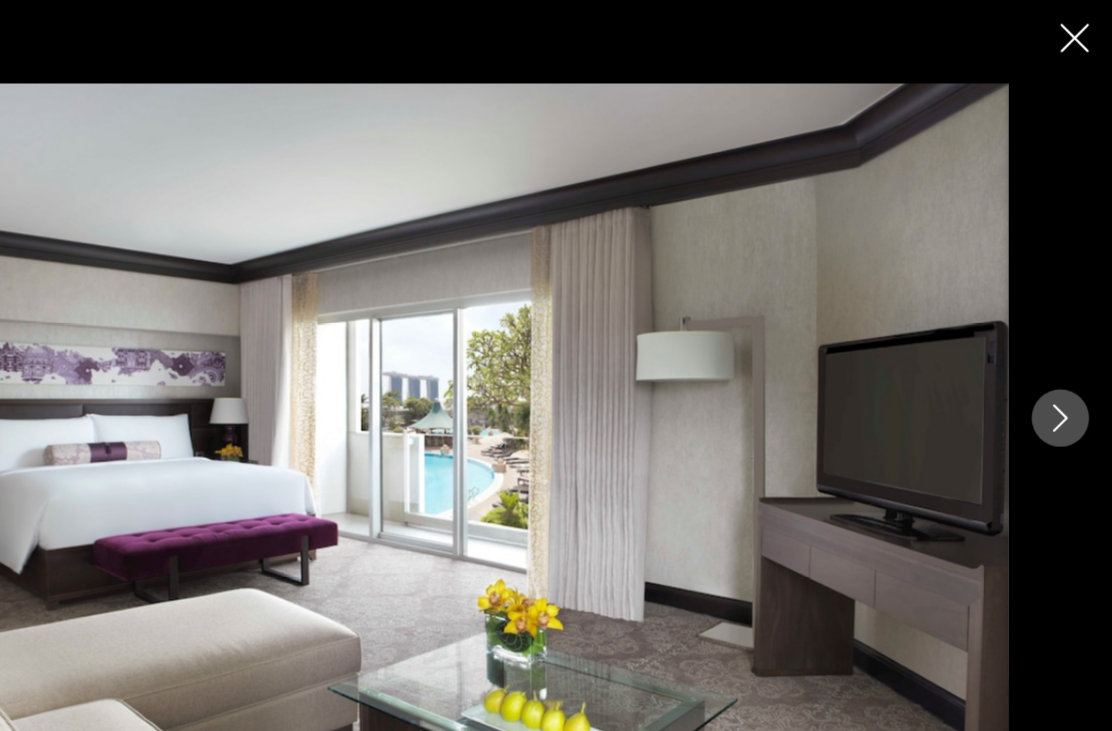 click 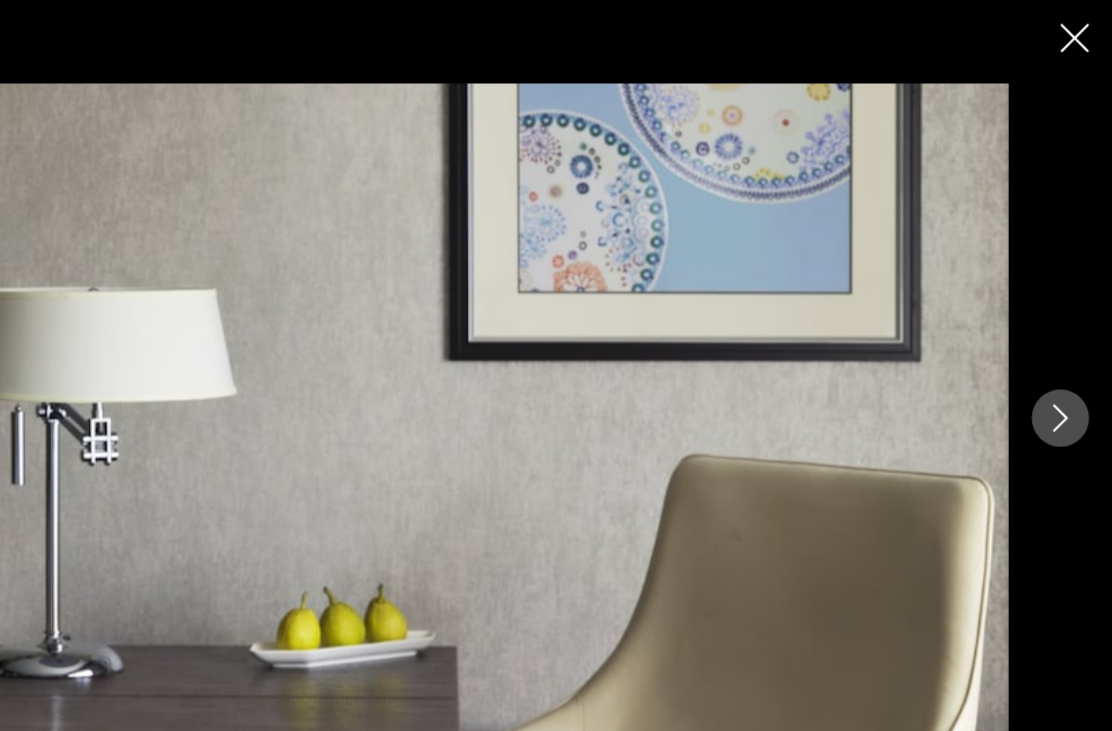 click at bounding box center [556, 365] 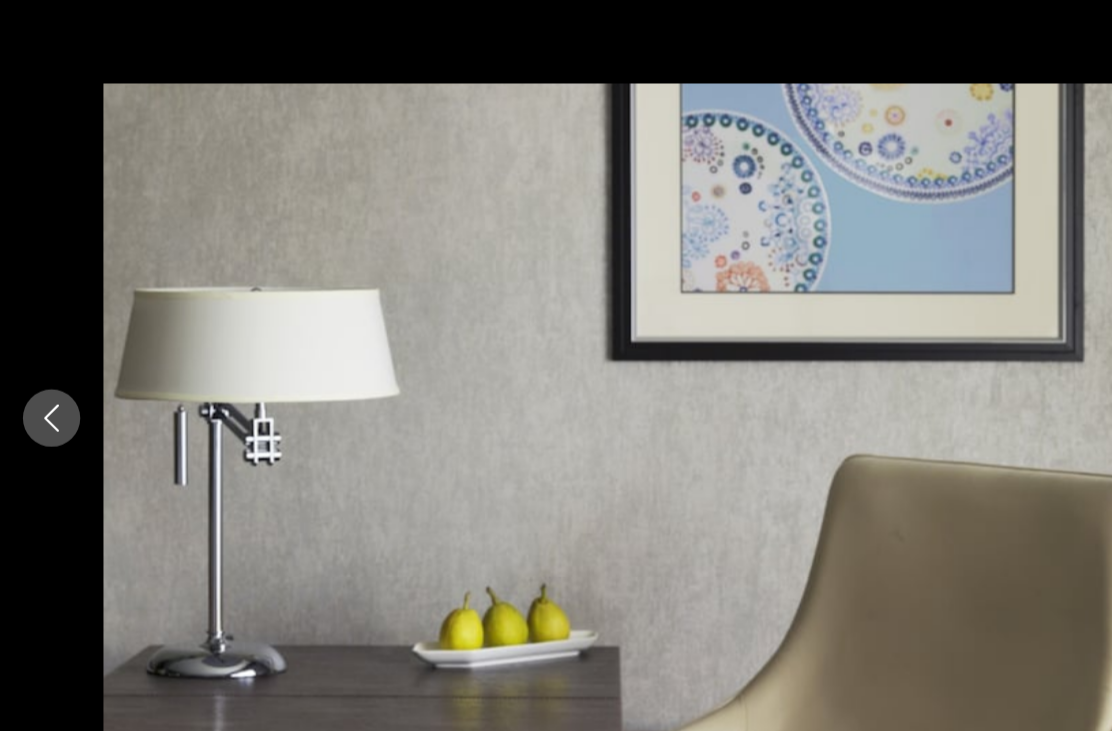 click at bounding box center (45, 365) 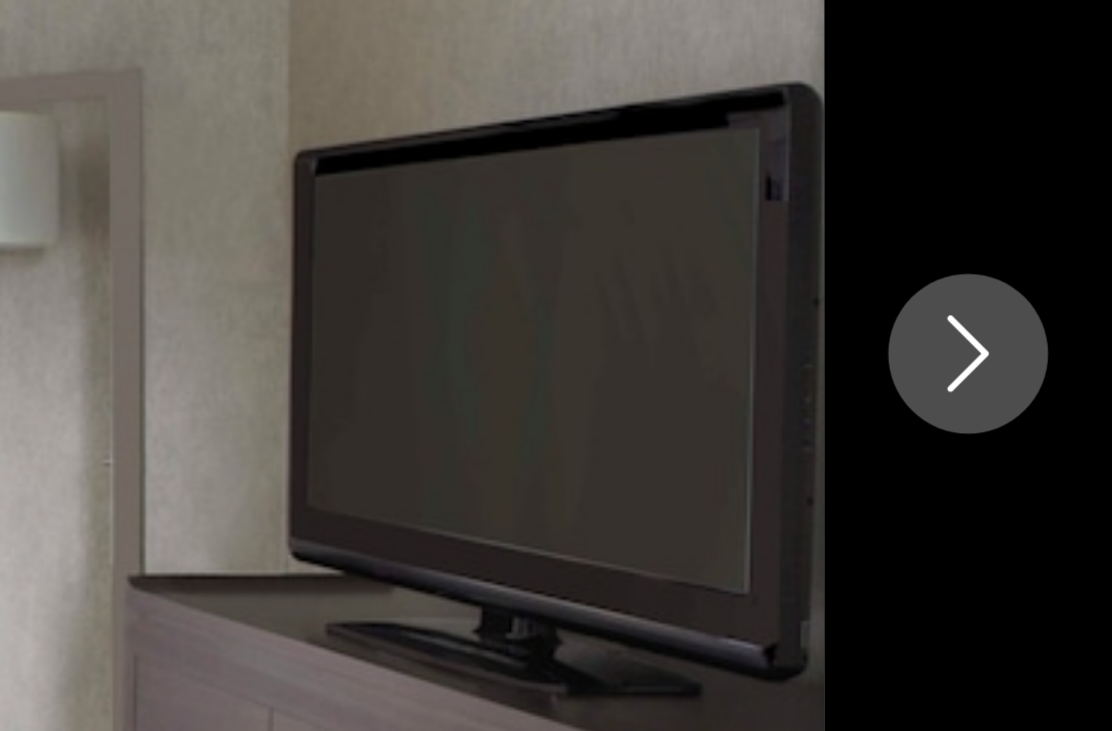 click 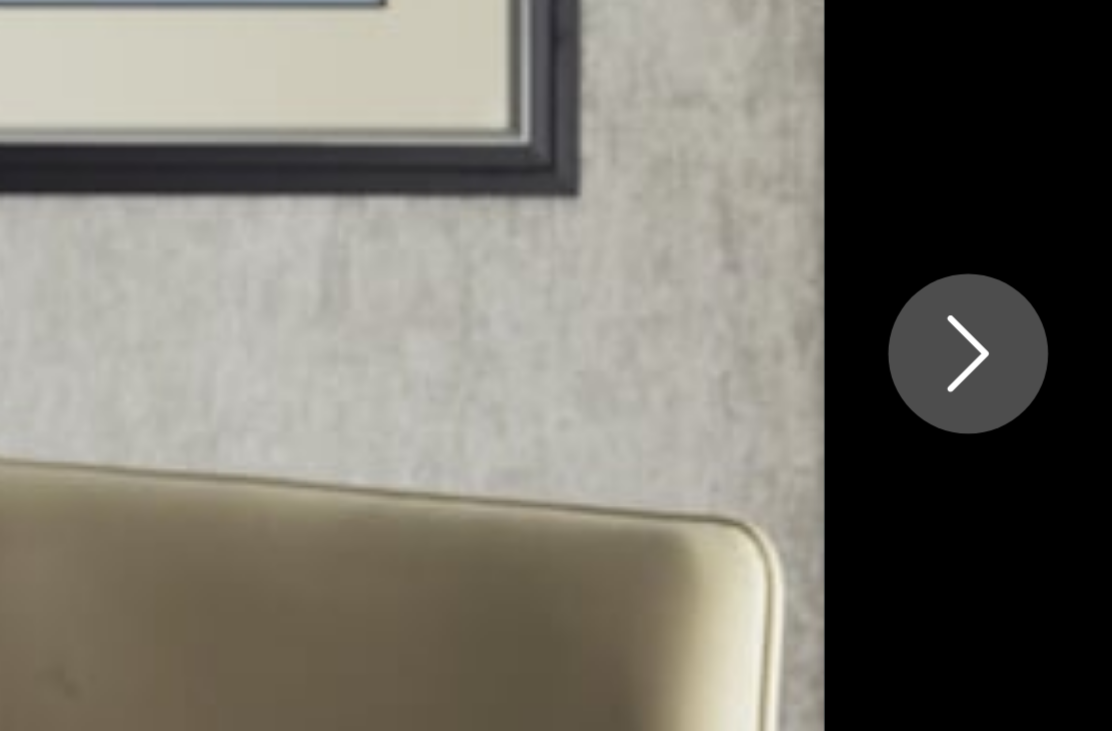 click 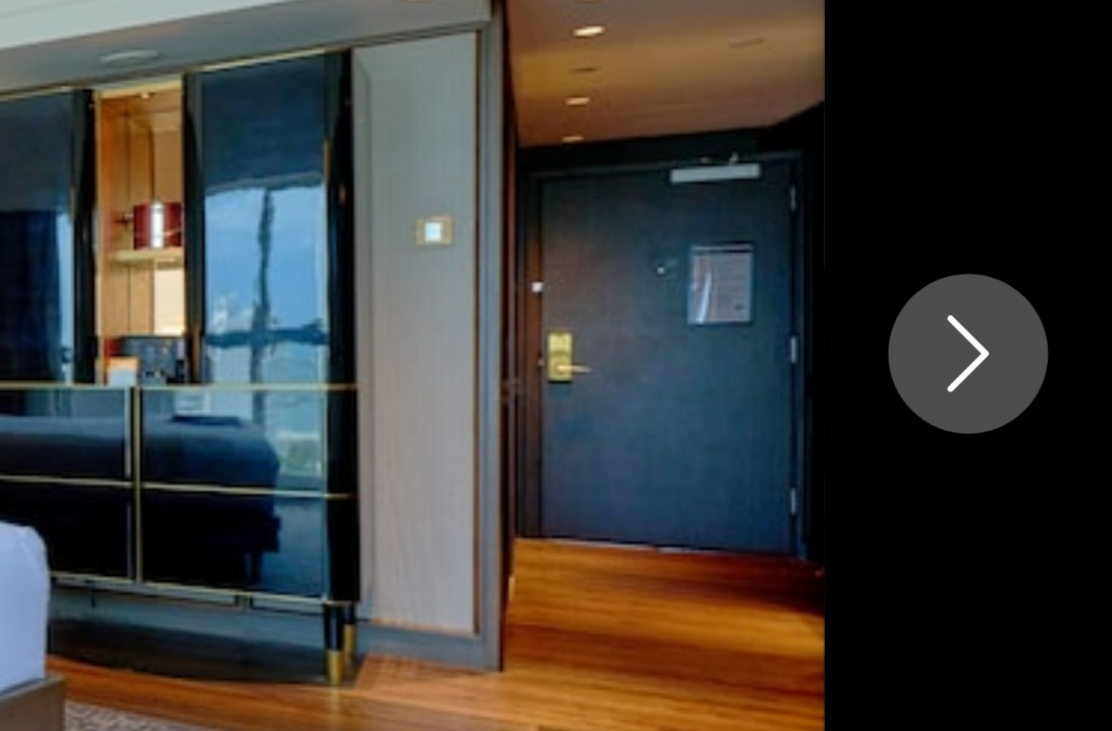 click 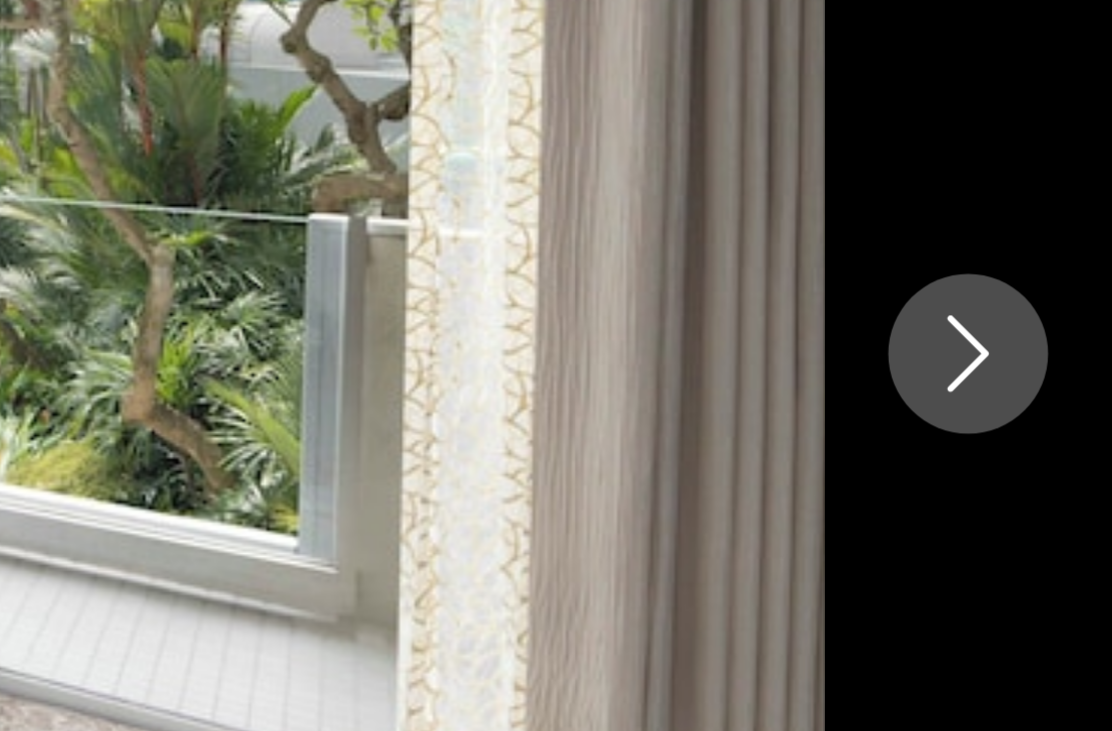 click 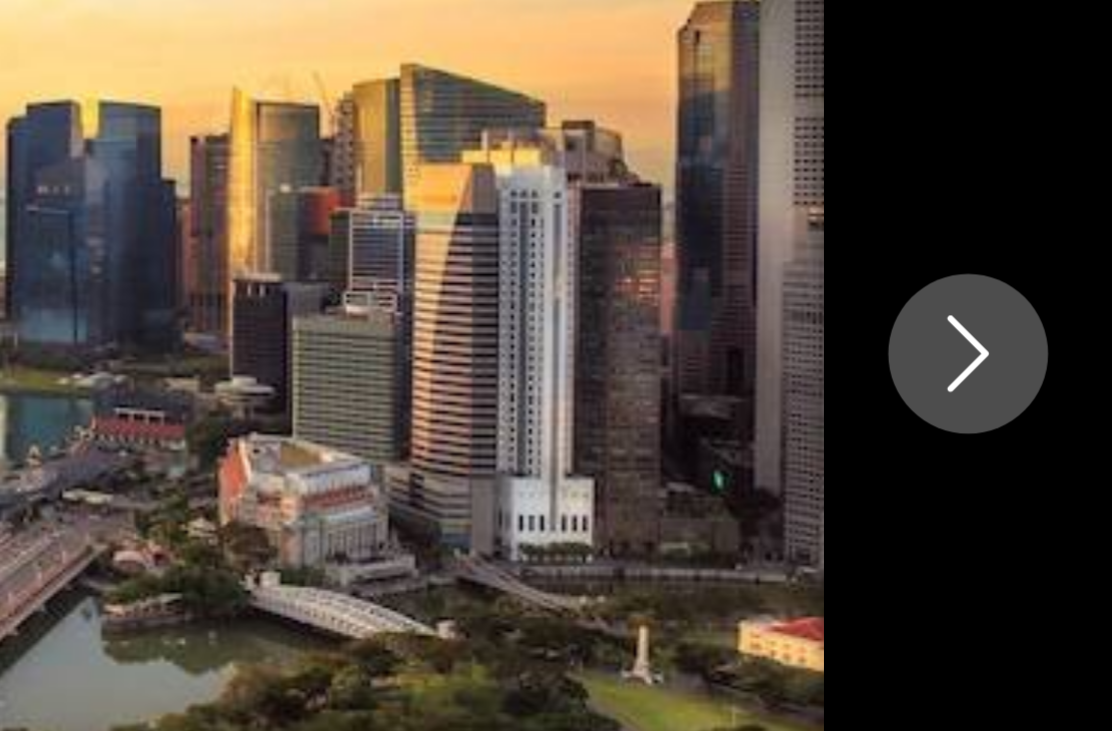 click 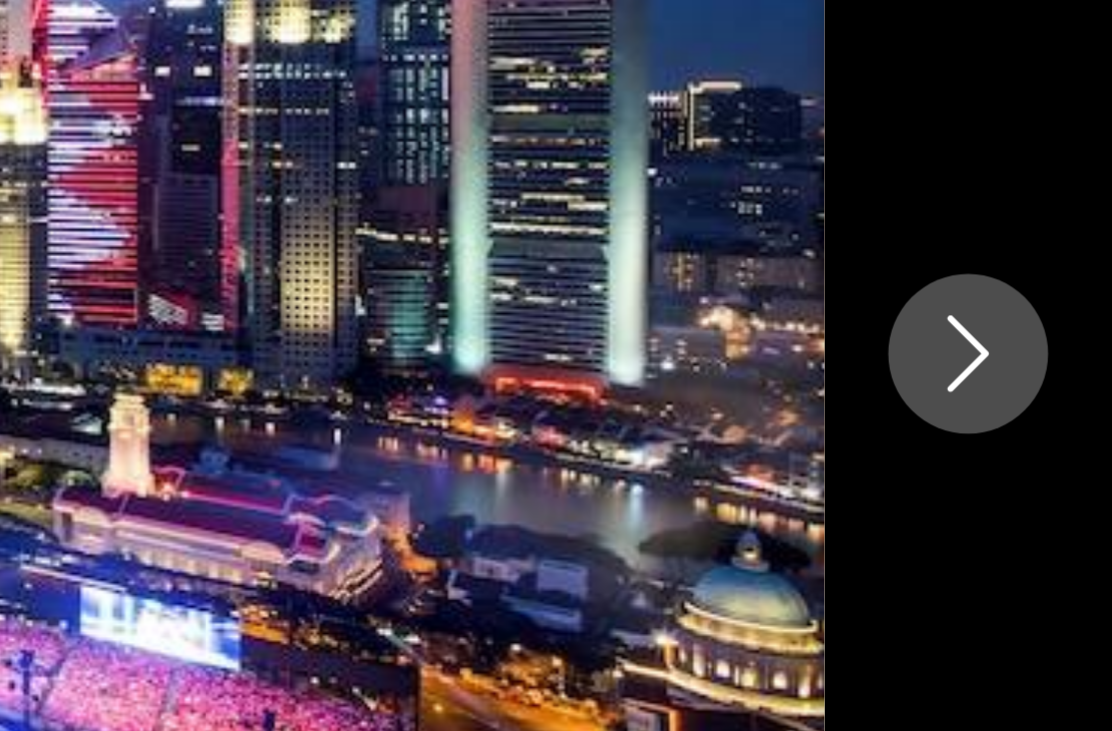 click 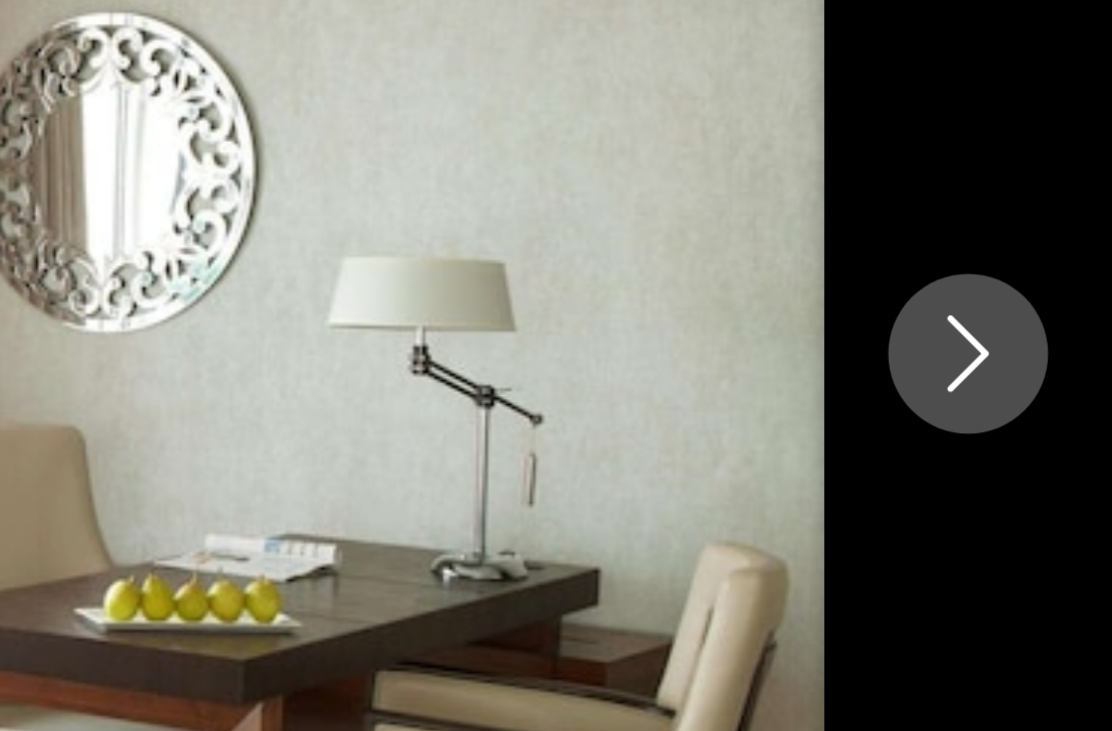 click 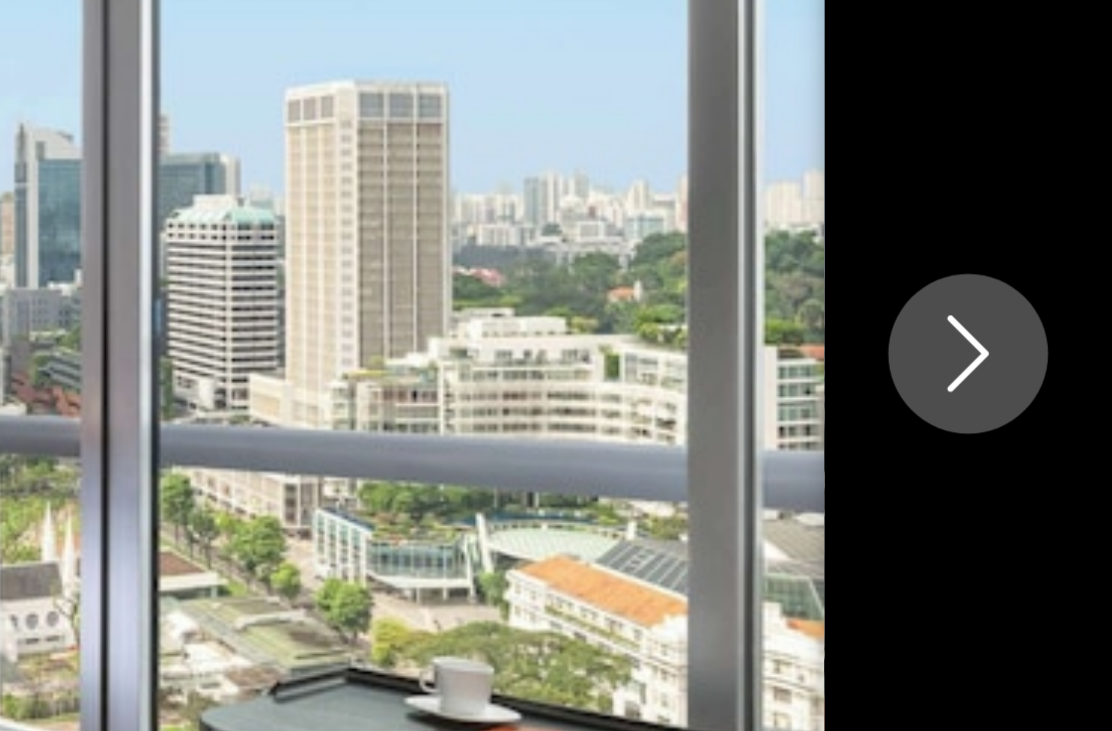 click 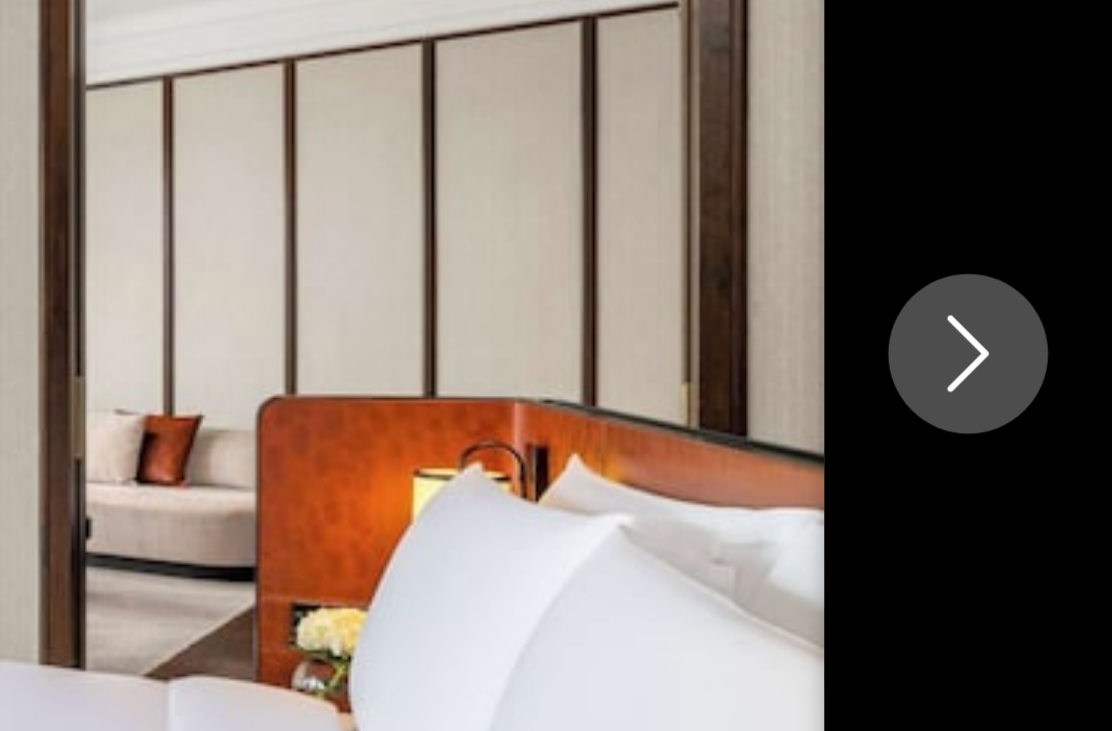 click 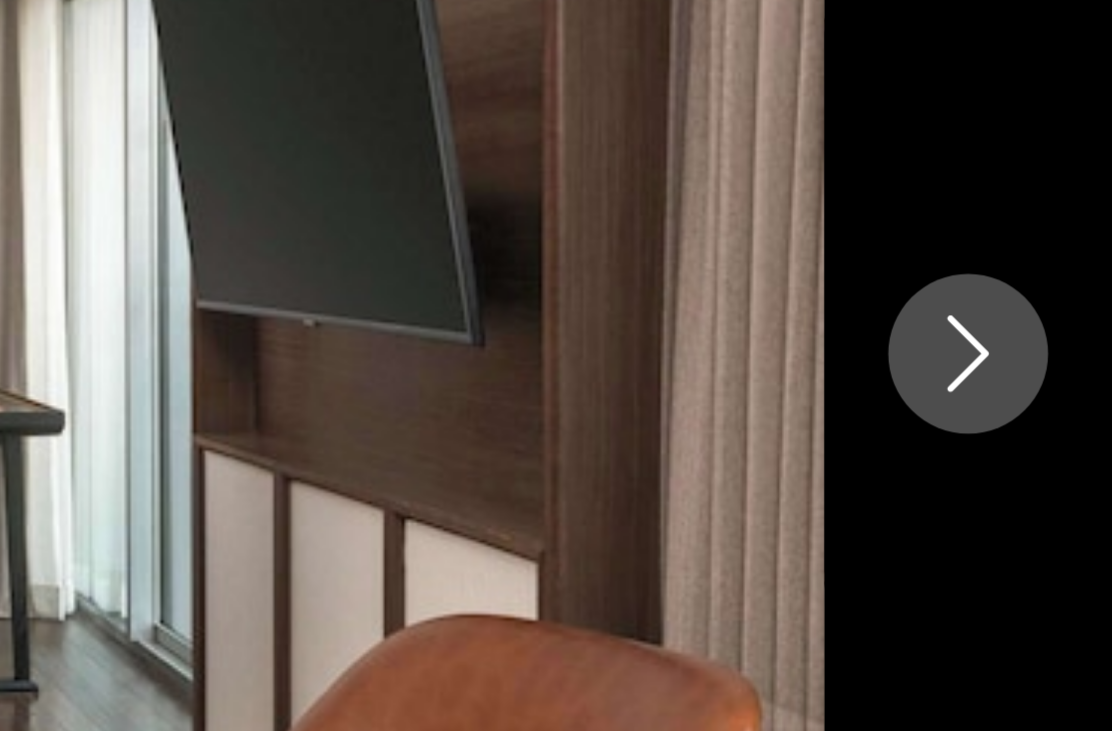click 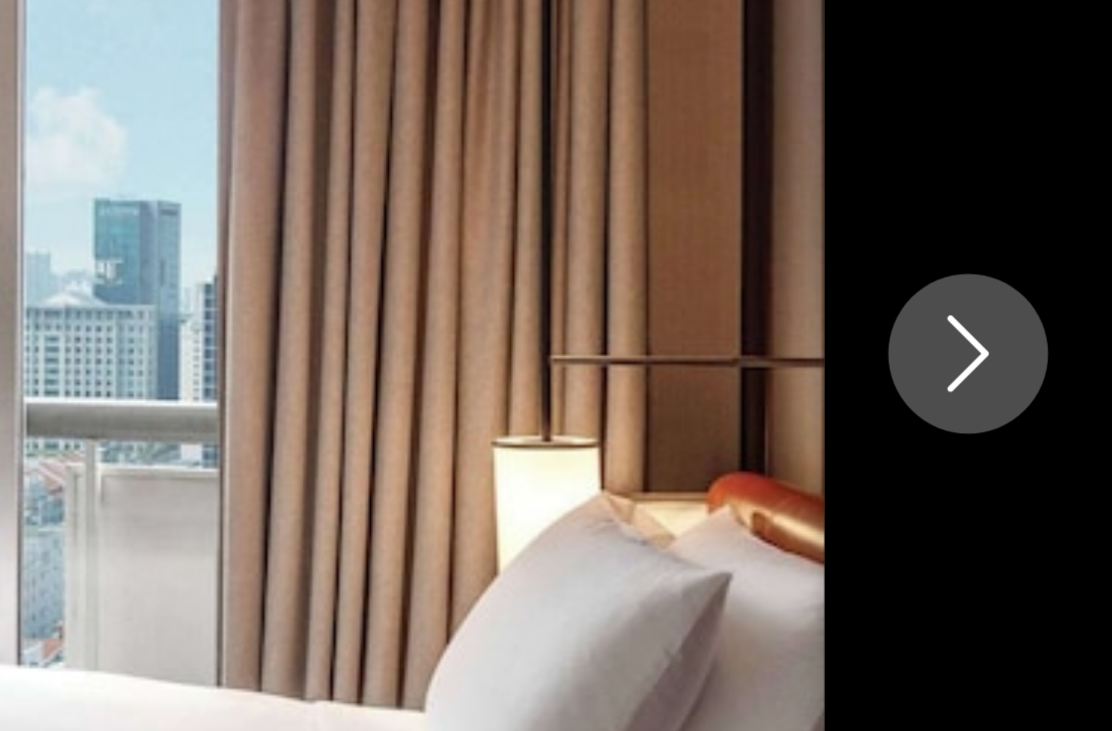 click 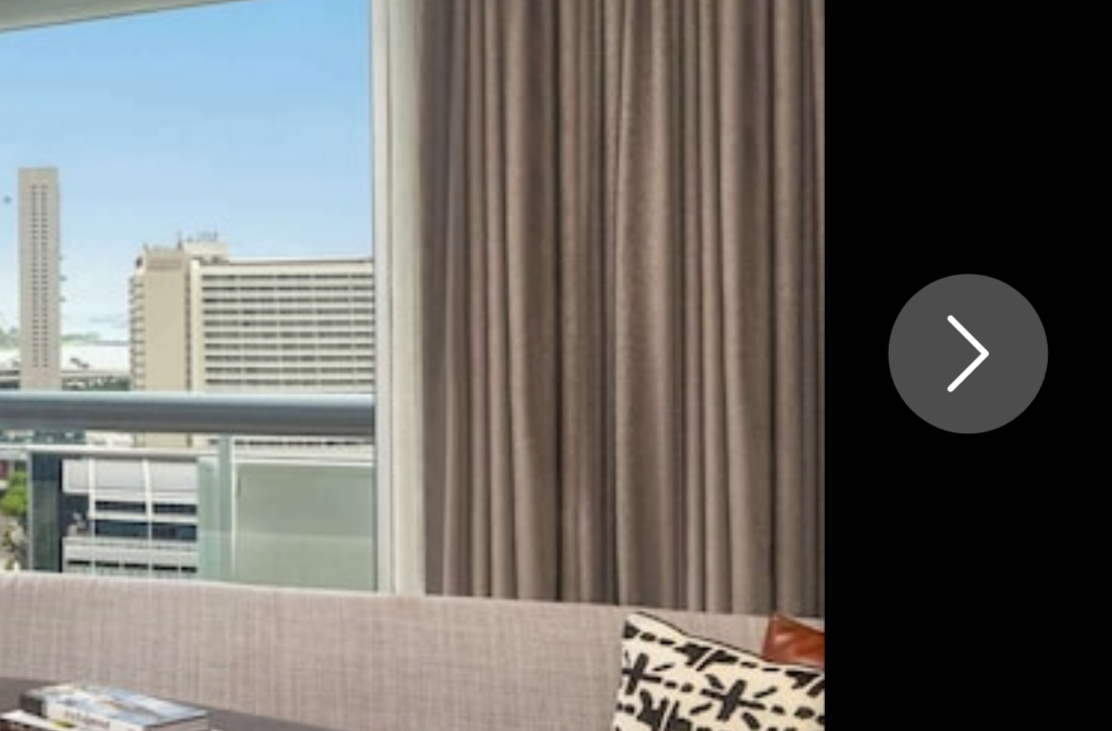 click 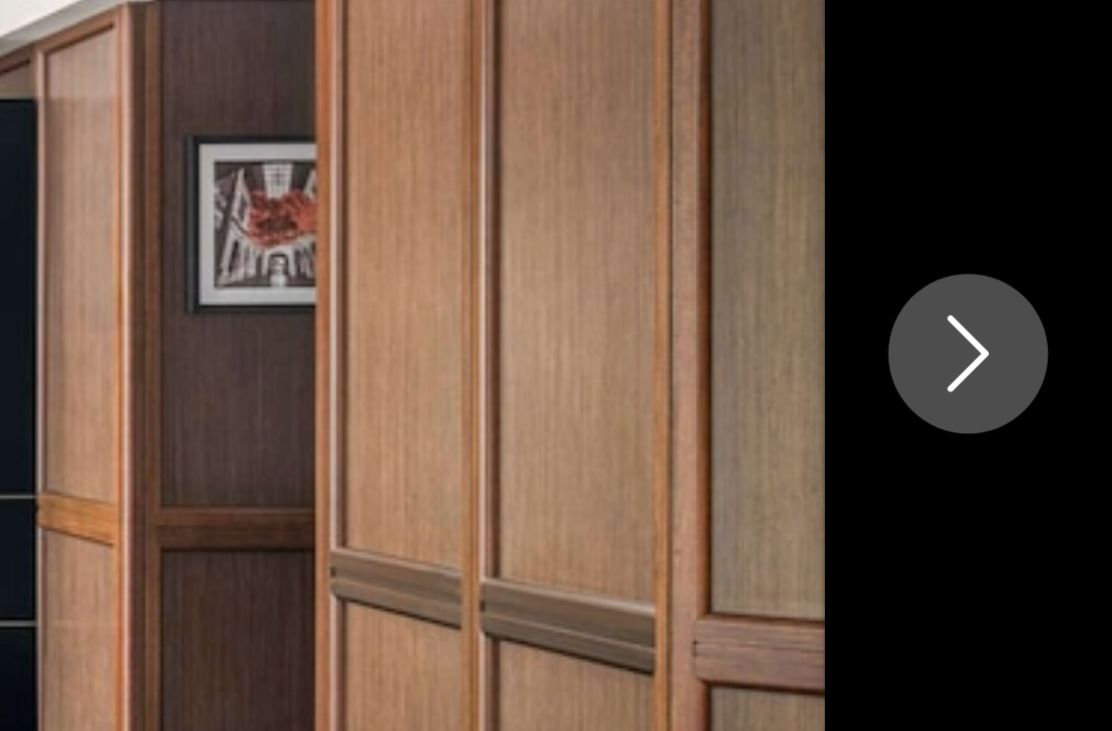 click 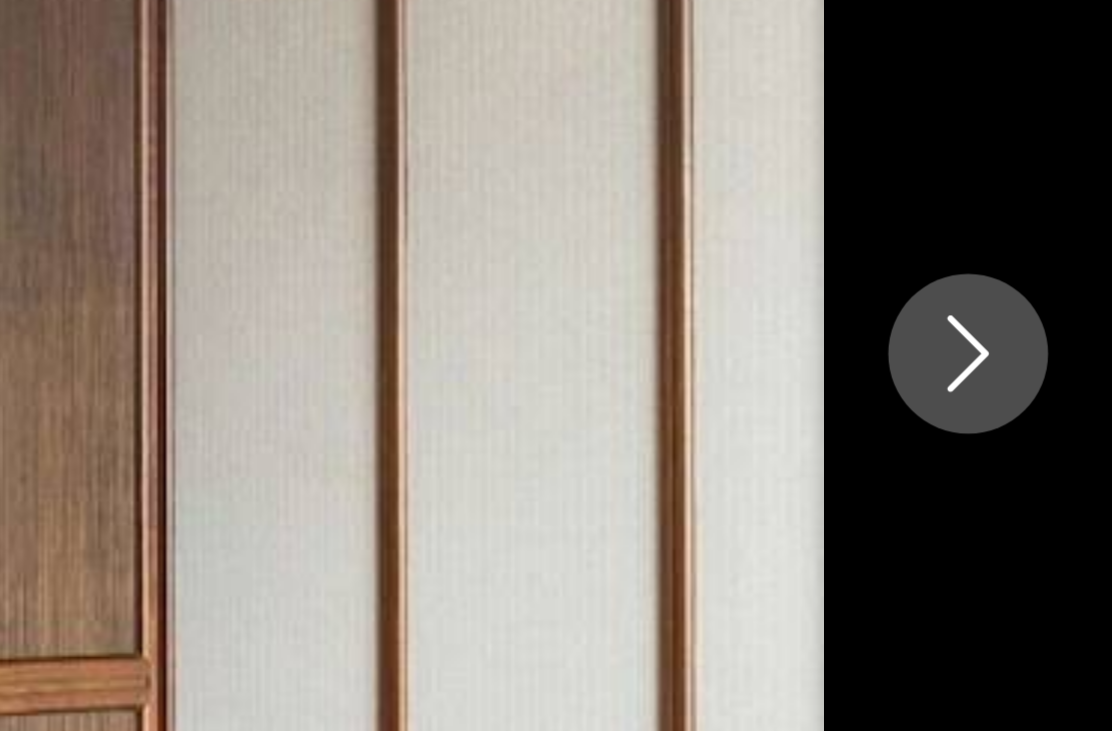 click 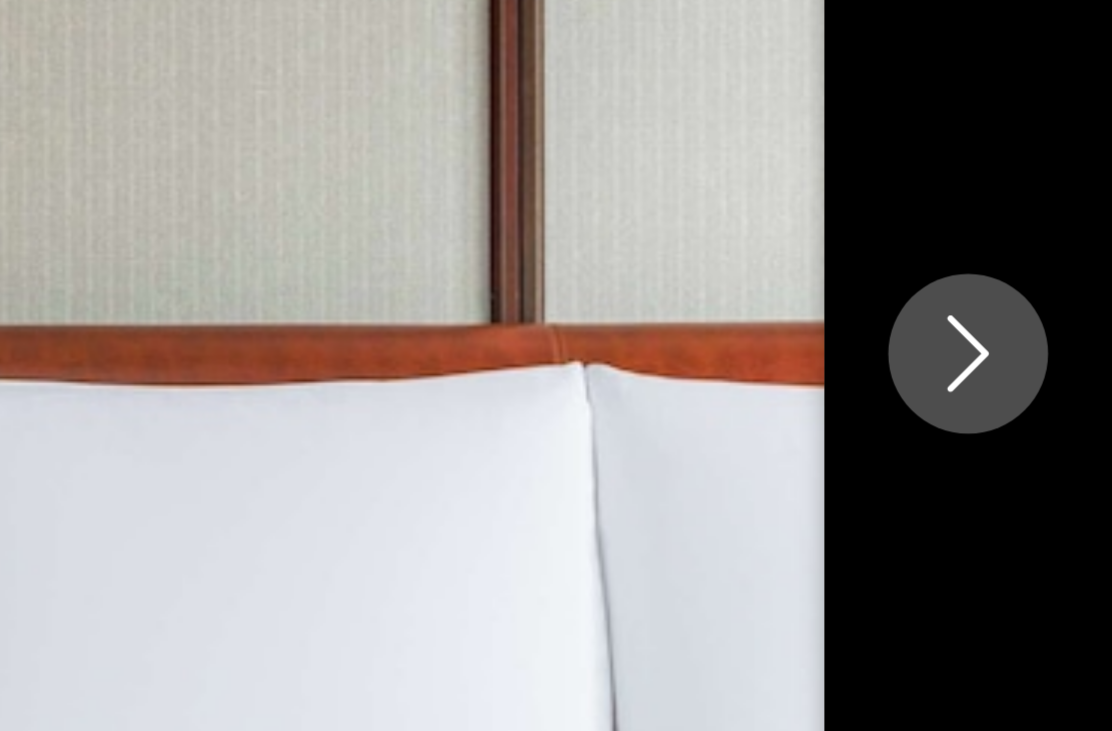 click 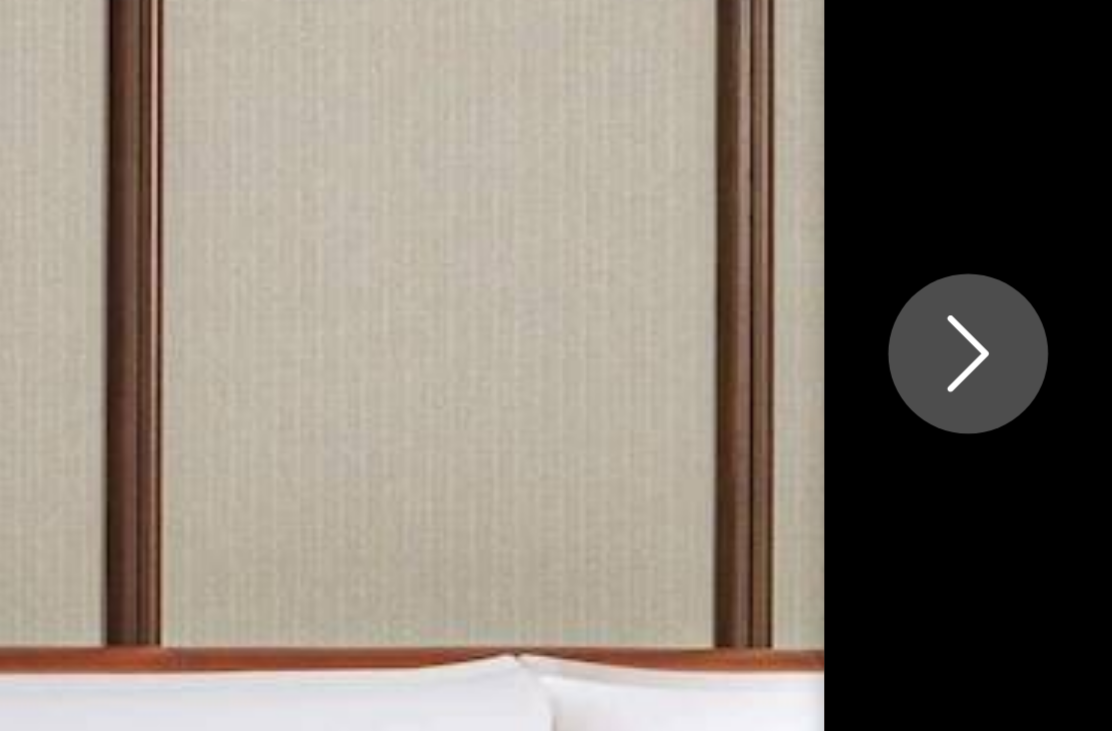 click 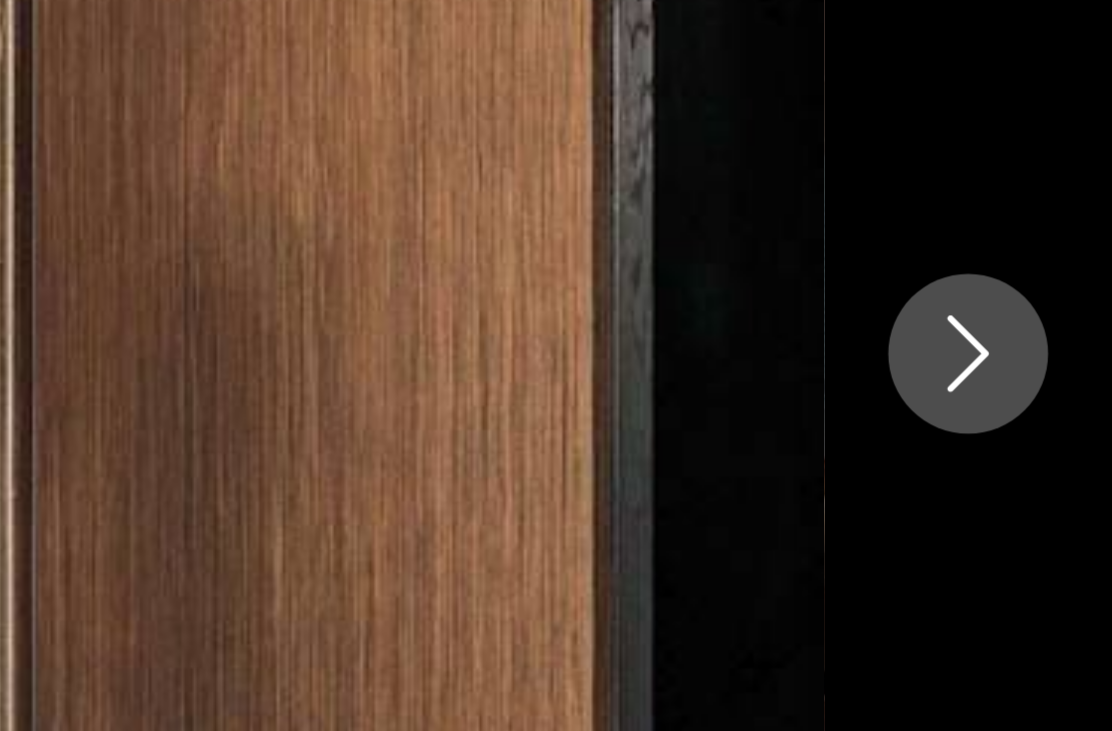 click 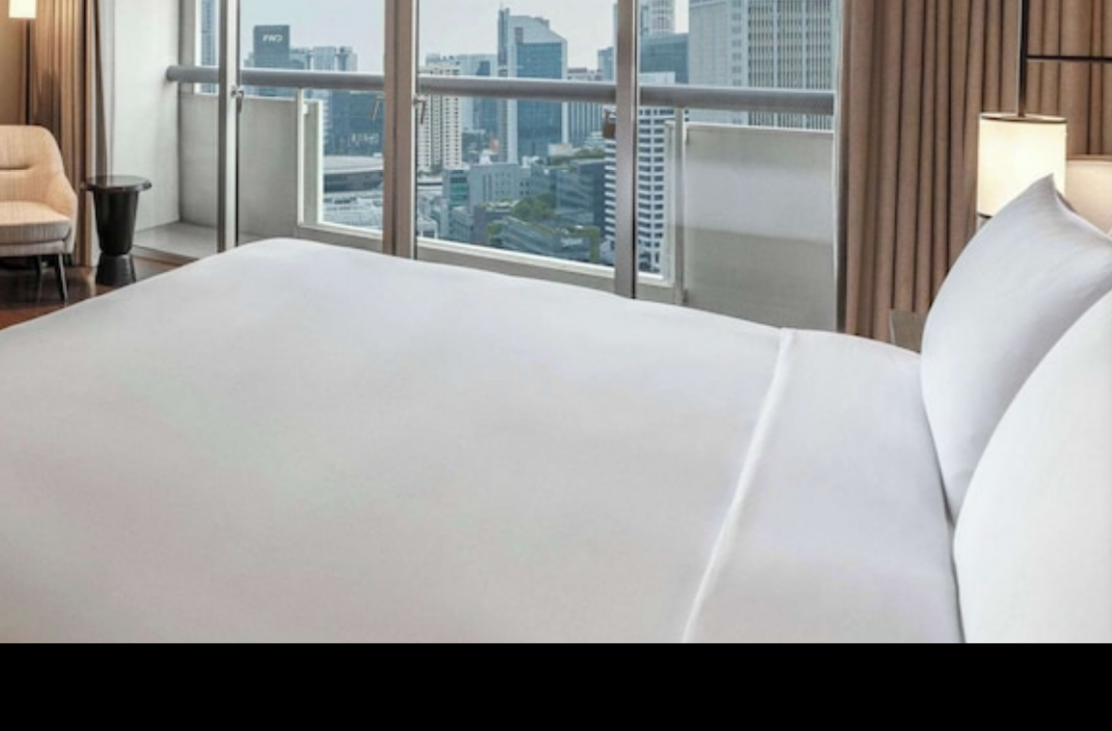 scroll, scrollTop: 1735, scrollLeft: 0, axis: vertical 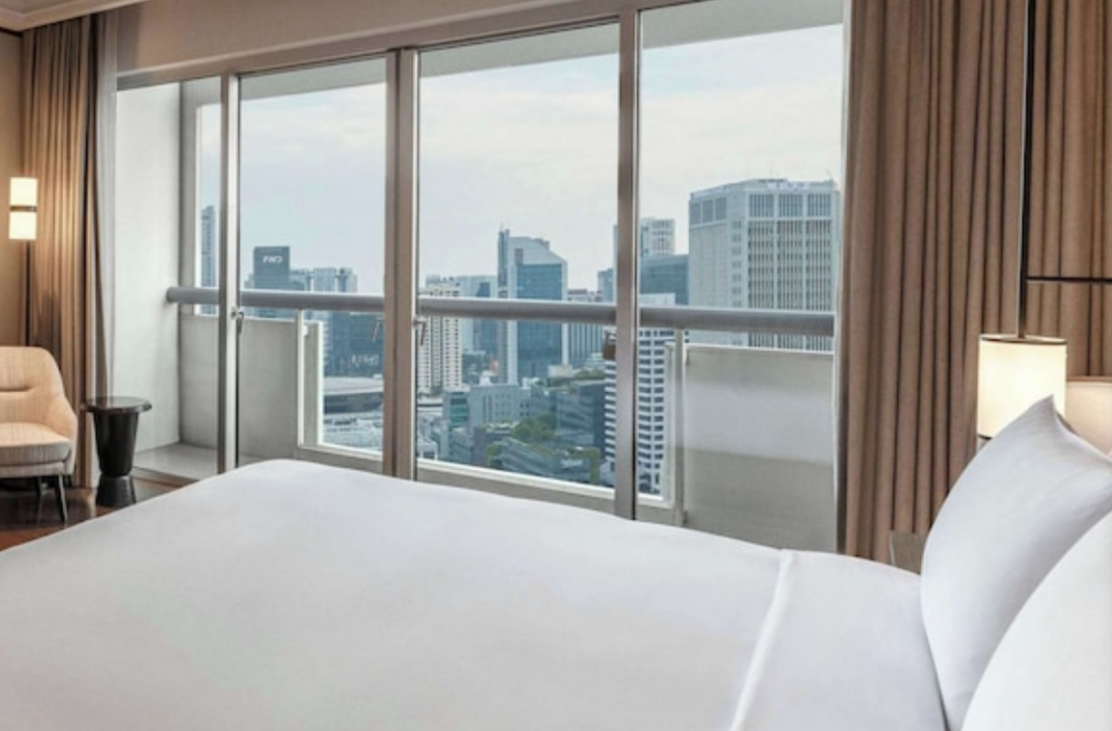 click at bounding box center (556, 365) 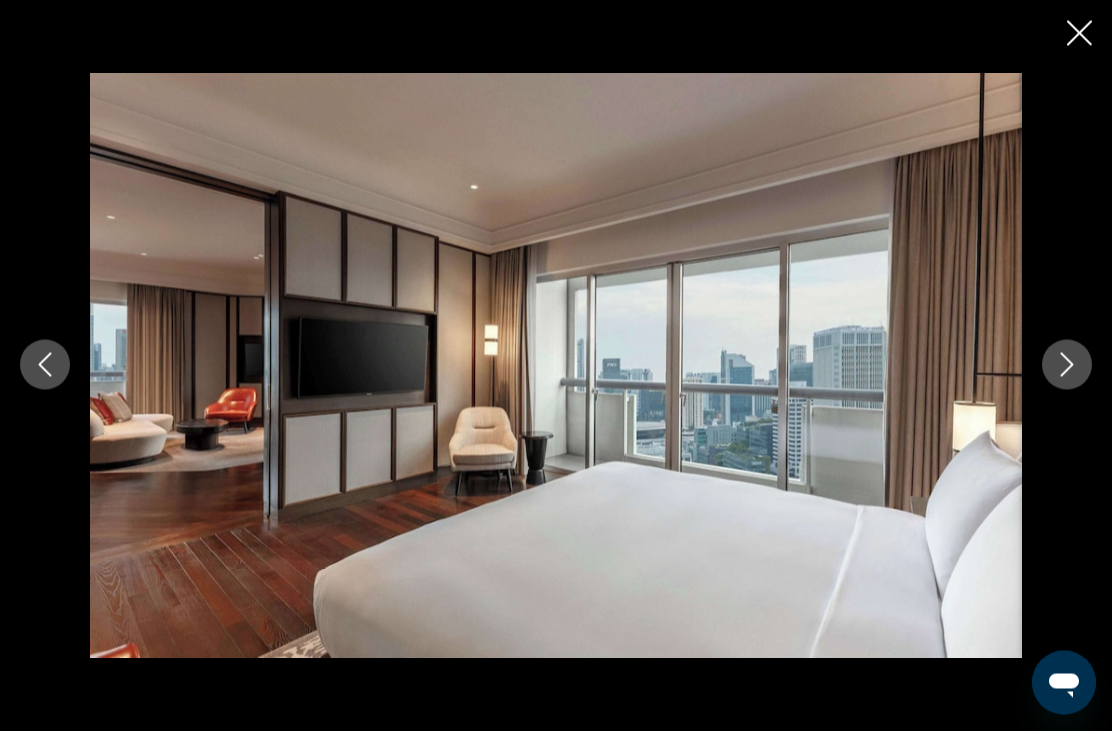 scroll, scrollTop: 5893, scrollLeft: 0, axis: vertical 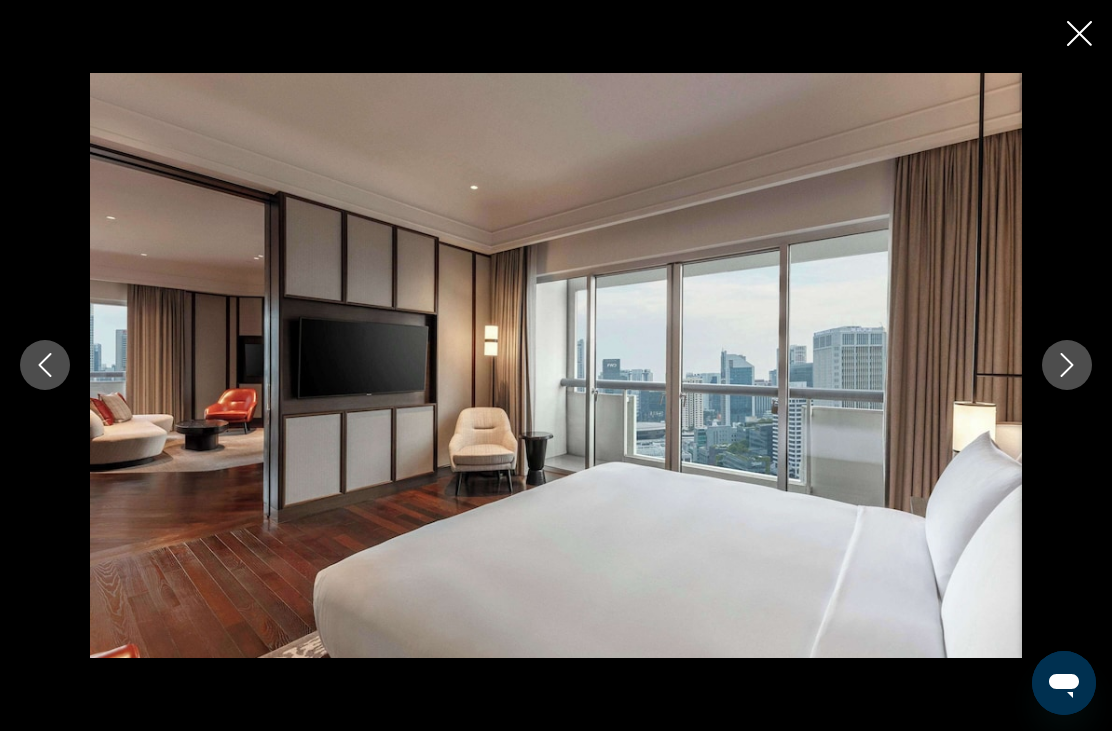 click 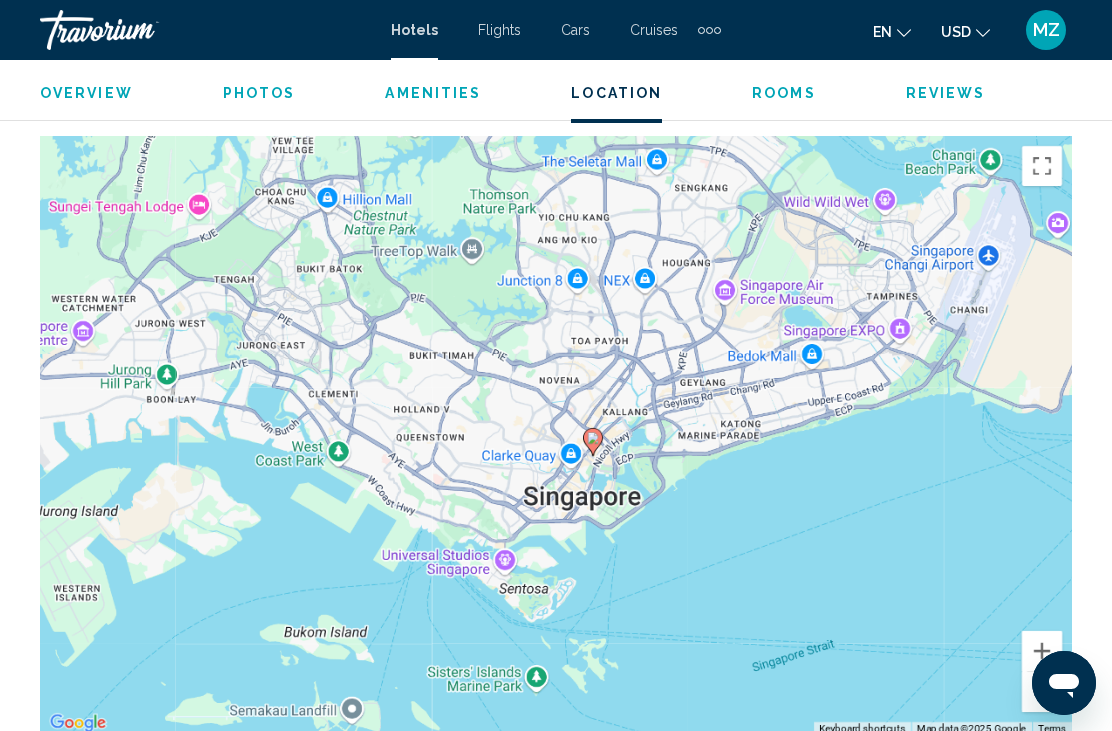 scroll, scrollTop: 2225, scrollLeft: 0, axis: vertical 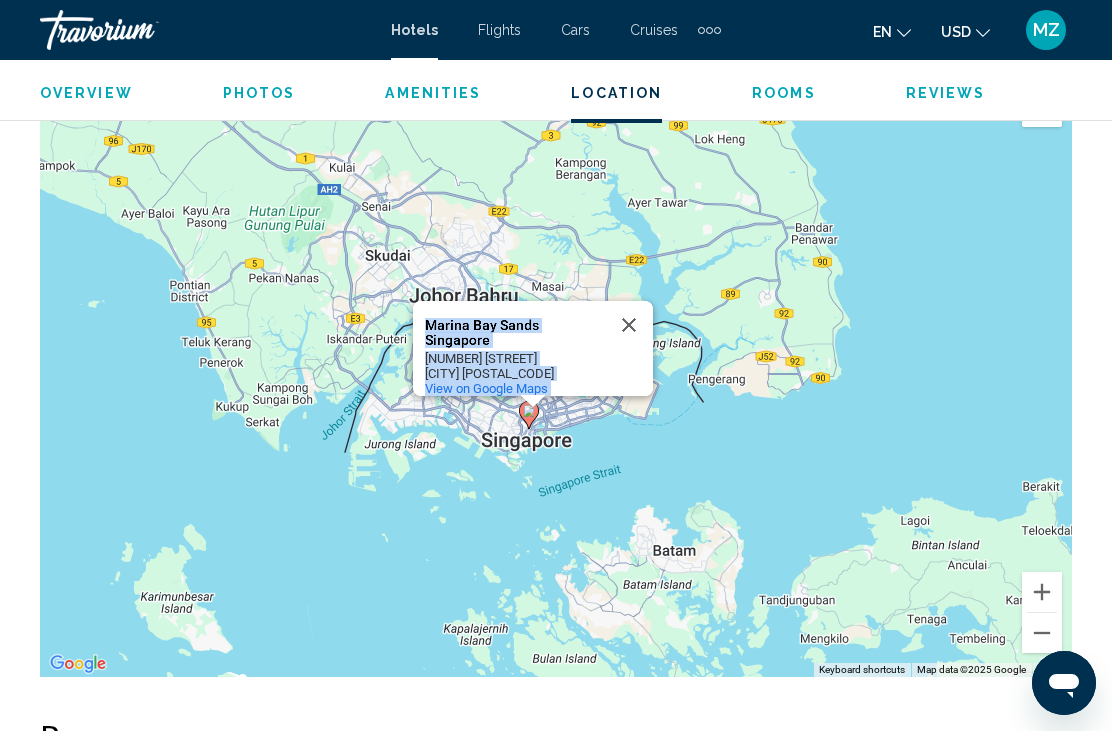 click on "[HOTEL NAME]                     [HOTEL NAME]                 [NUMBER] [STREET] [CITY] [POSTAL_CODE]              View on Google Maps" at bounding box center (556, 377) 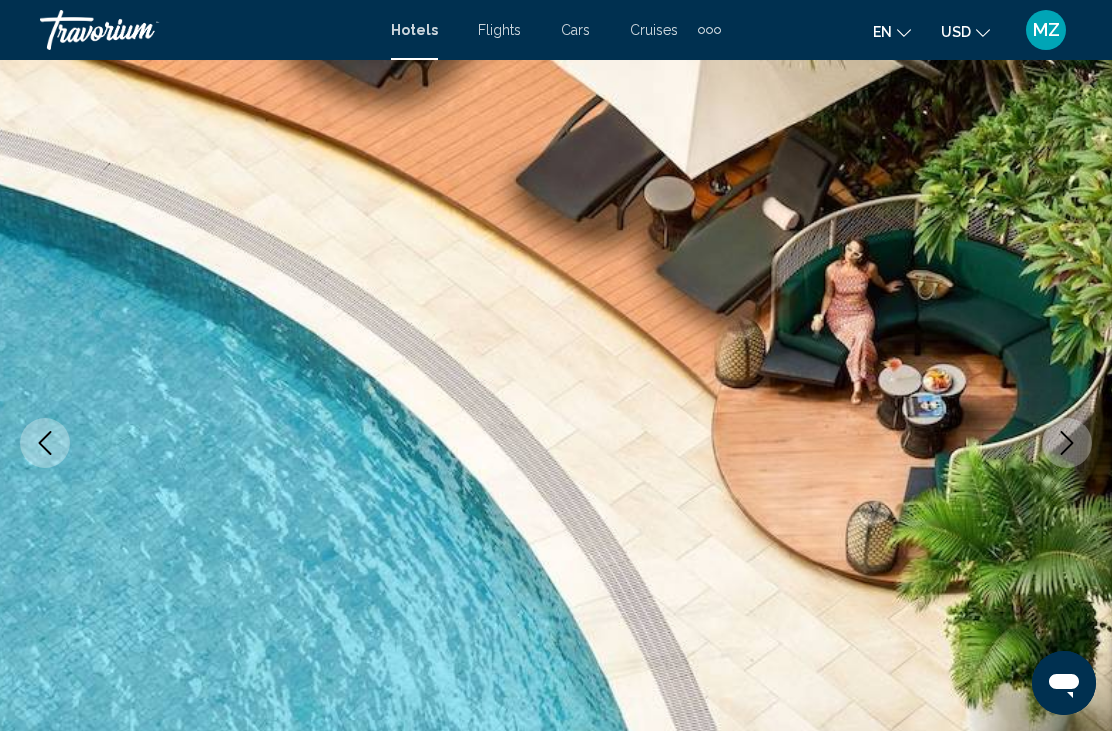 scroll, scrollTop: 0, scrollLeft: 0, axis: both 